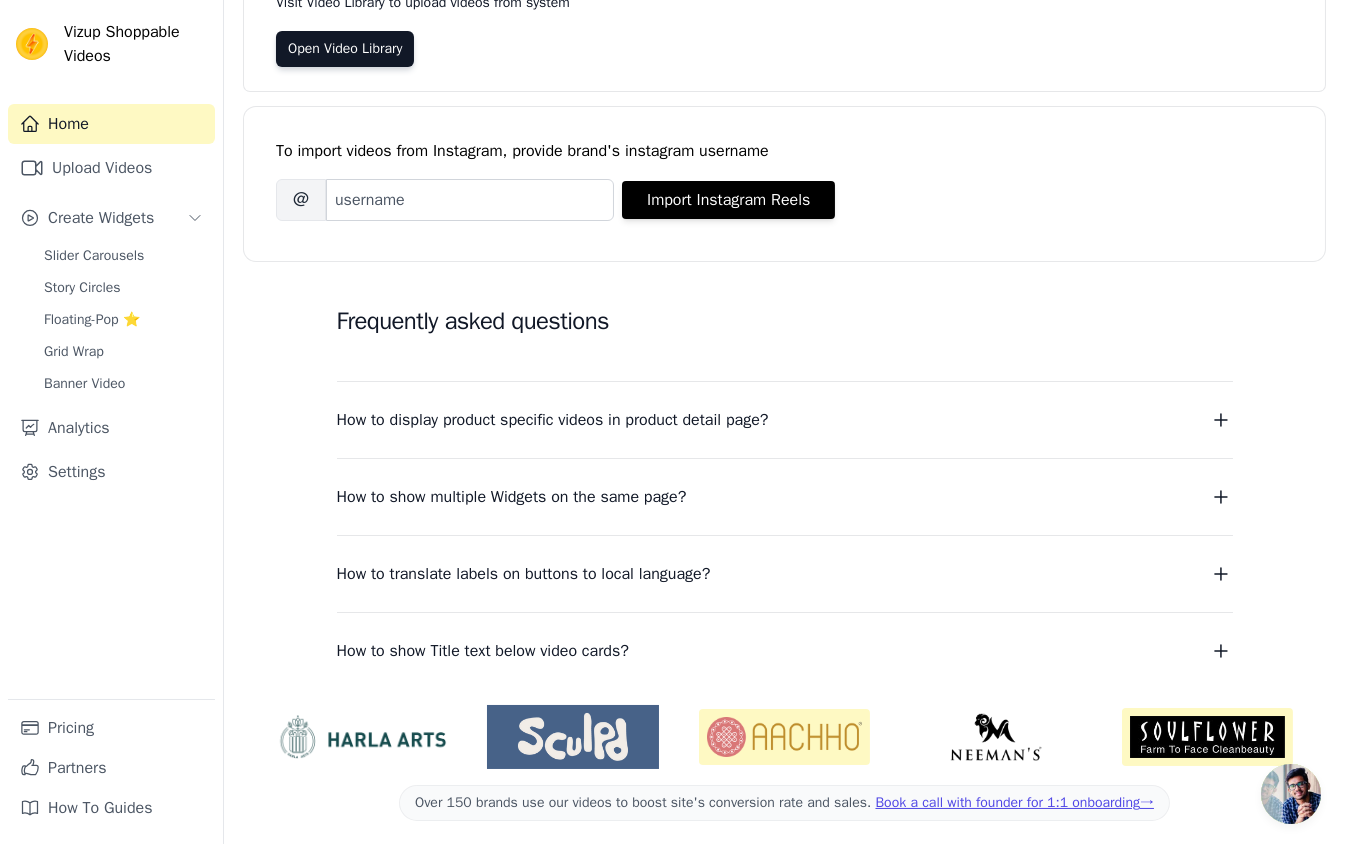 scroll, scrollTop: 144, scrollLeft: 0, axis: vertical 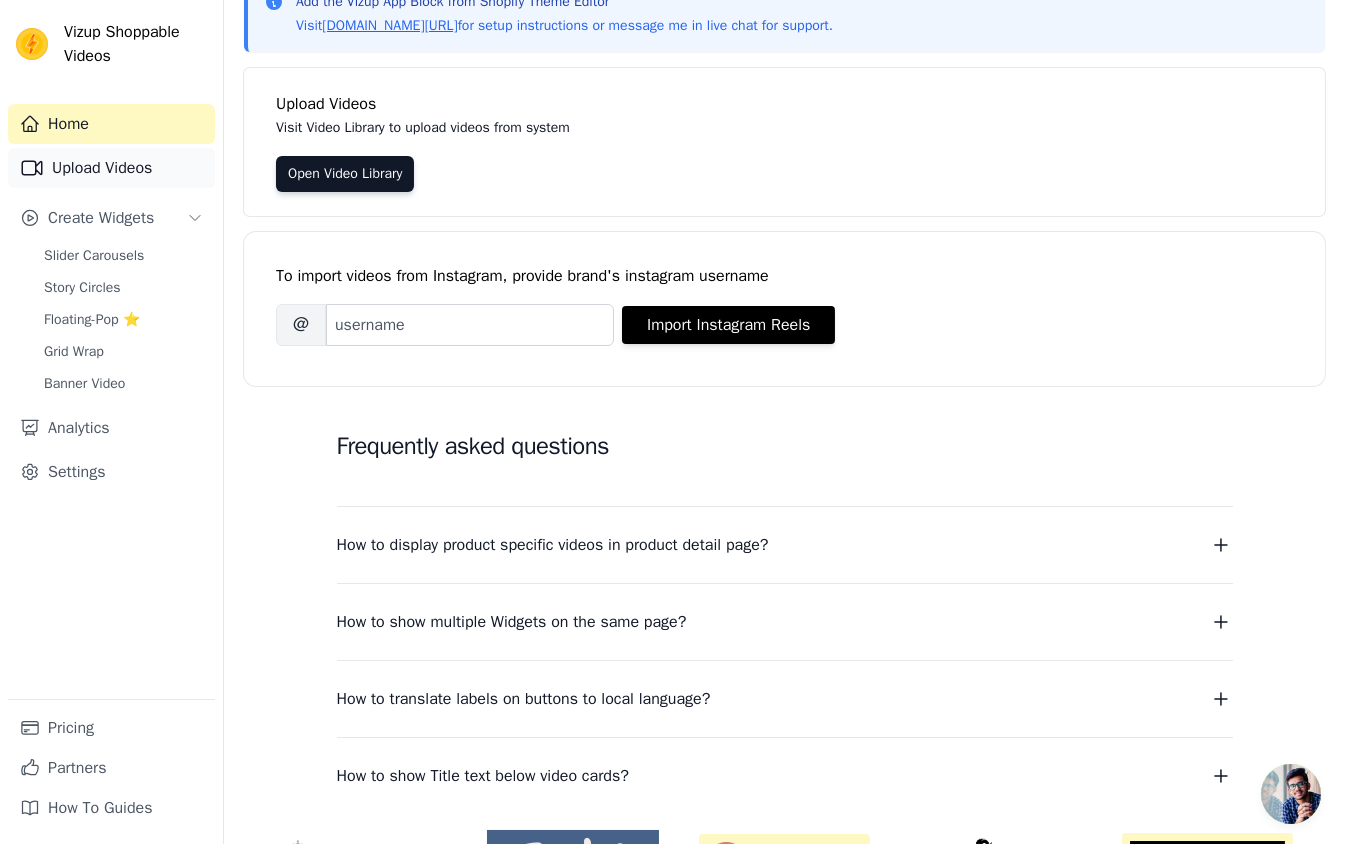 click on "Upload Videos" at bounding box center [111, 168] 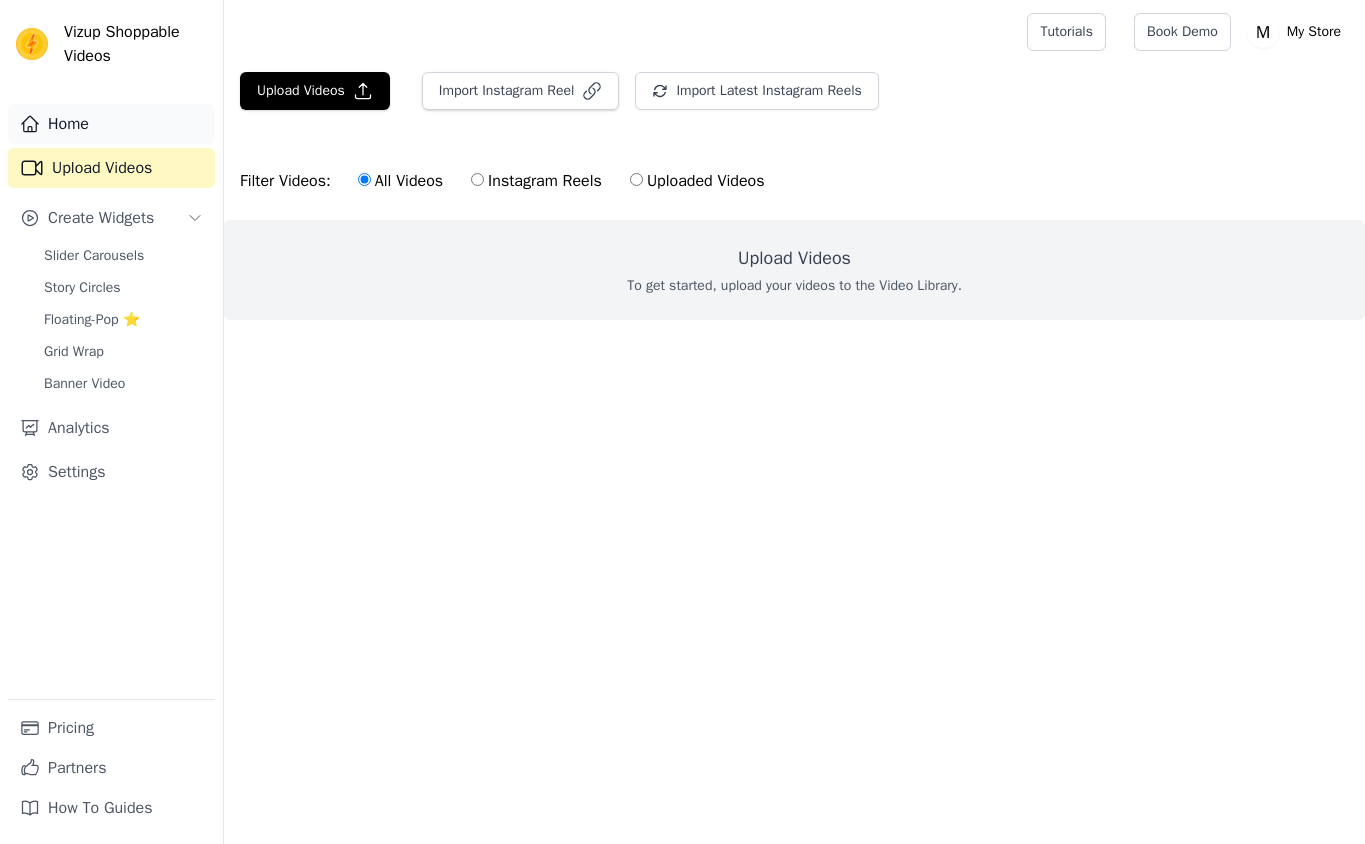 scroll, scrollTop: 0, scrollLeft: 0, axis: both 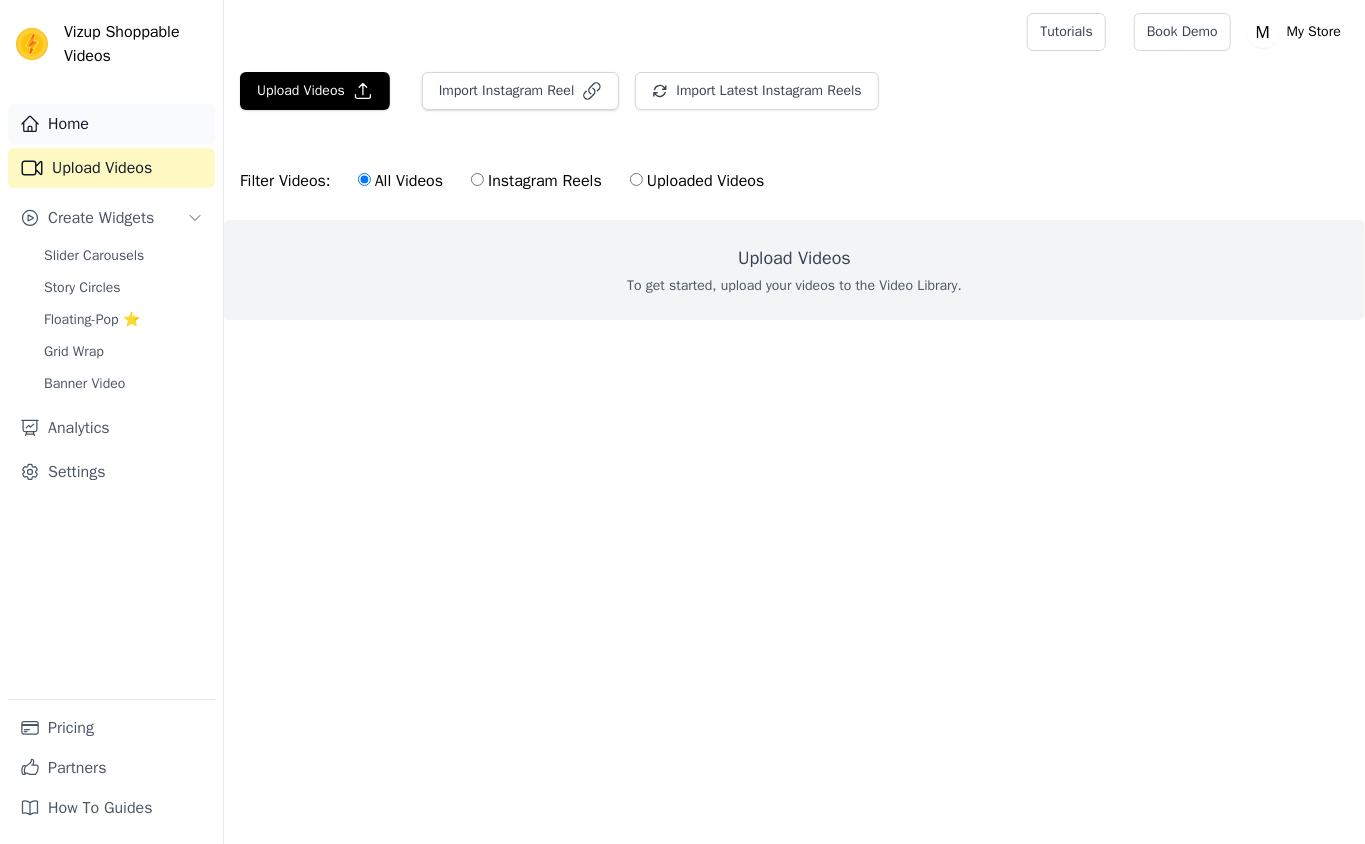 click on "Home" at bounding box center [111, 124] 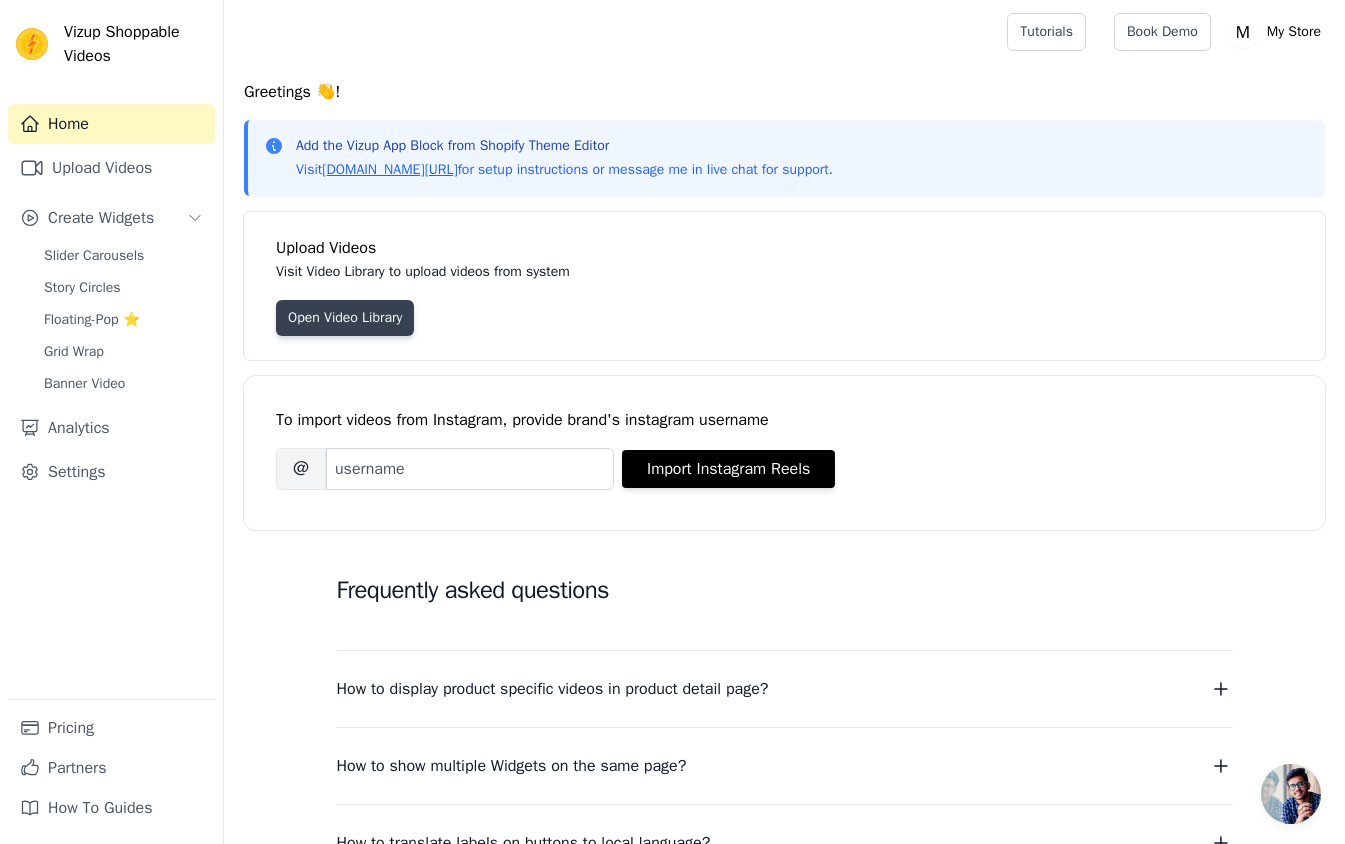 click on "Open Video Library" at bounding box center [345, 318] 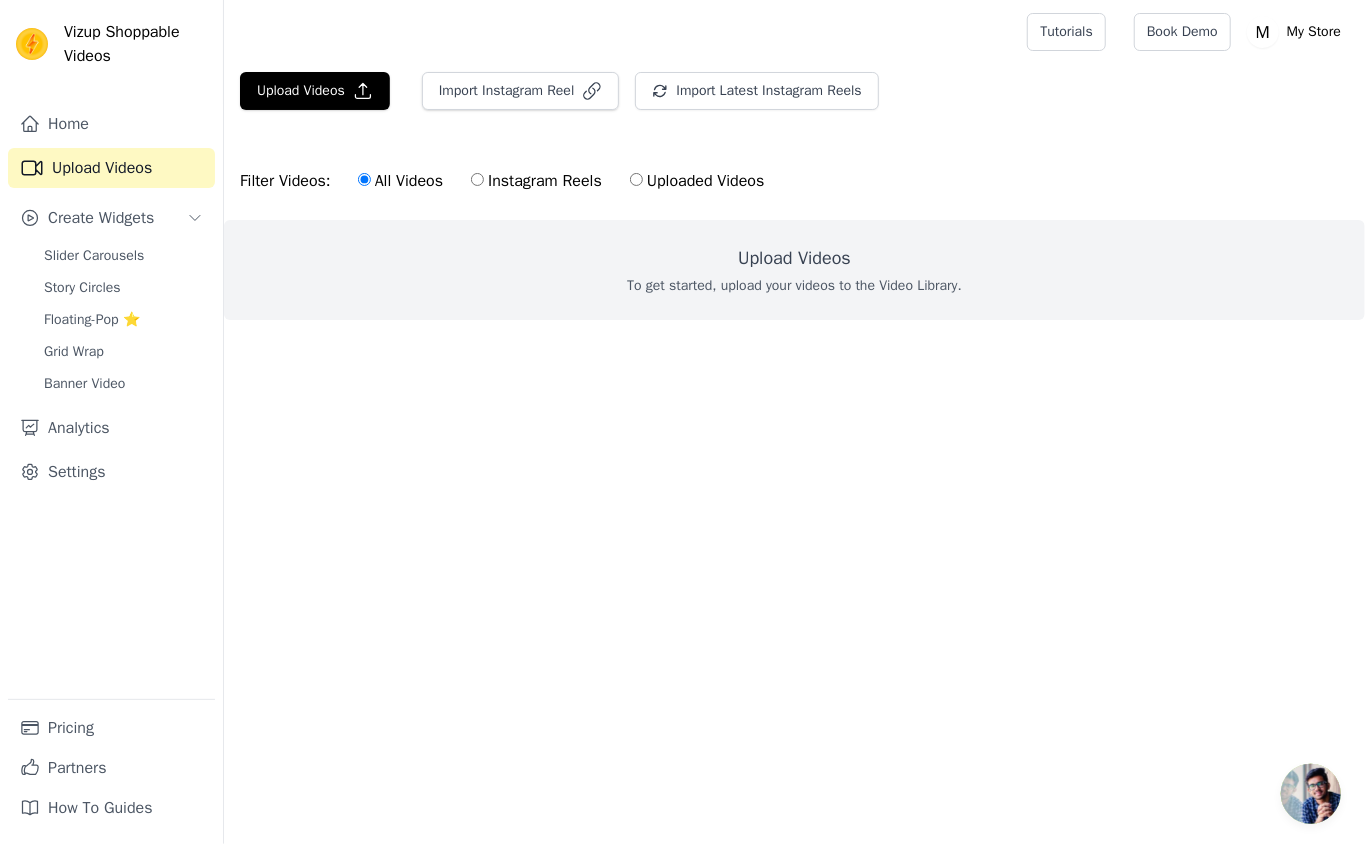 click on "To get started, upload your videos to the Video Library." at bounding box center [794, 286] 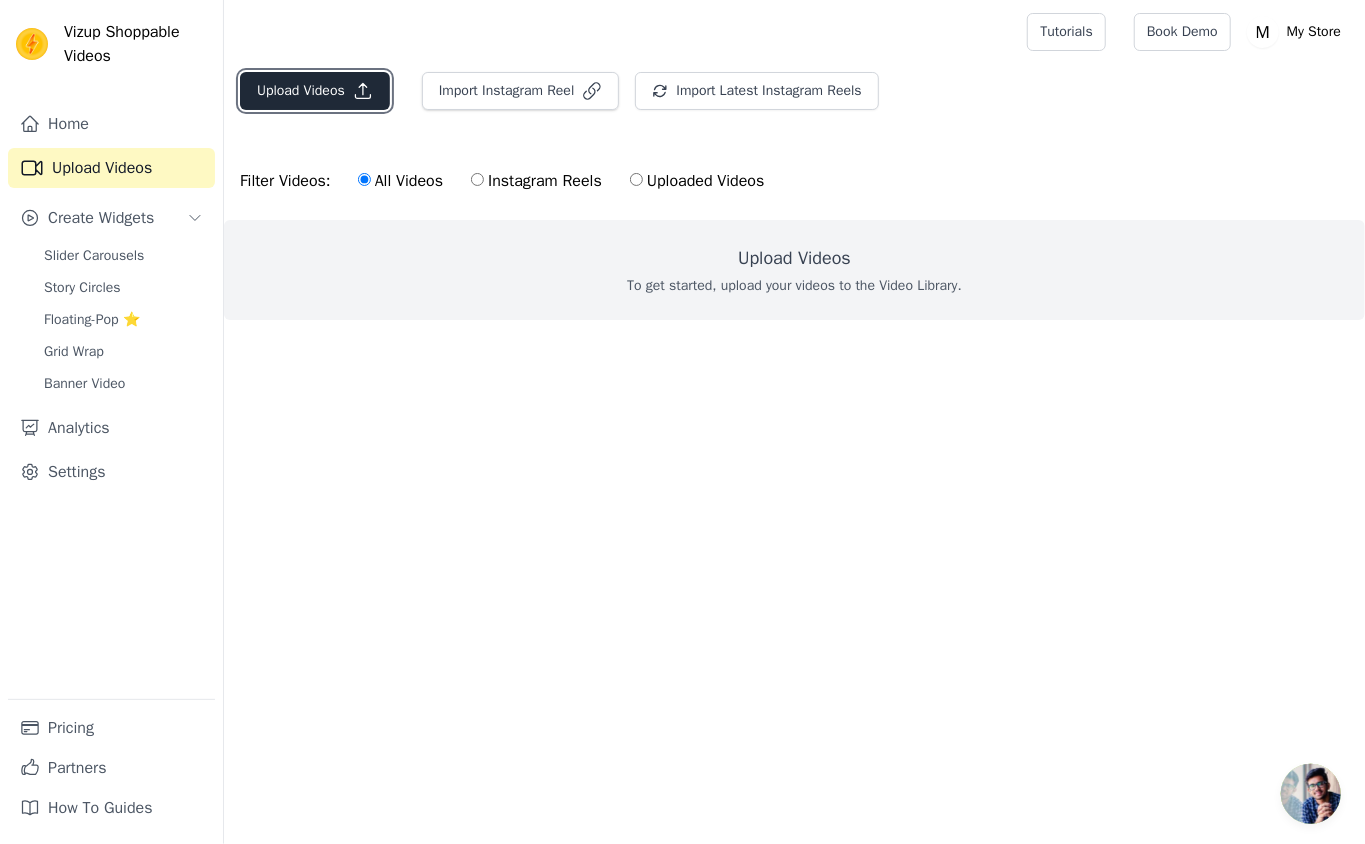 click on "Upload Videos" at bounding box center (315, 91) 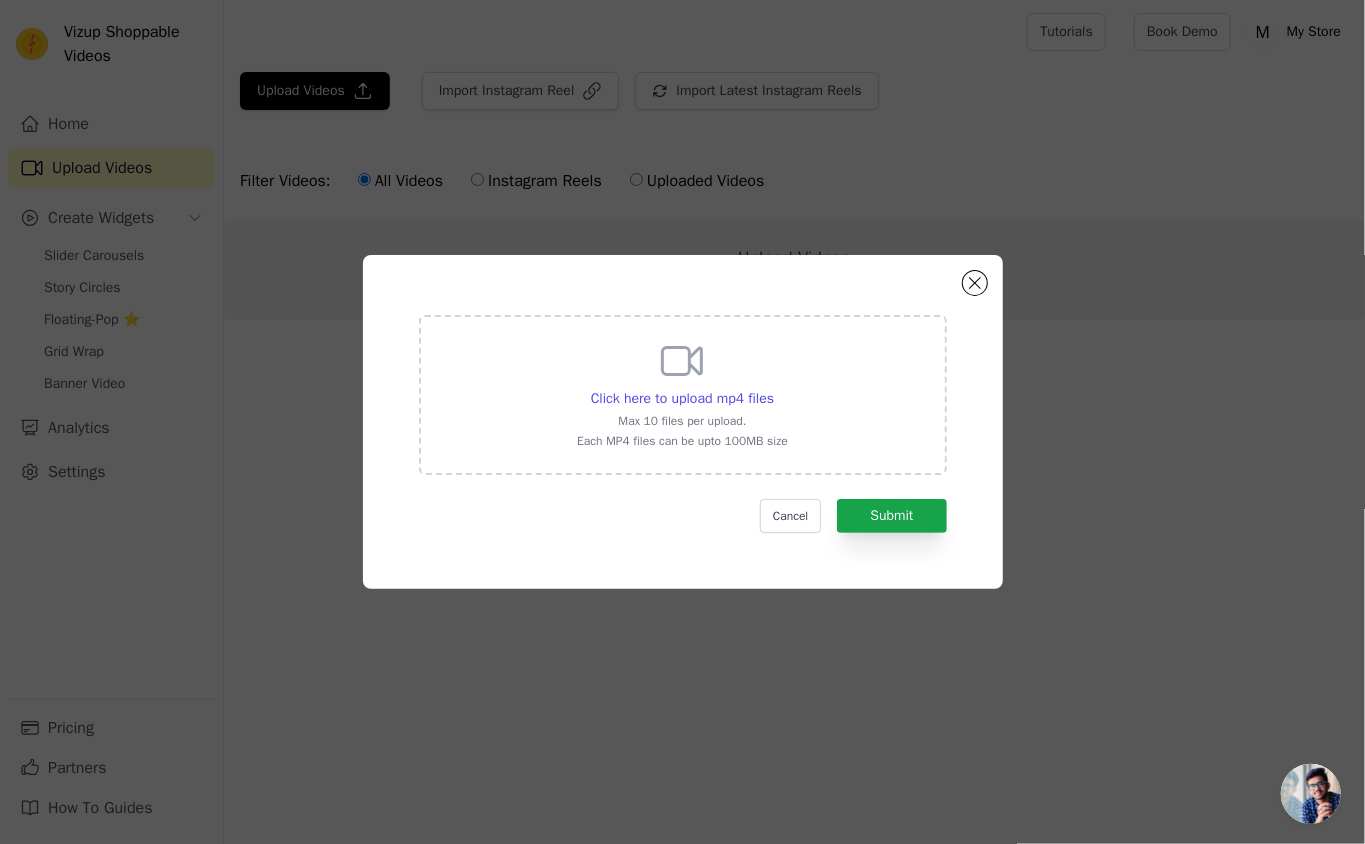 click on "Click here to upload mp4 files     Max 10 files per upload.   Each MP4 files can be upto 100MB size" at bounding box center [682, 393] 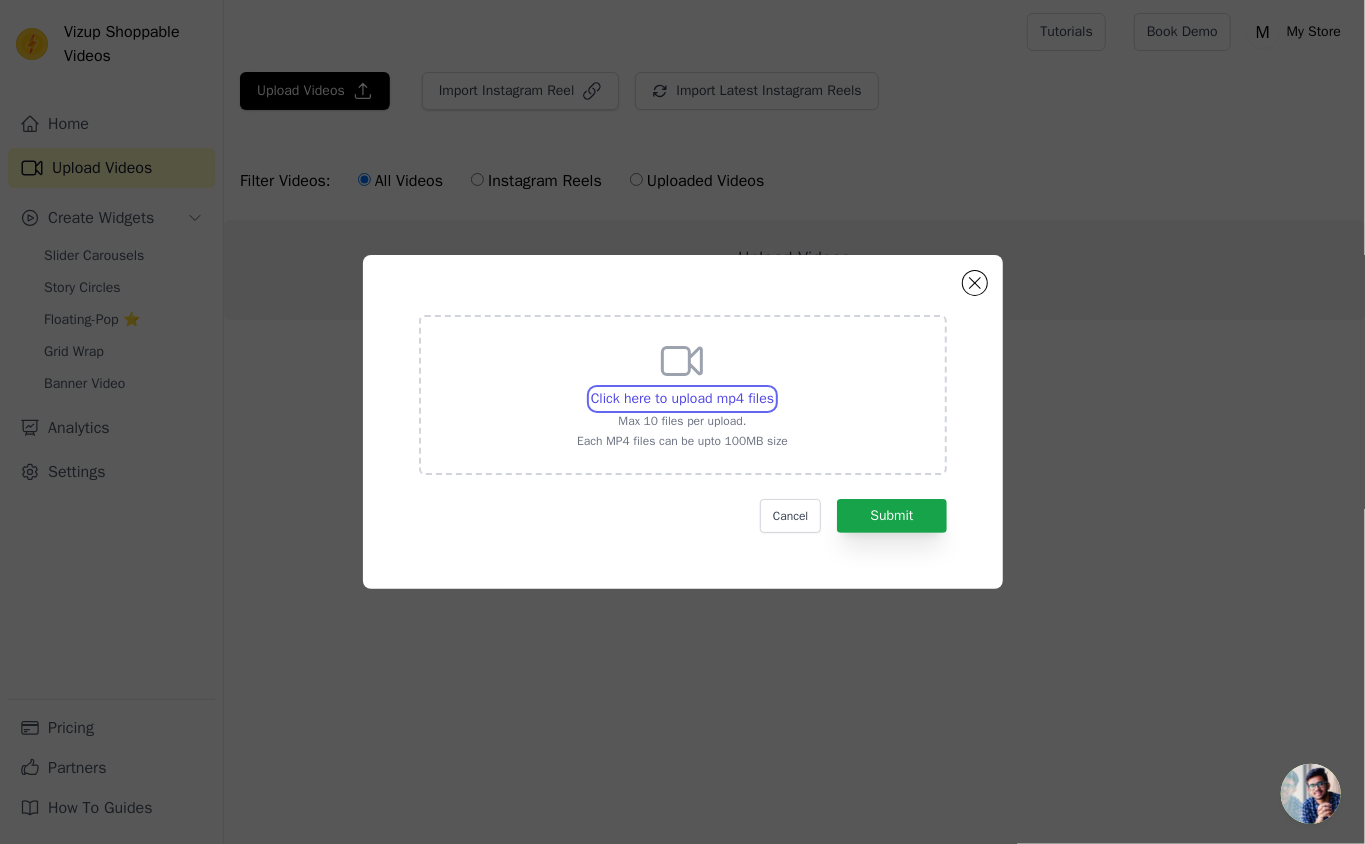 click on "Click here to upload mp4 files     Max 10 files per upload.   Each MP4 files can be upto 100MB size" at bounding box center (773, 388) 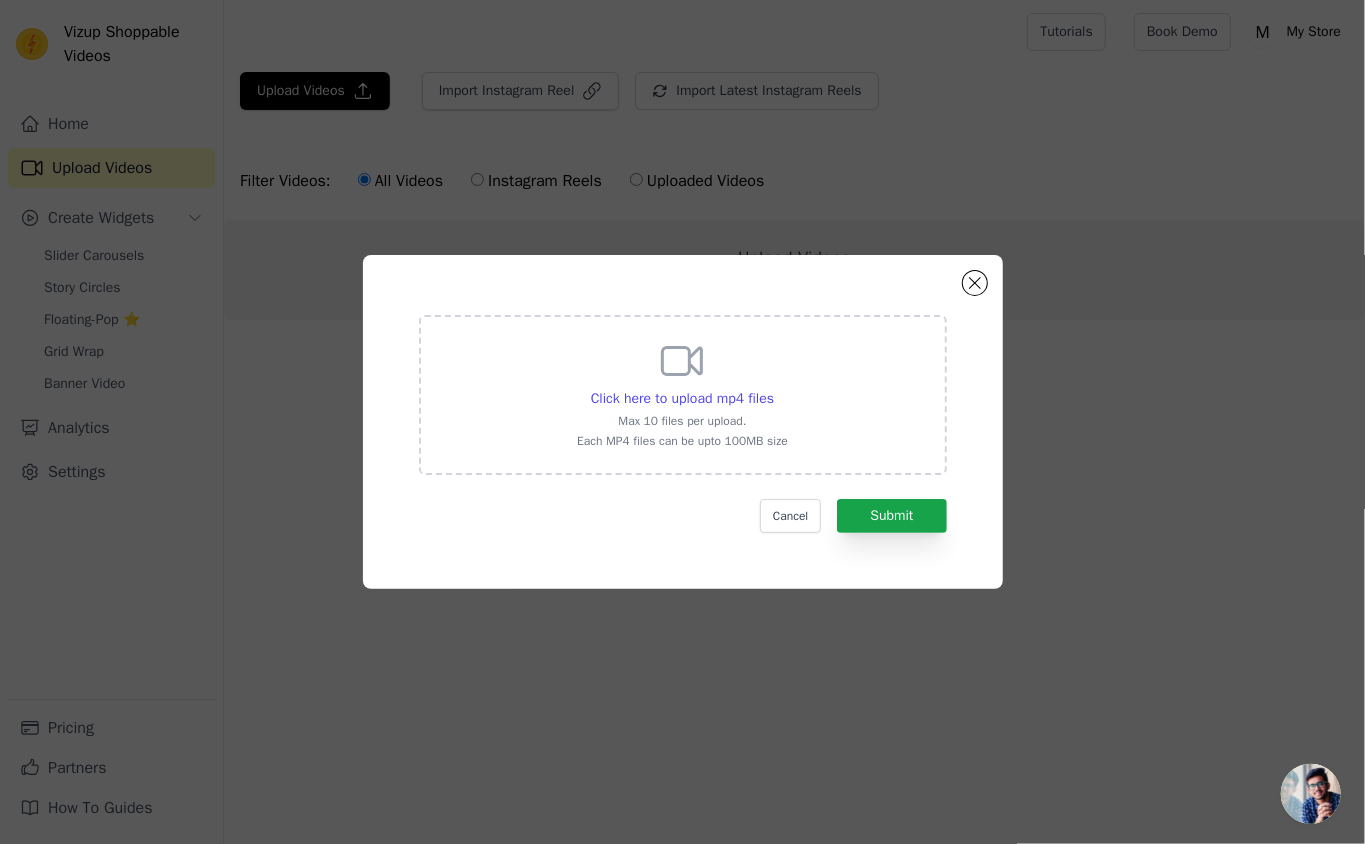 click on "Click here to upload mp4 files     Max 10 files per upload.   Each MP4 files can be upto 100MB size     Cancel   Submit" at bounding box center (683, 424) 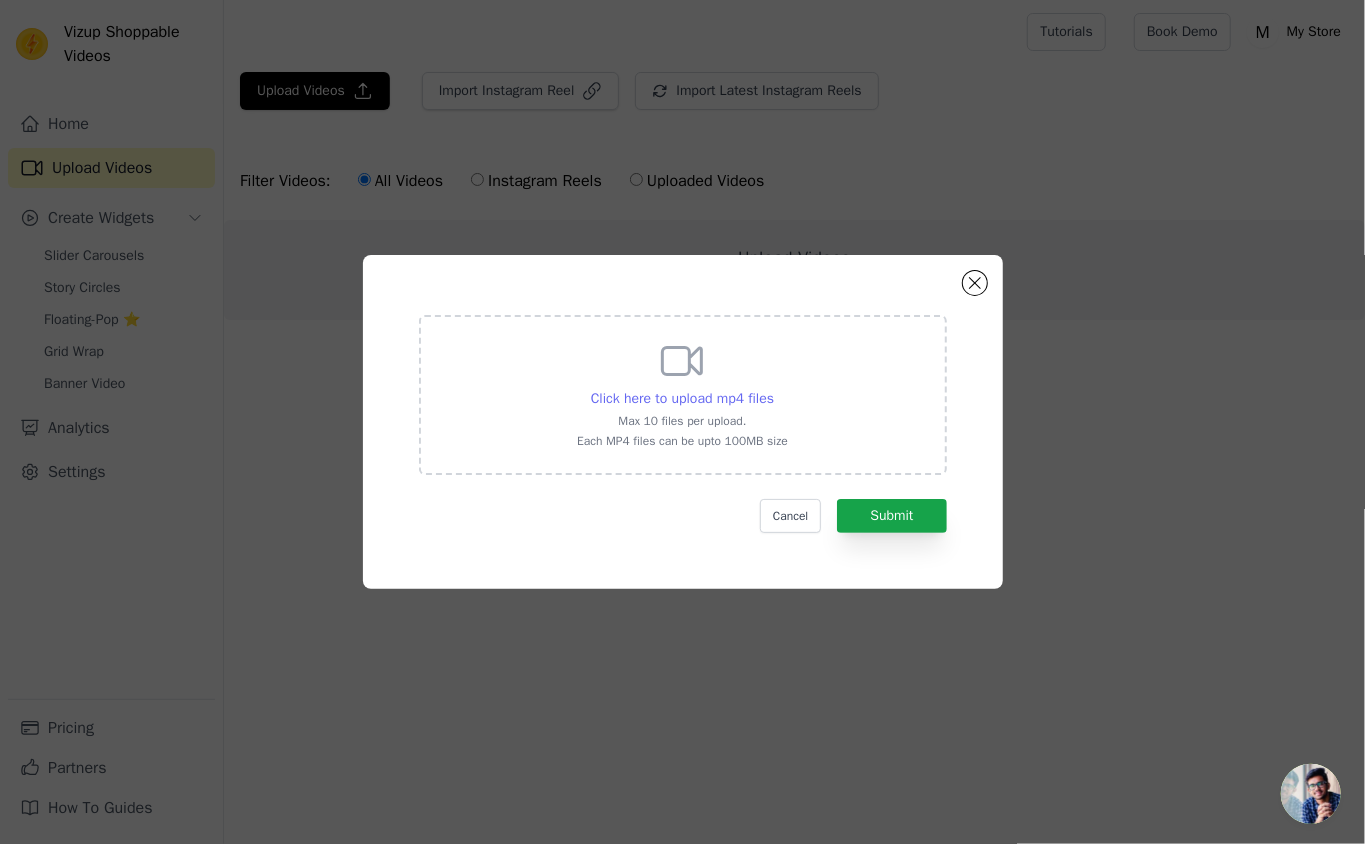 click on "Click here to upload mp4 files" at bounding box center (682, 398) 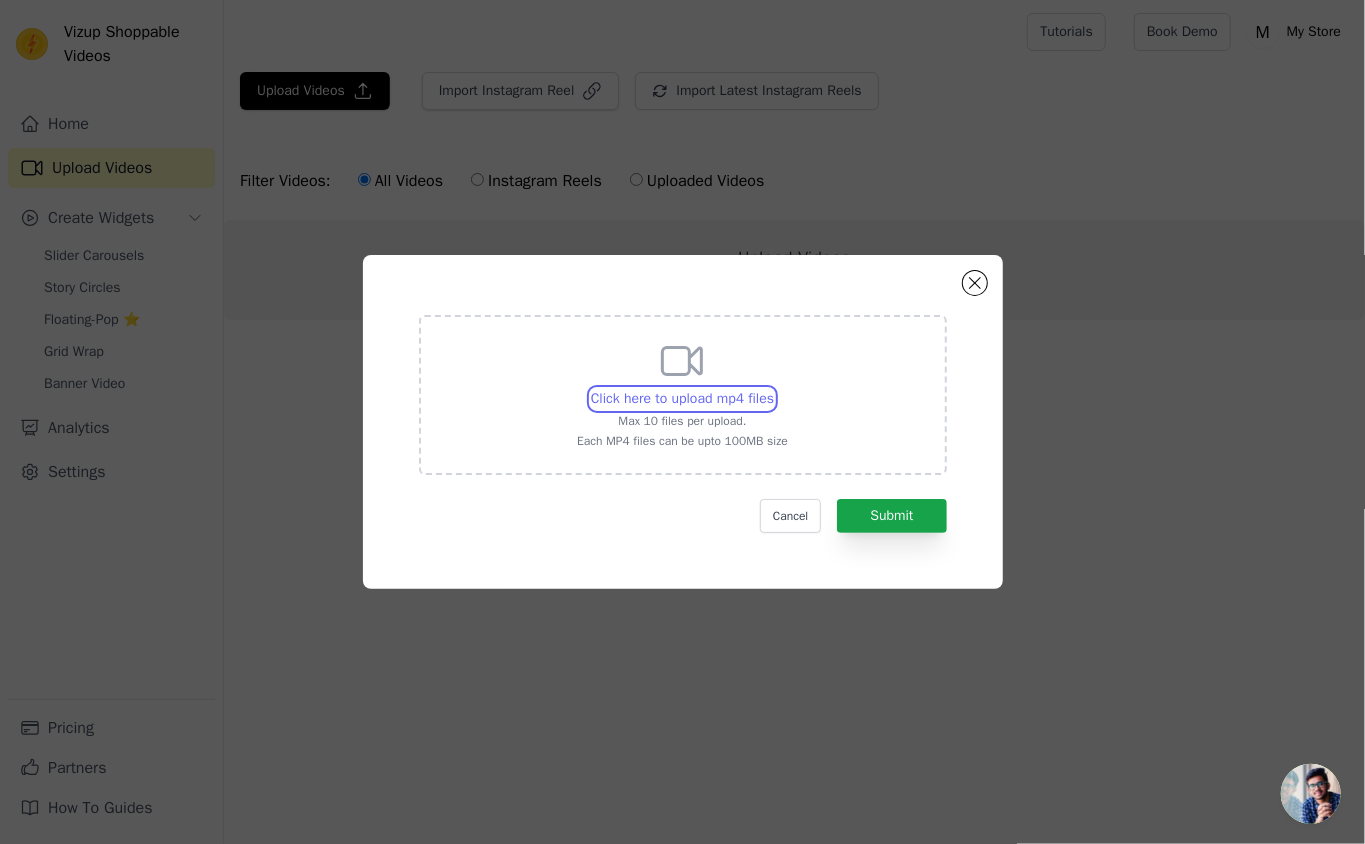 click on "Click here to upload mp4 files     Max 10 files per upload.   Each MP4 files can be upto 100MB size" at bounding box center [773, 388] 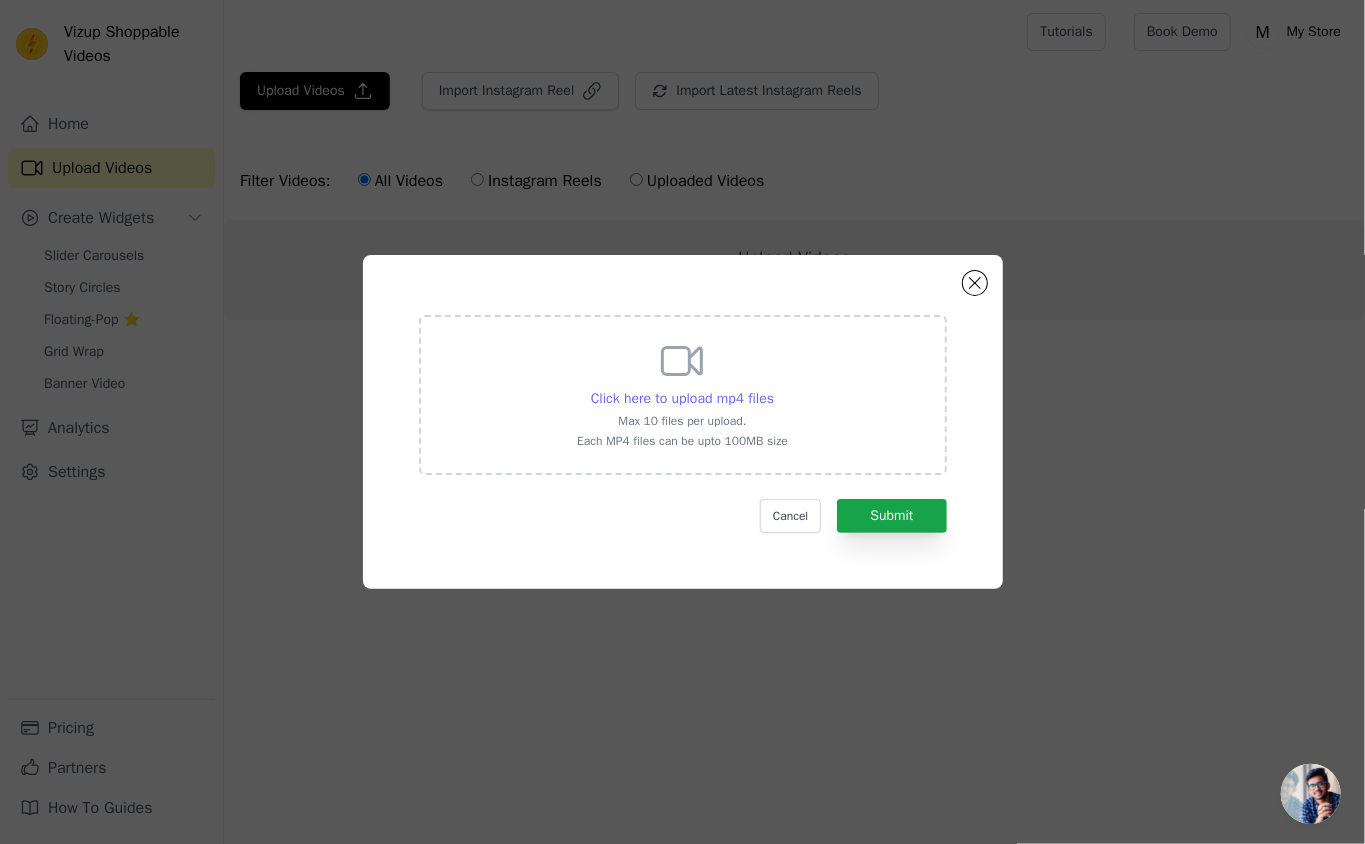 click on "Click here to upload mp4 files" at bounding box center [682, 398] 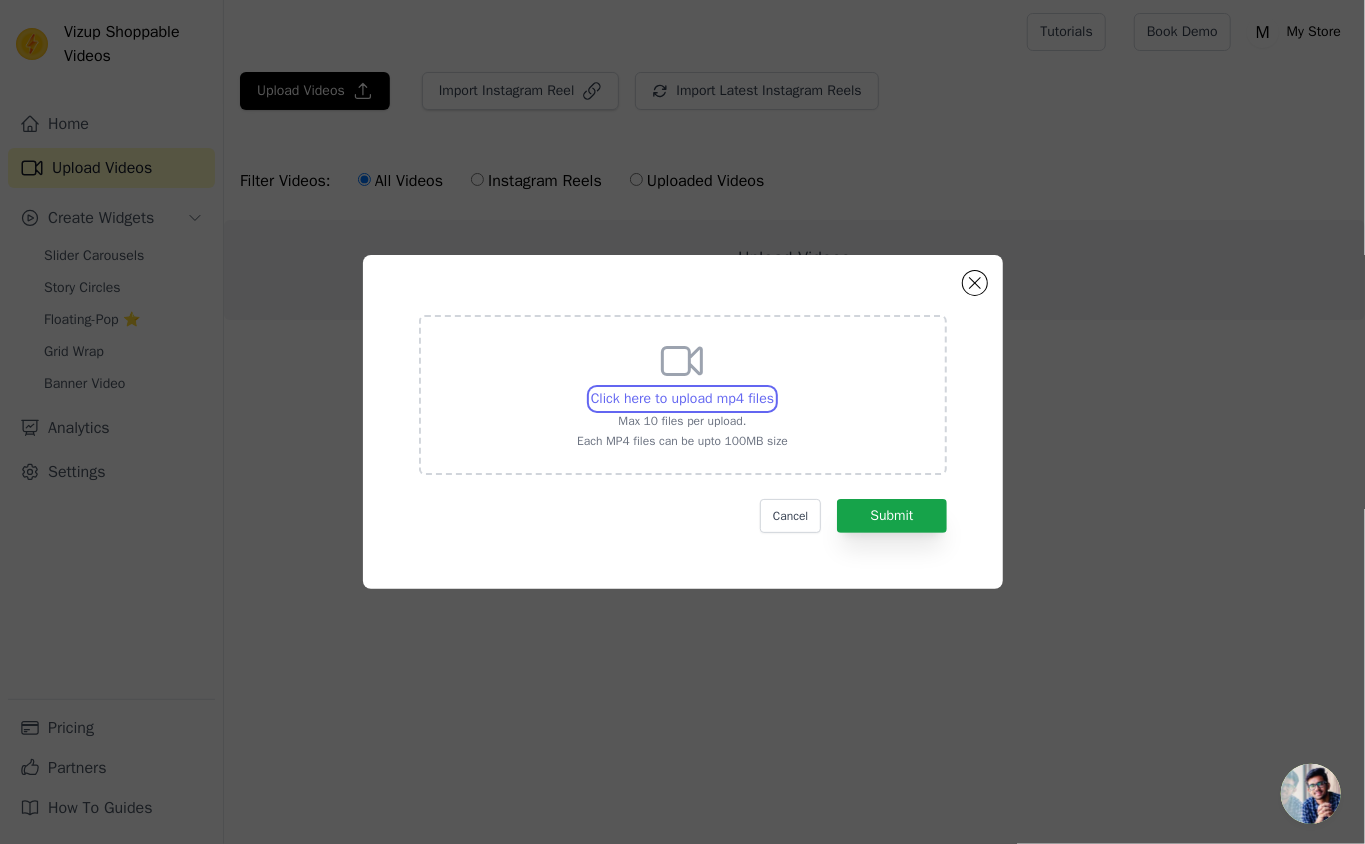 click on "Click here to upload mp4 files     Max 10 files per upload.   Each MP4 files can be upto 100MB size" at bounding box center [773, 388] 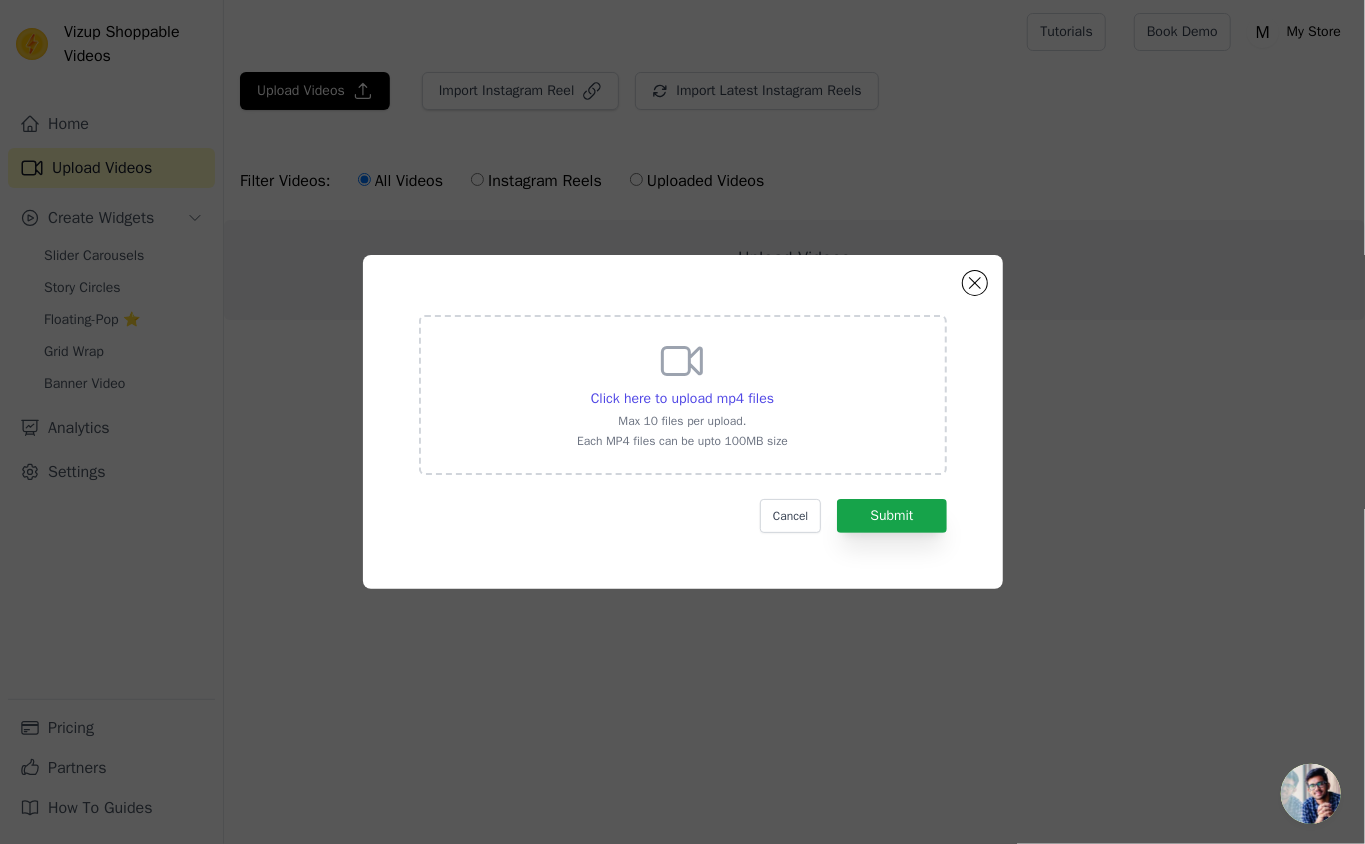 click on "Click here to upload mp4 files     Max 10 files per upload.   Each MP4 files can be upto 100MB size     Cancel   Submit" at bounding box center [682, 422] 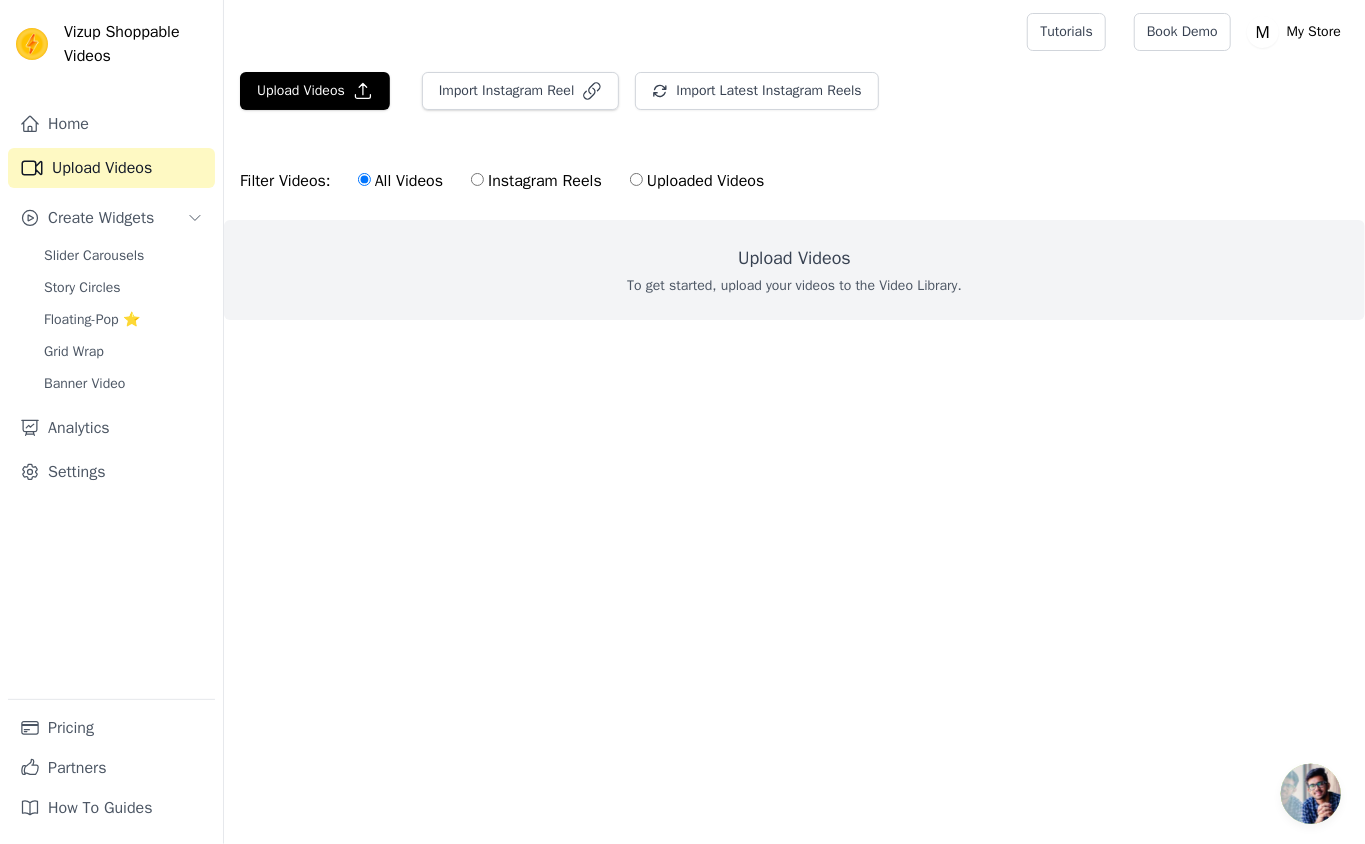 click on "Upload Videos
Import Instagram Reel
Import Latest Instagram Reels     Import Latest IG Reels" at bounding box center (794, 99) 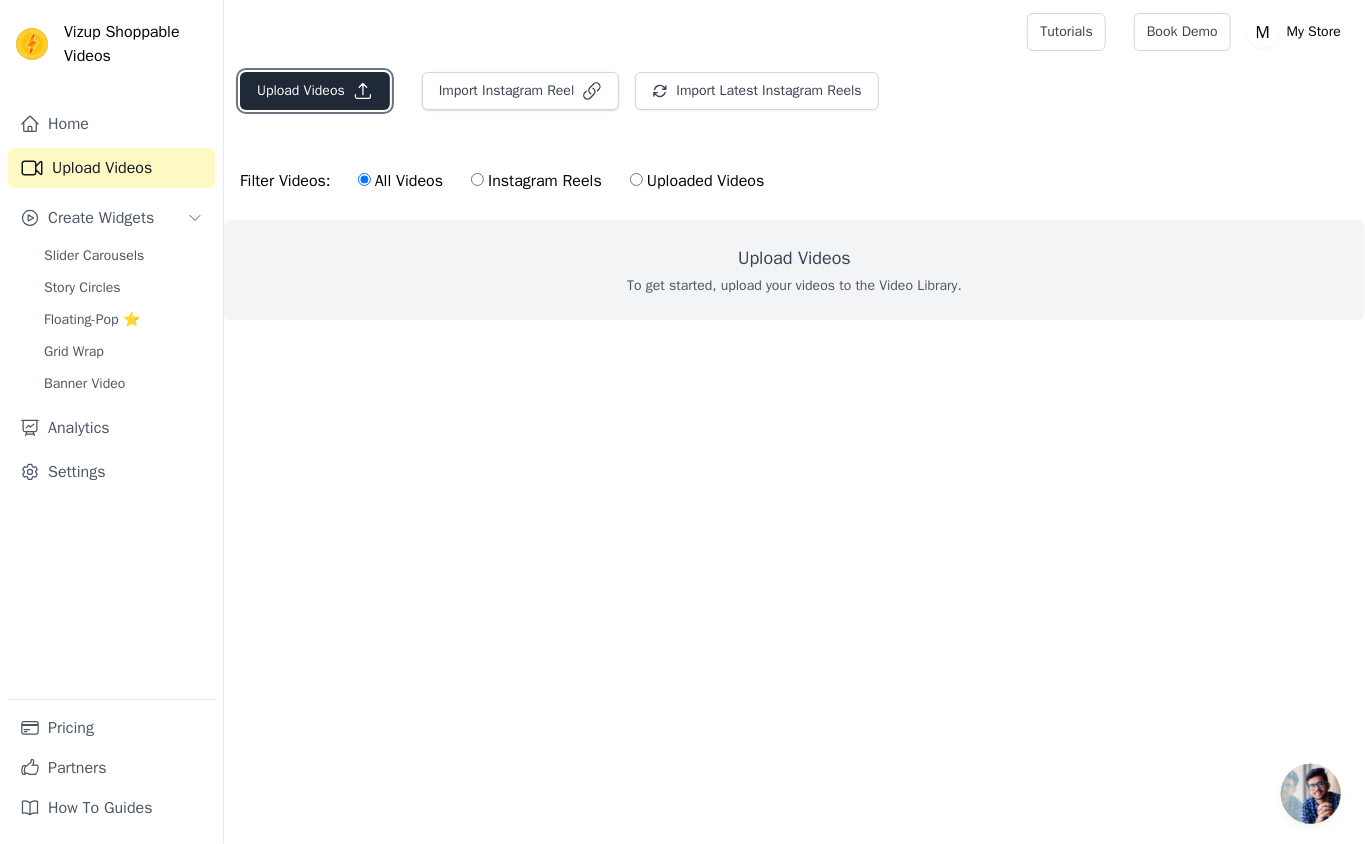 click on "Upload Videos" at bounding box center [315, 91] 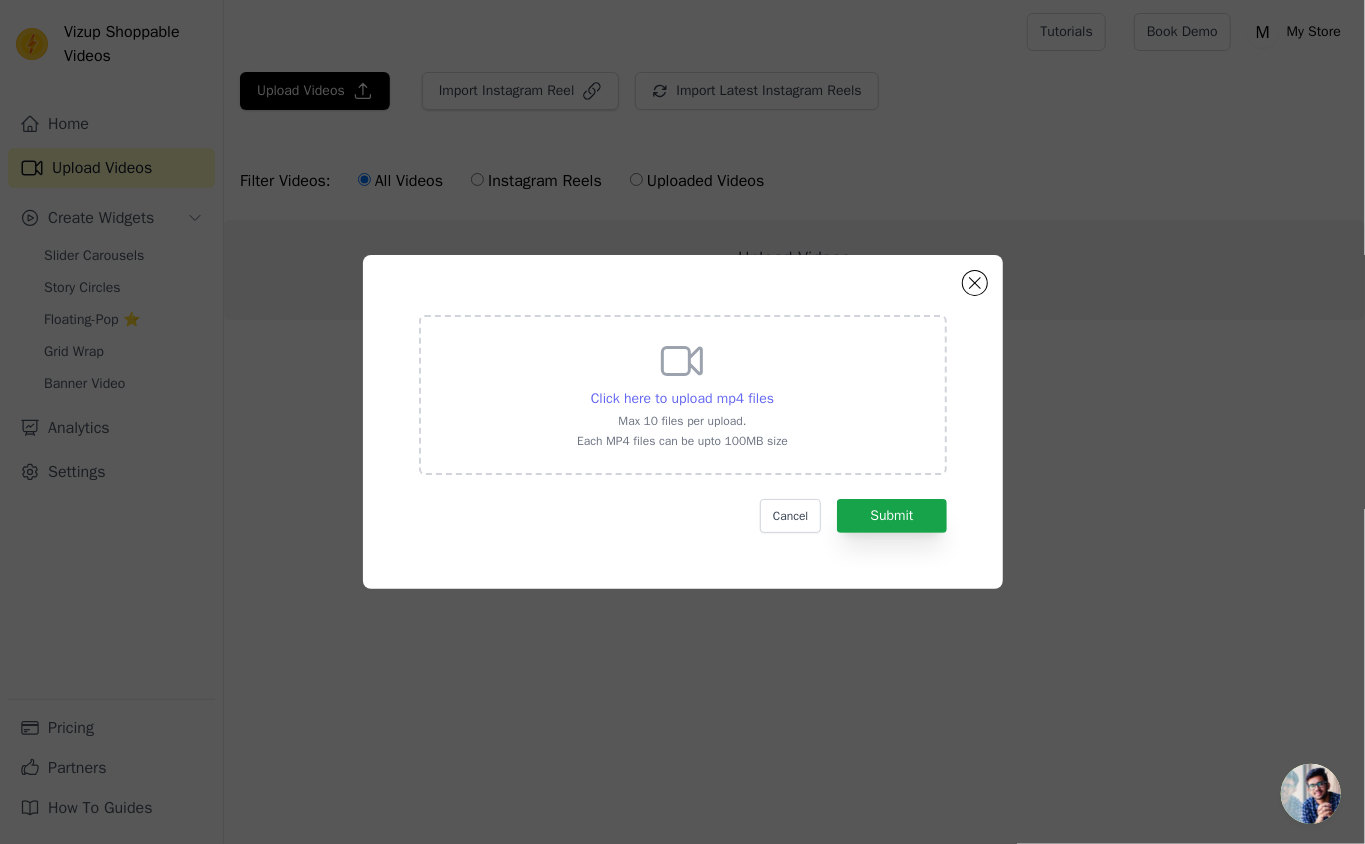 click on "Click here to upload mp4 files" at bounding box center [682, 399] 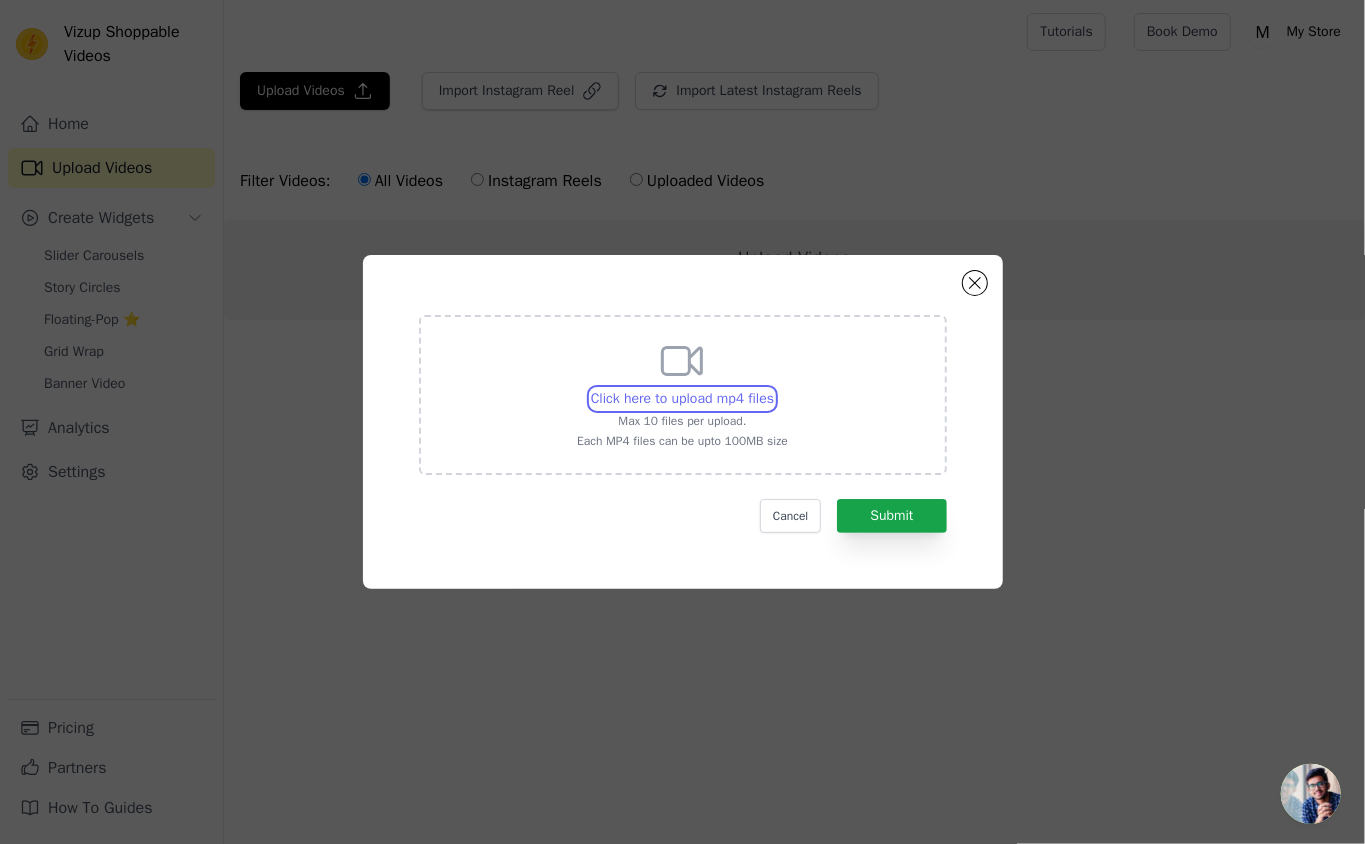 click on "Click here to upload mp4 files     Max 10 files per upload.   Each MP4 files can be upto 100MB size" at bounding box center (773, 388) 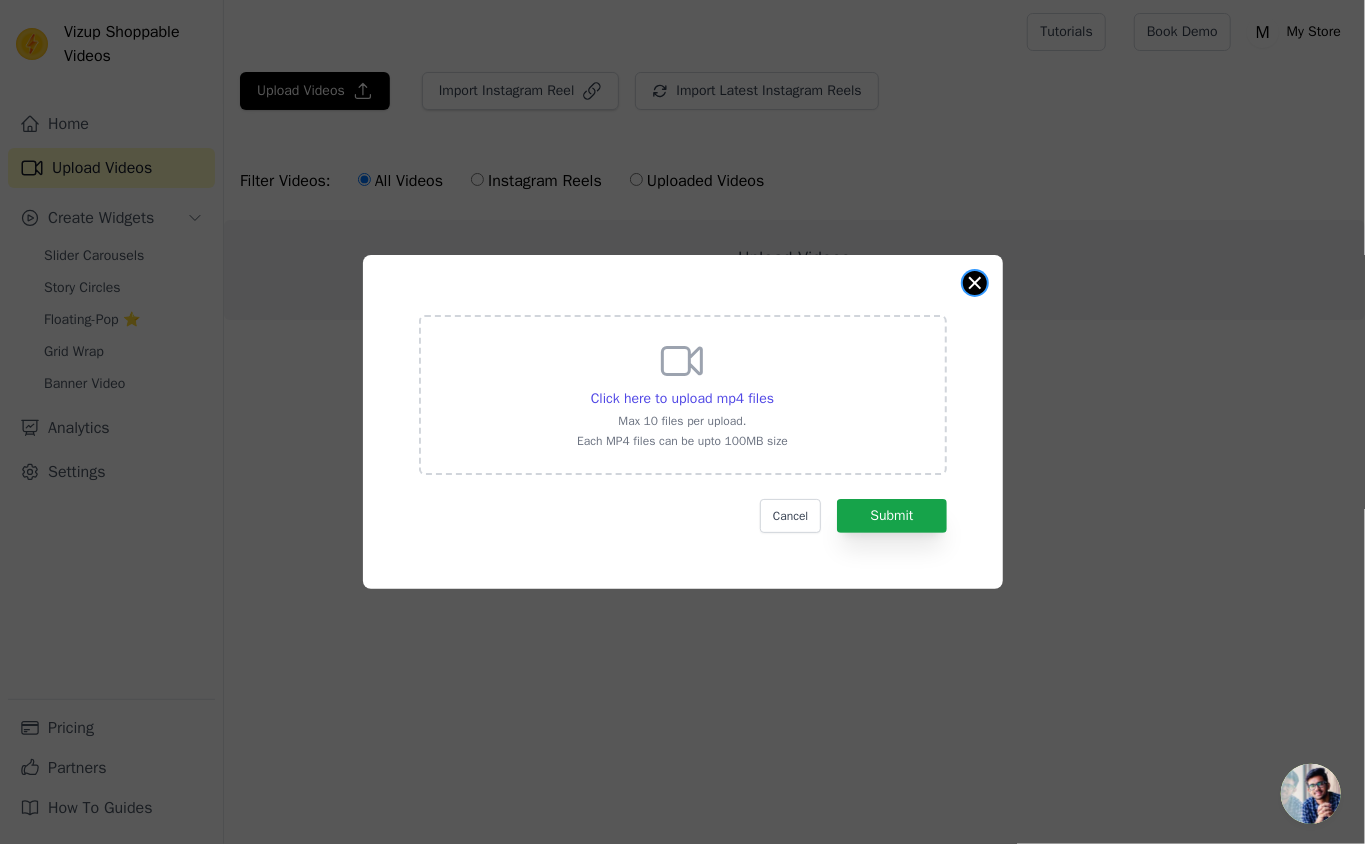 click at bounding box center [975, 283] 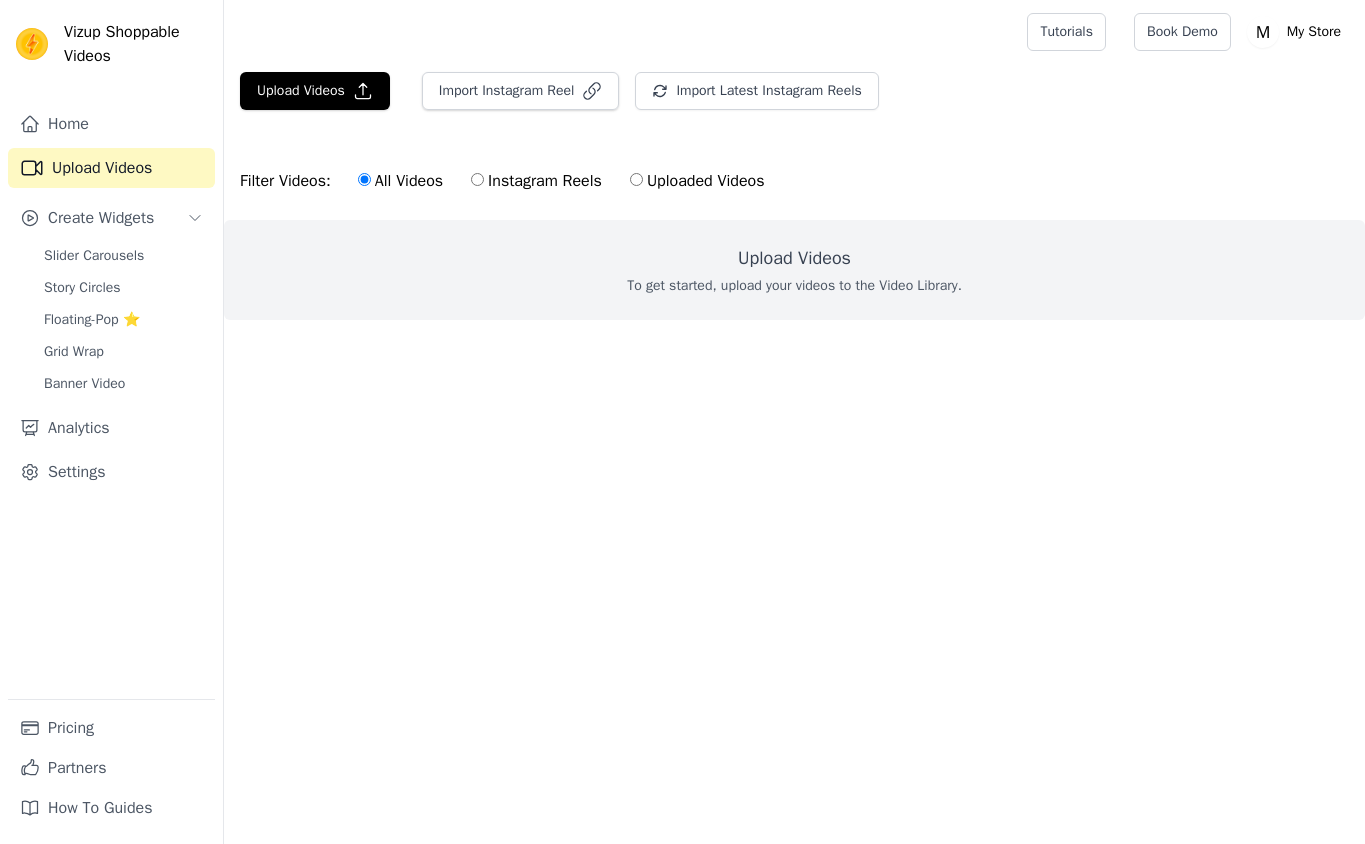 scroll, scrollTop: 0, scrollLeft: 0, axis: both 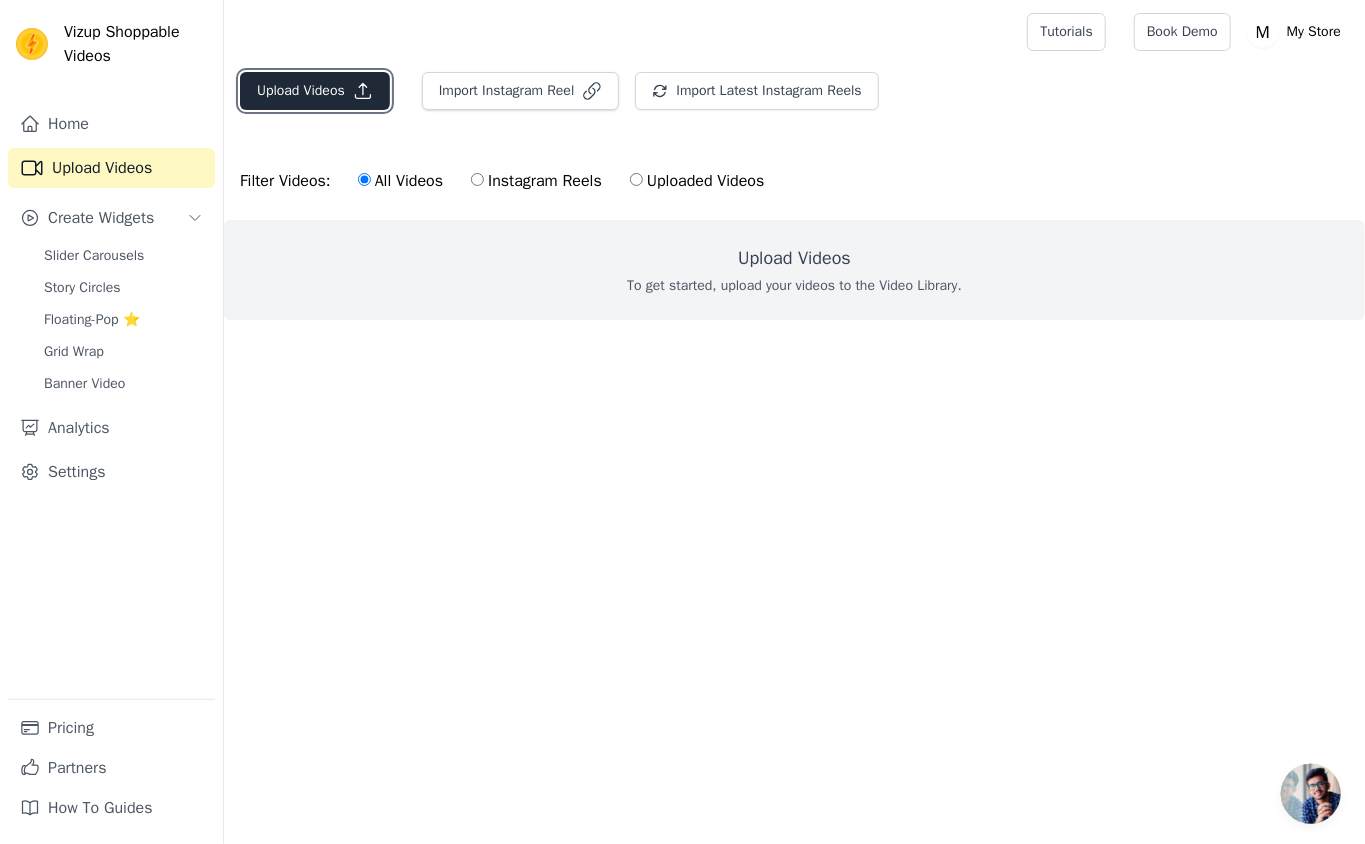click on "Upload Videos" at bounding box center [315, 91] 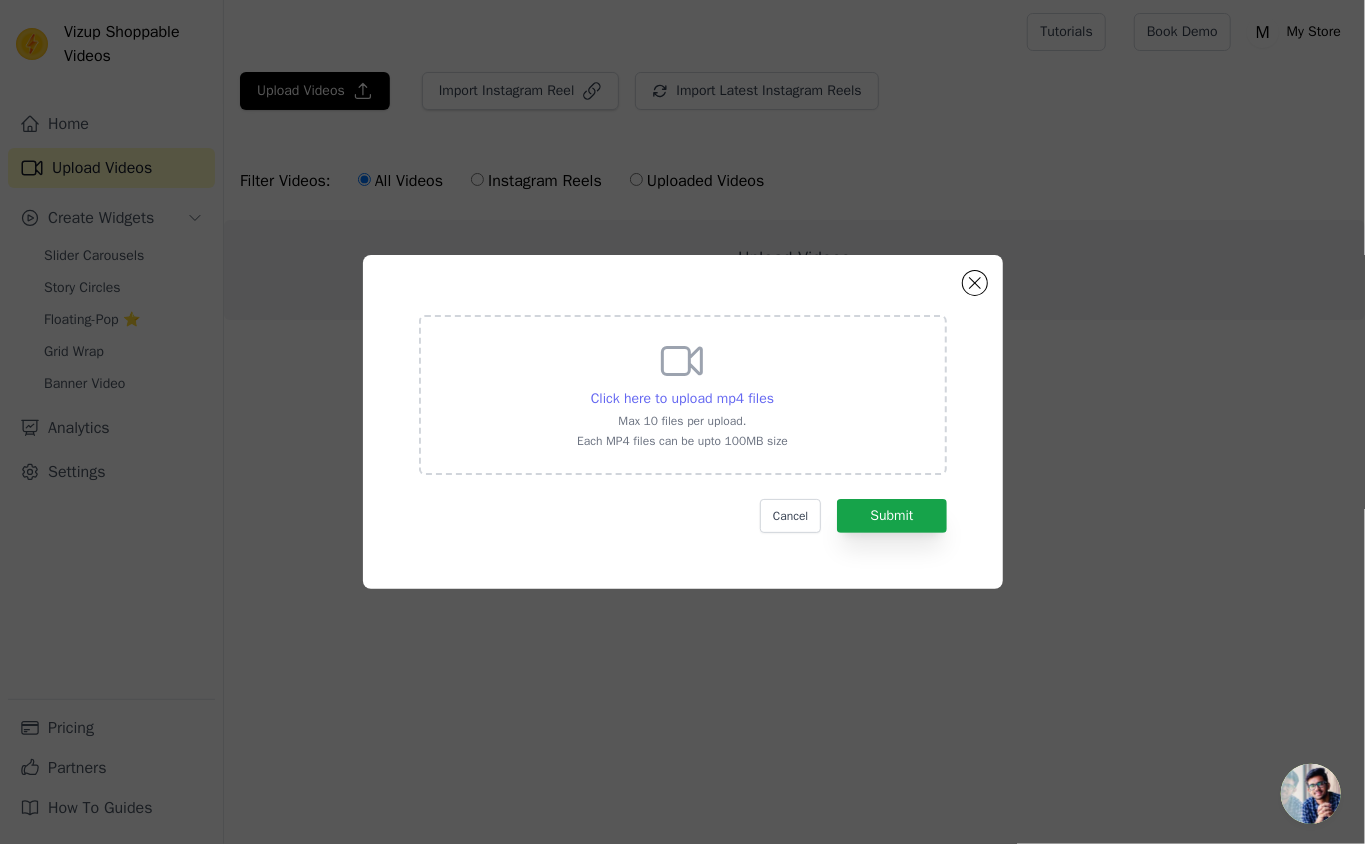 click on "Click here to upload mp4 files" at bounding box center [682, 398] 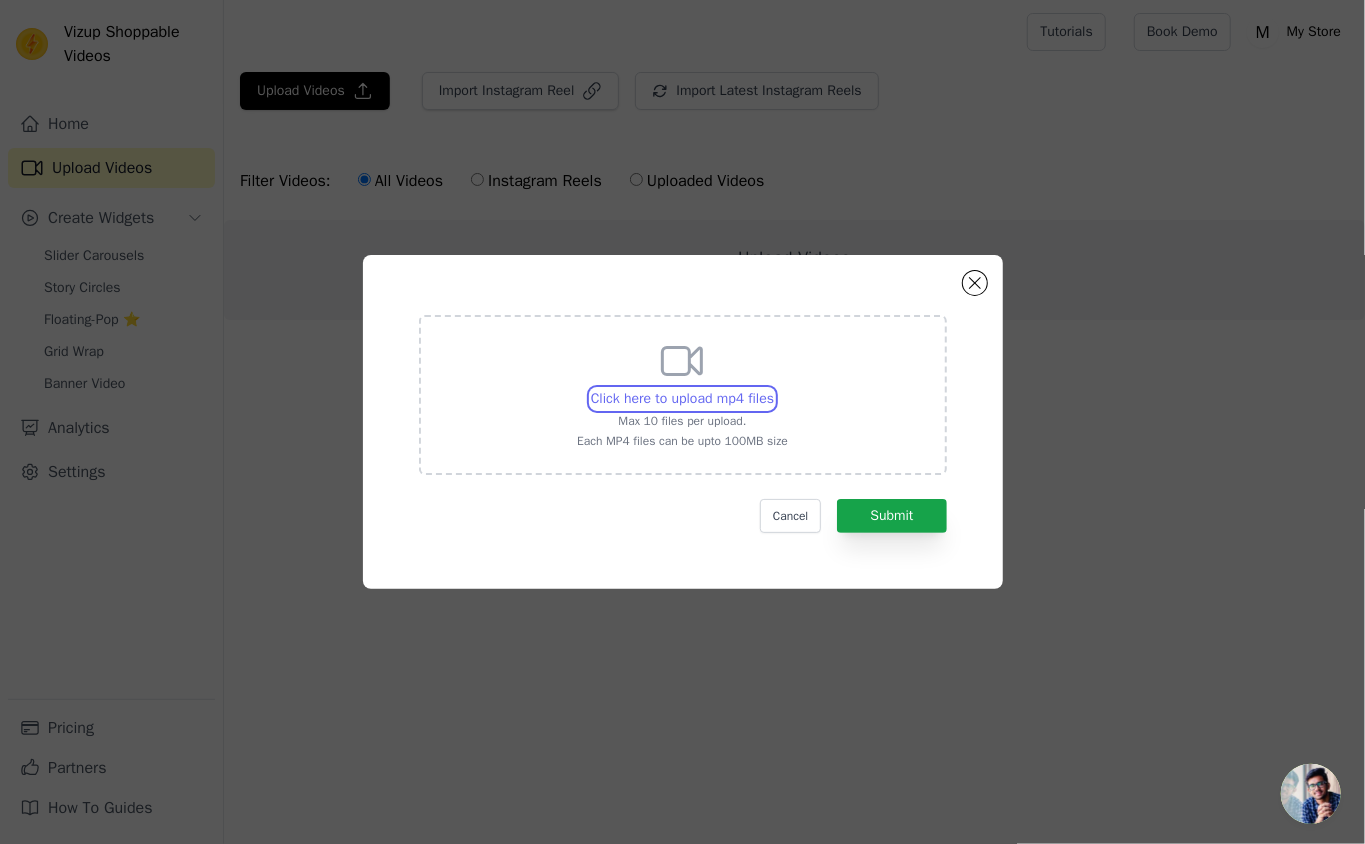 click on "Click here to upload mp4 files     Max 10 files per upload.   Each MP4 files can be upto 100MB size" at bounding box center (773, 388) 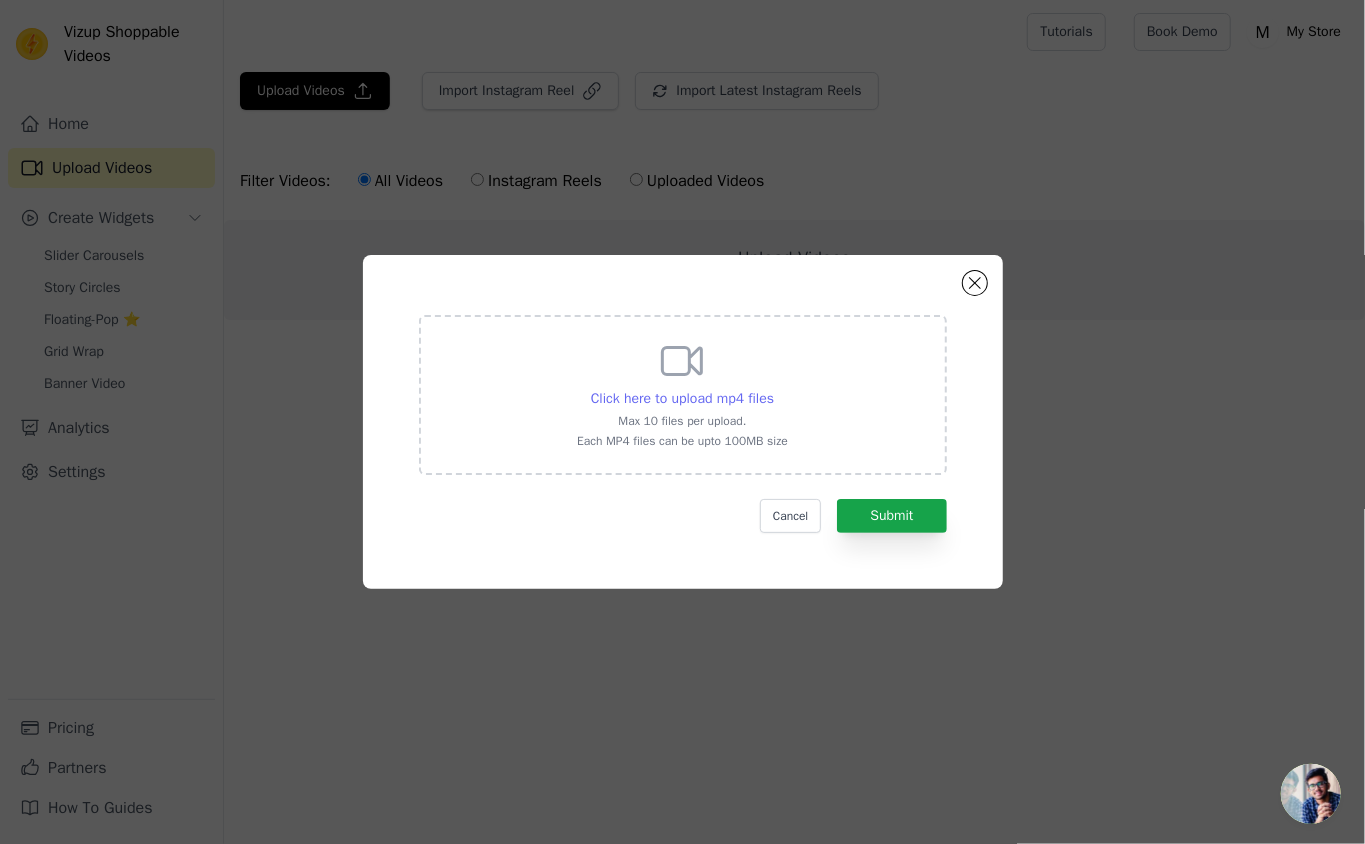 click on "Click here to upload mp4 files" at bounding box center [682, 398] 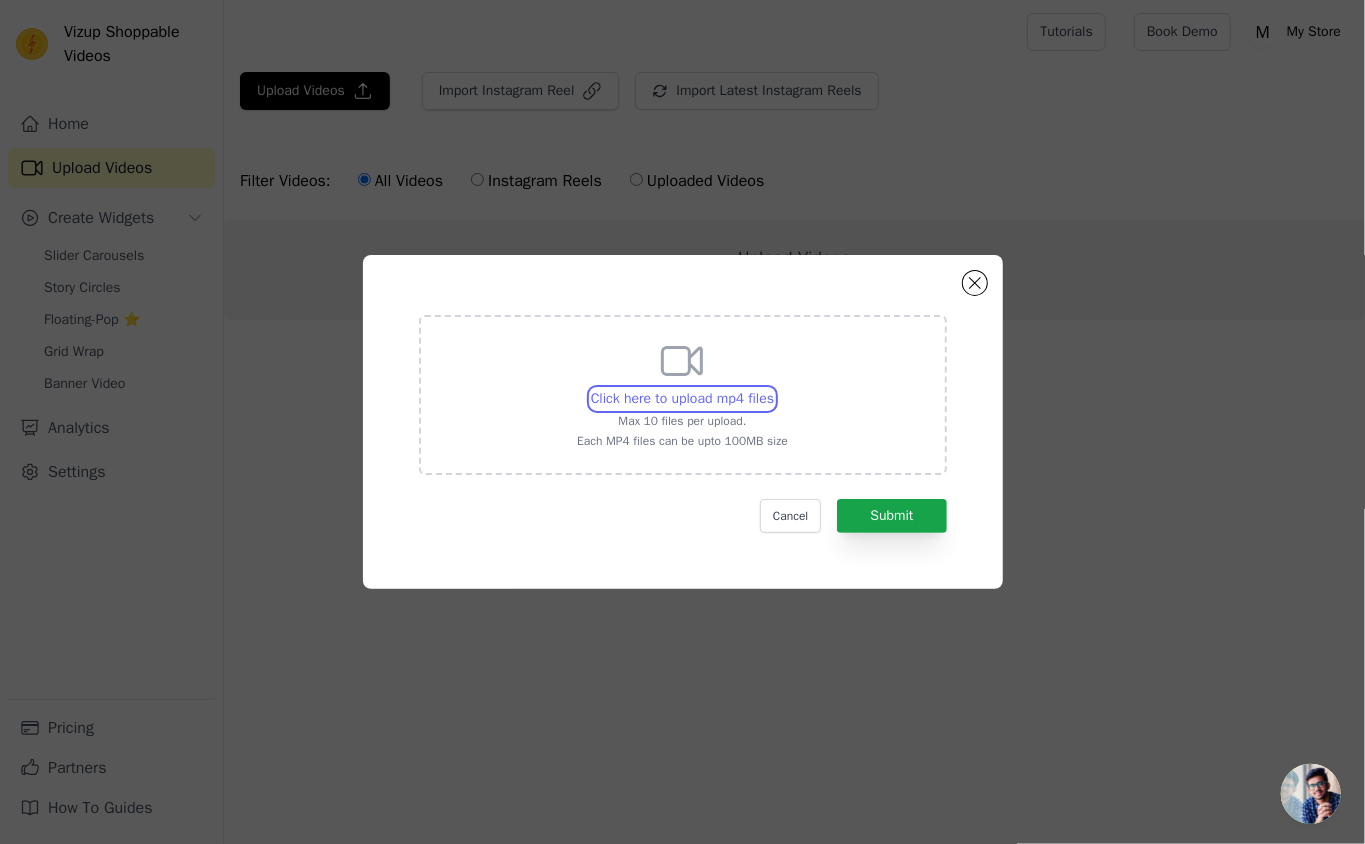 click on "Click here to upload mp4 files     Max 10 files per upload.   Each MP4 files can be upto 100MB size" at bounding box center [773, 388] 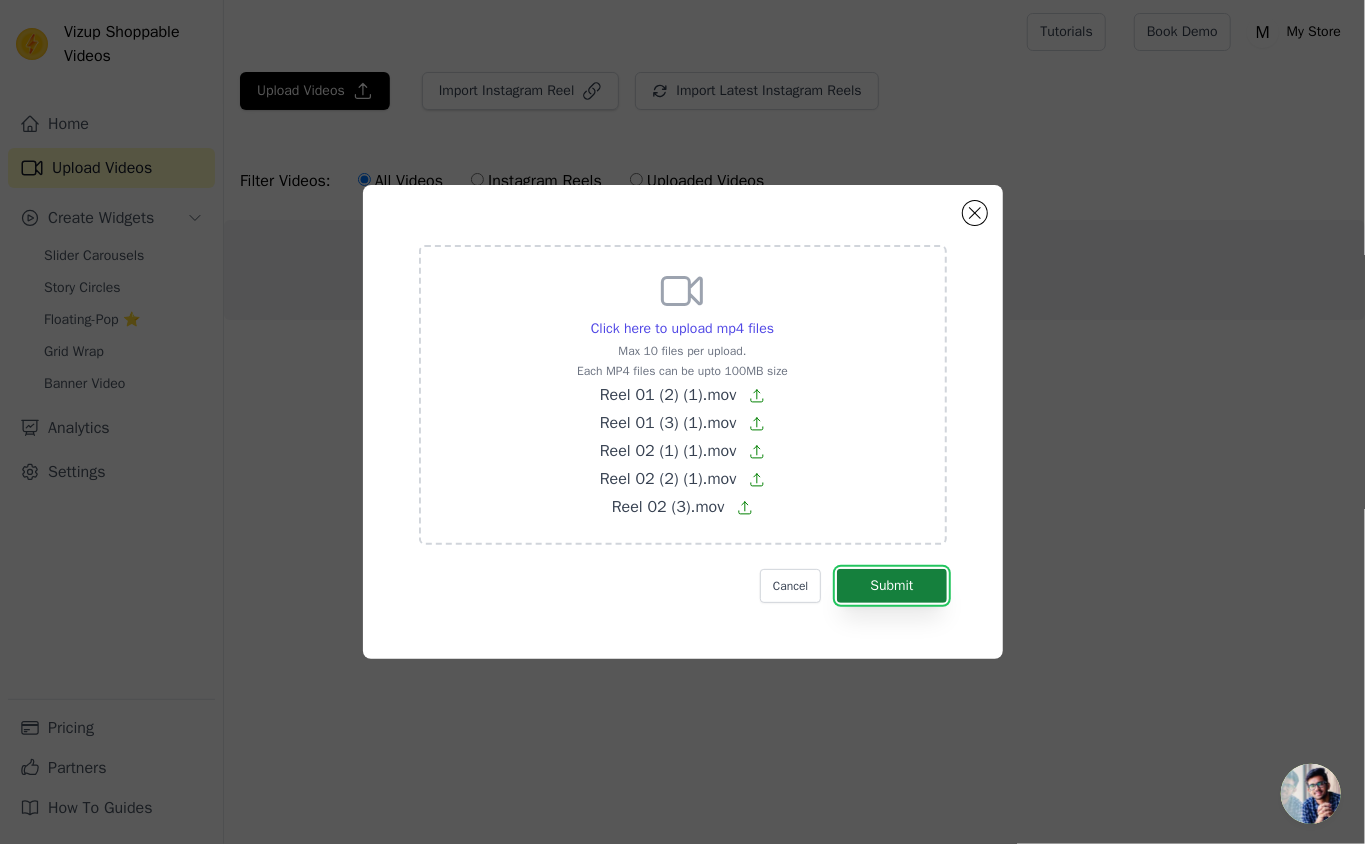 click on "Submit" at bounding box center (891, 586) 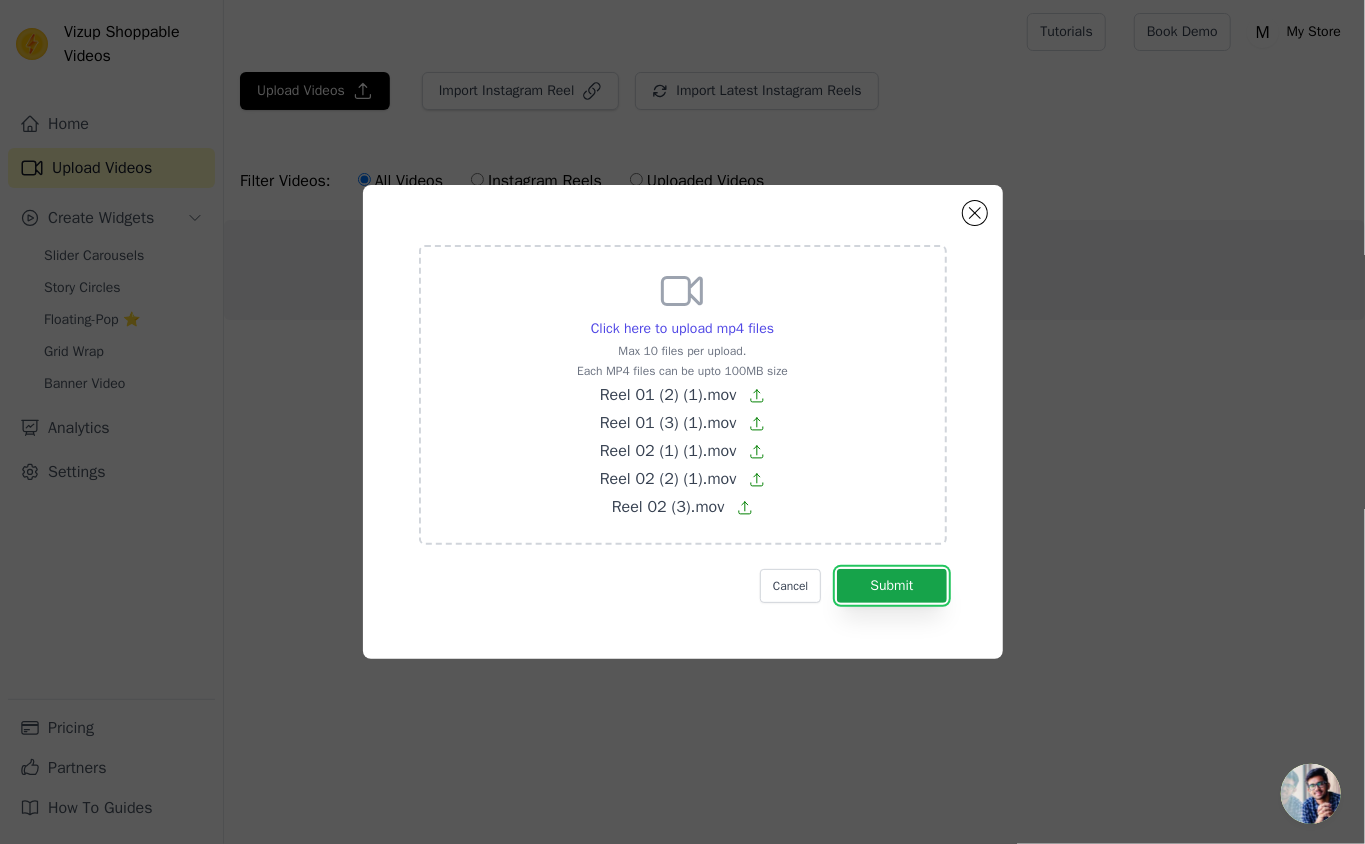 type 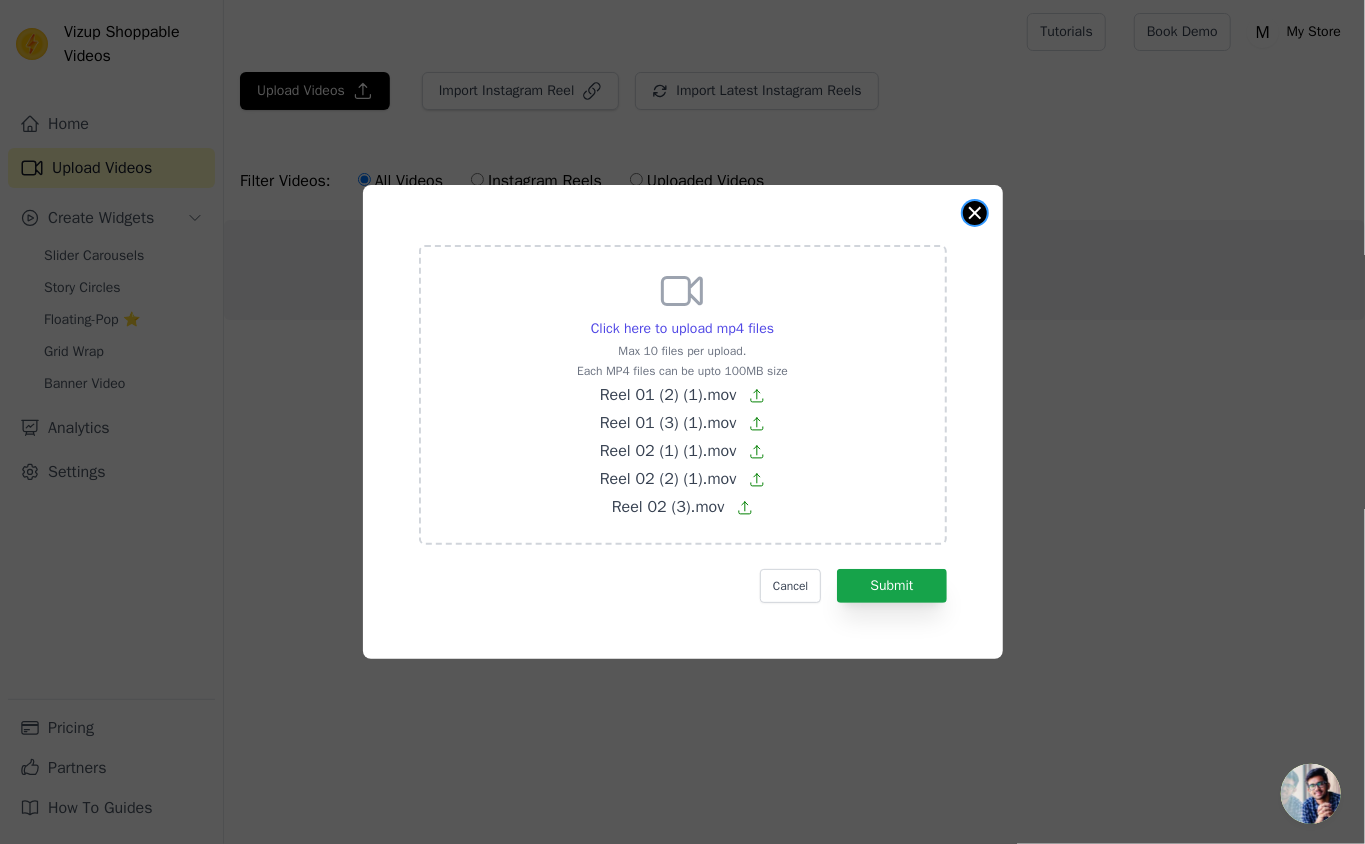 click at bounding box center (975, 213) 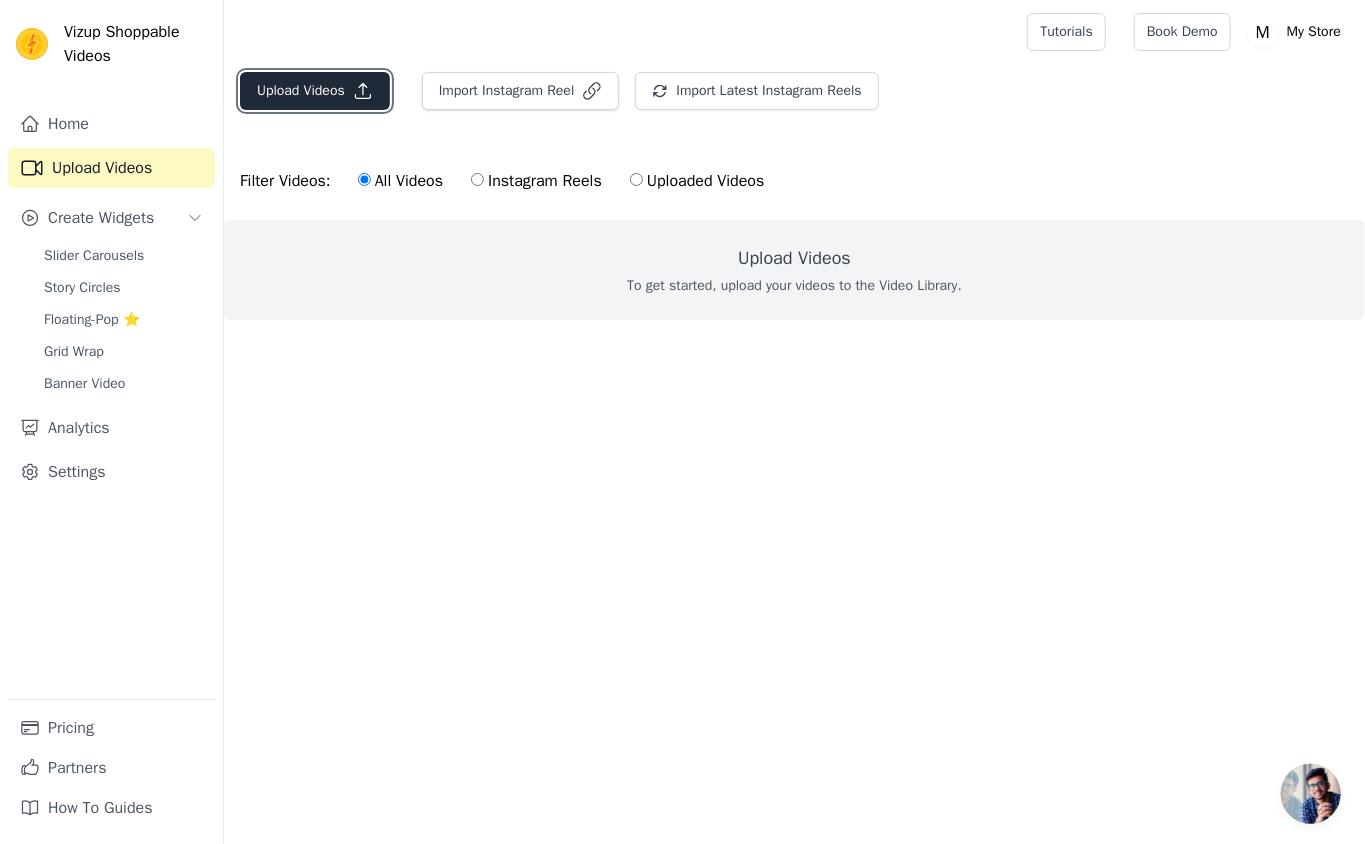 click on "Upload Videos" at bounding box center (315, 91) 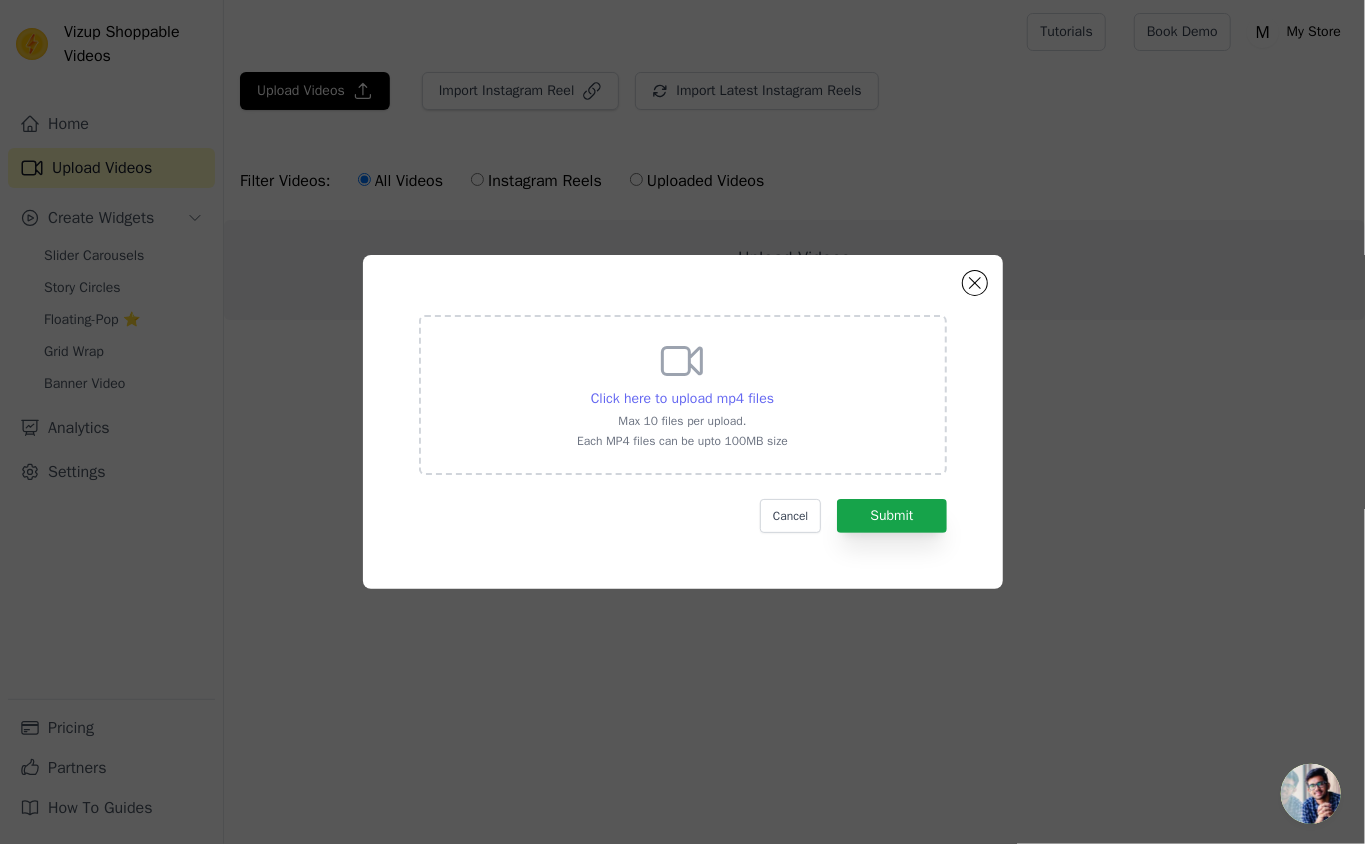 click on "Click here to upload mp4 files" at bounding box center [682, 398] 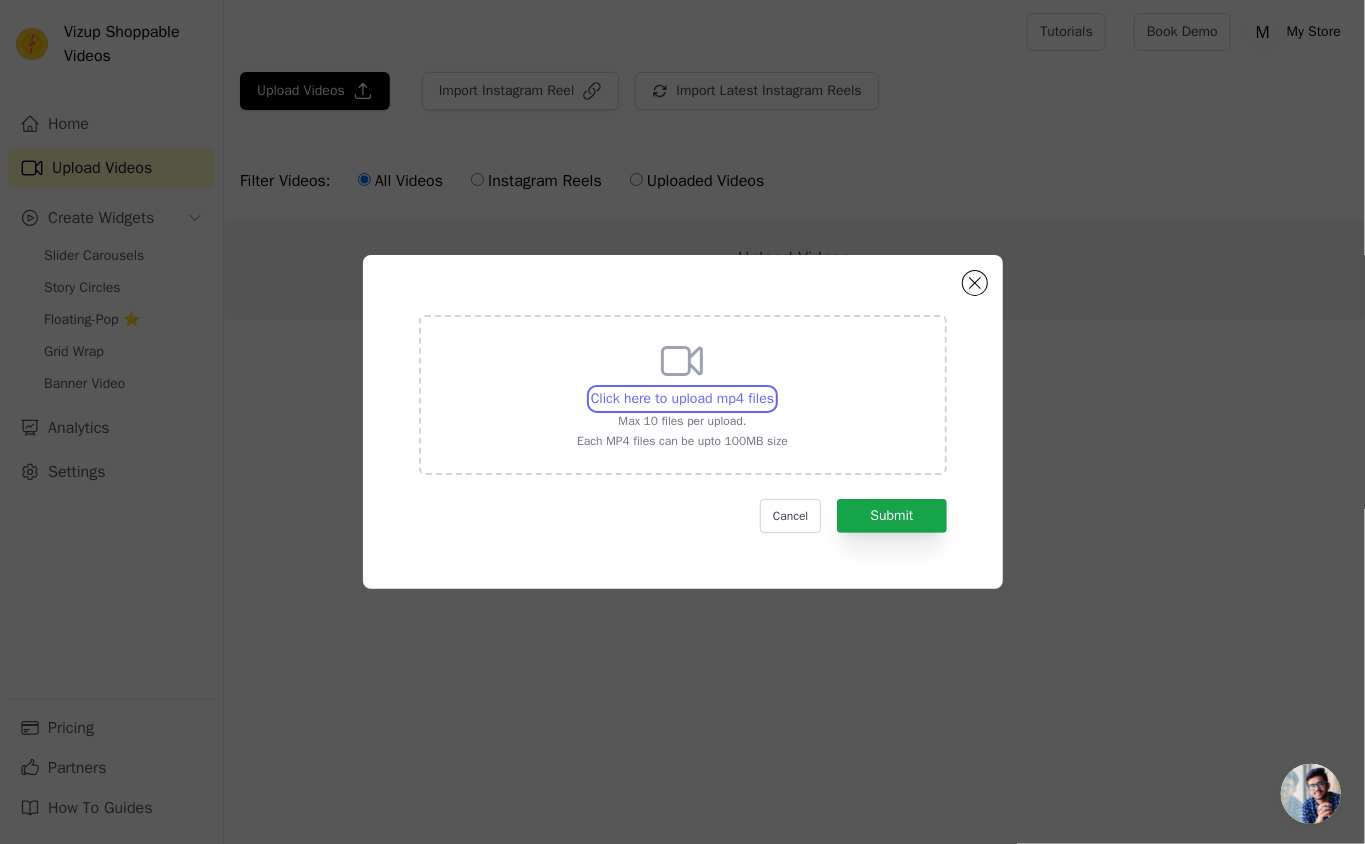 click on "Click here to upload mp4 files     Max 10 files per upload.   Each MP4 files can be upto 100MB size" at bounding box center (773, 388) 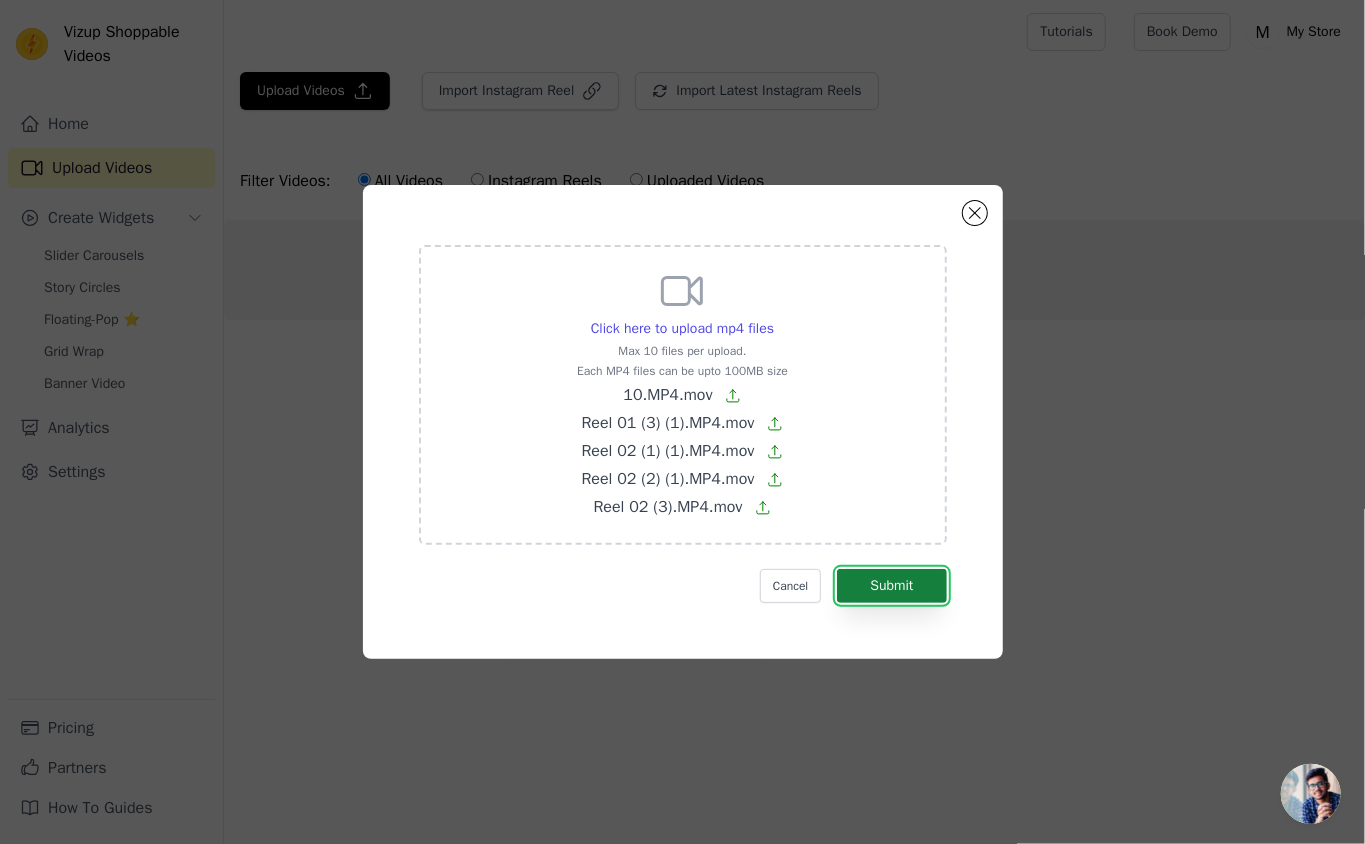 click on "Submit" at bounding box center [891, 586] 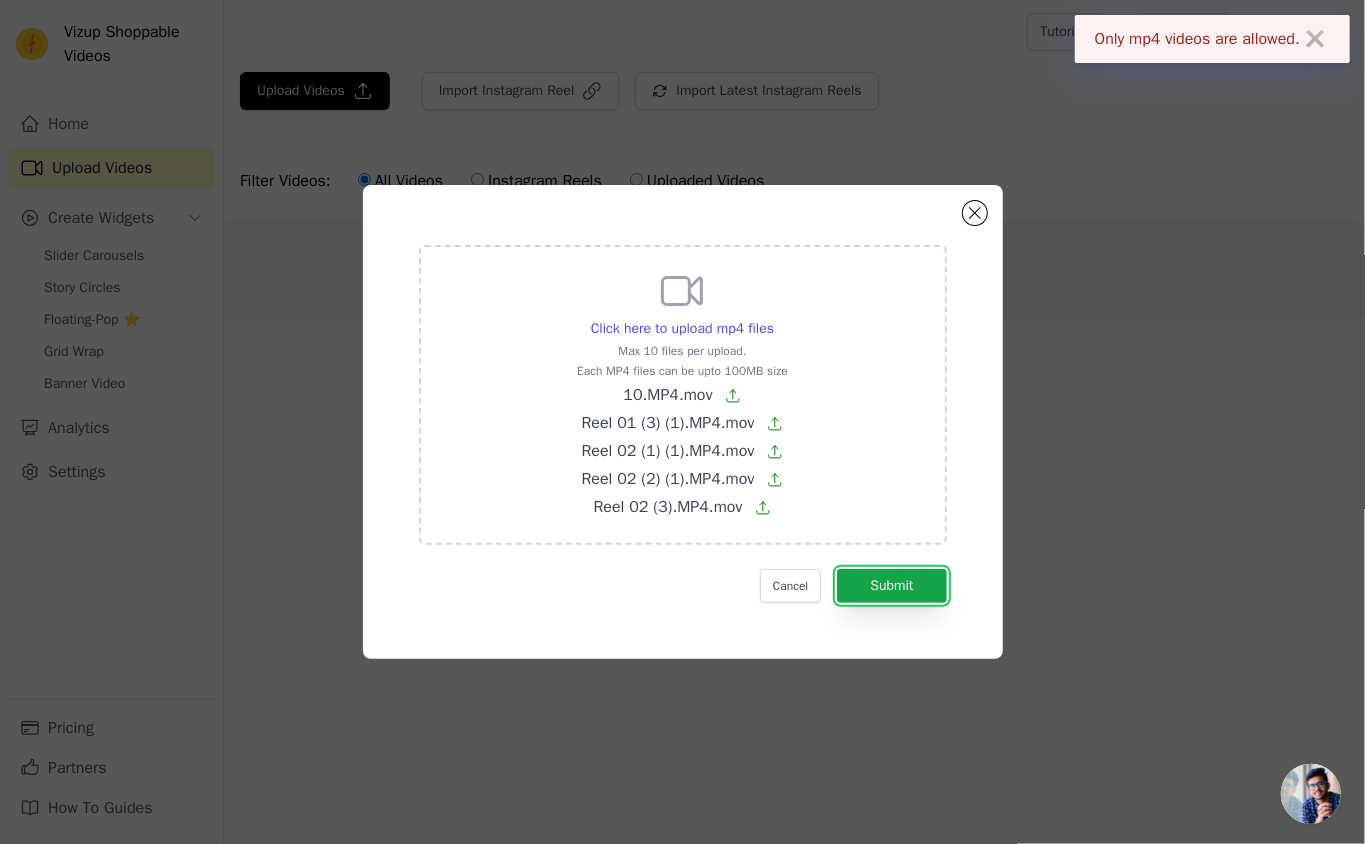 type 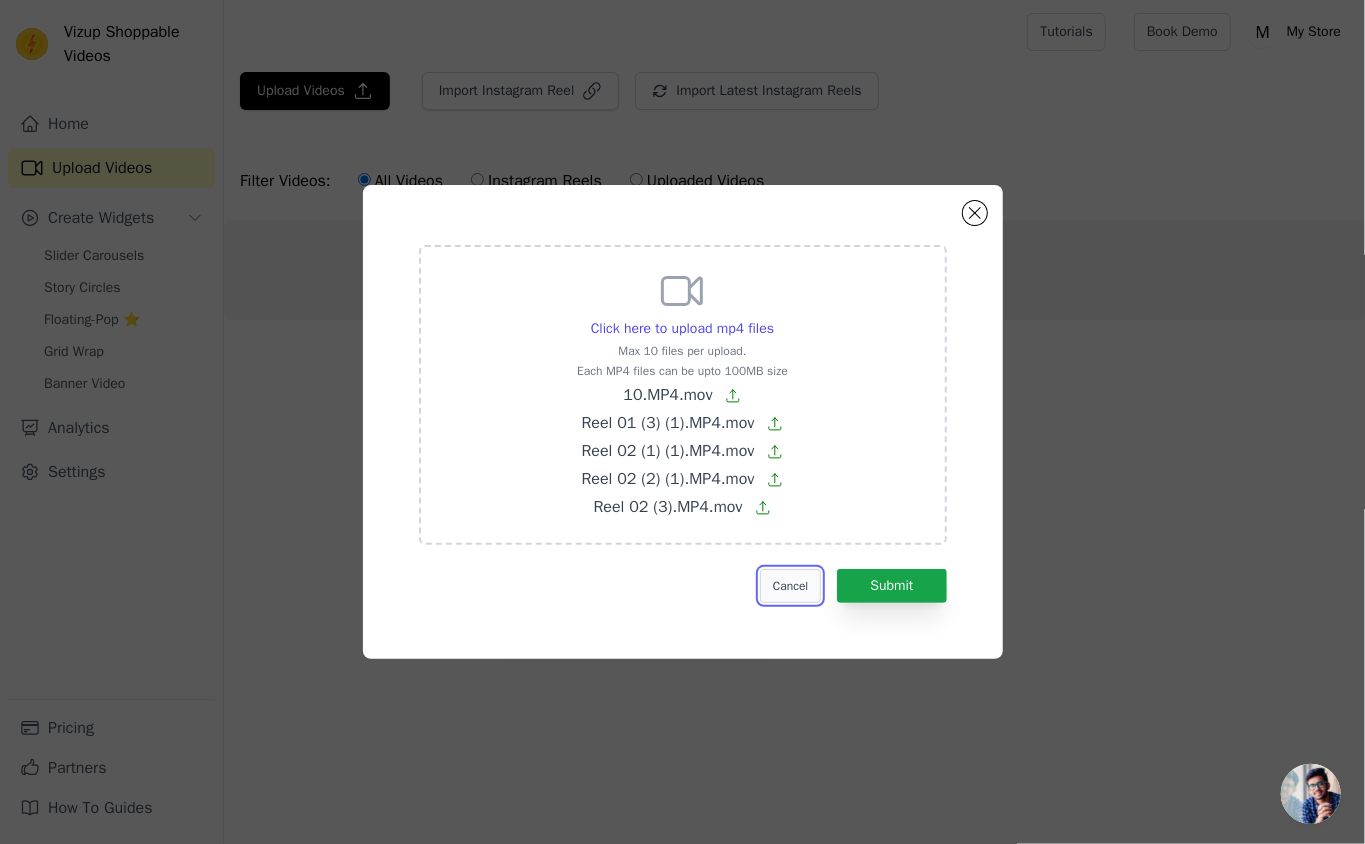 click on "Cancel" at bounding box center [790, 586] 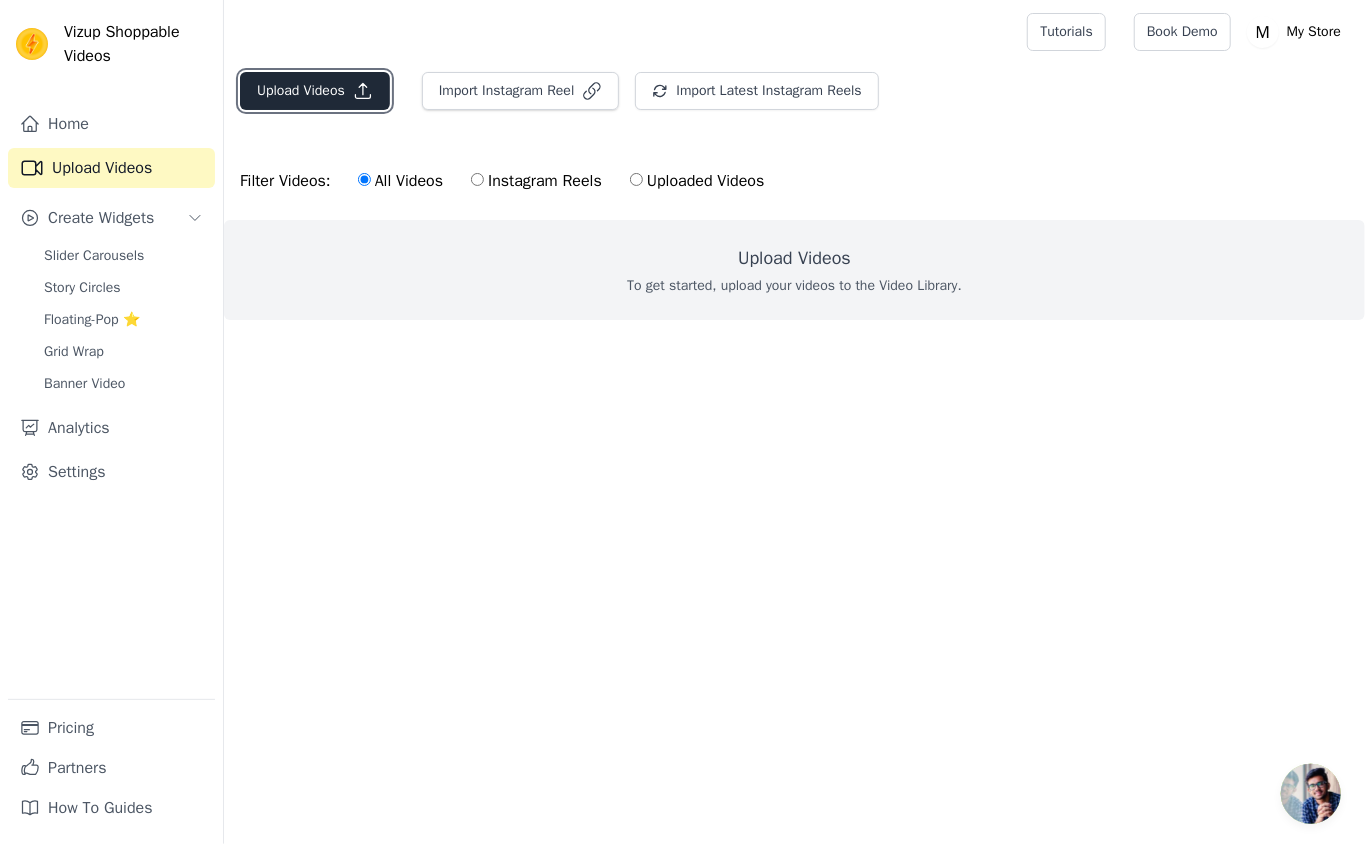 click on "Upload Videos" at bounding box center (315, 91) 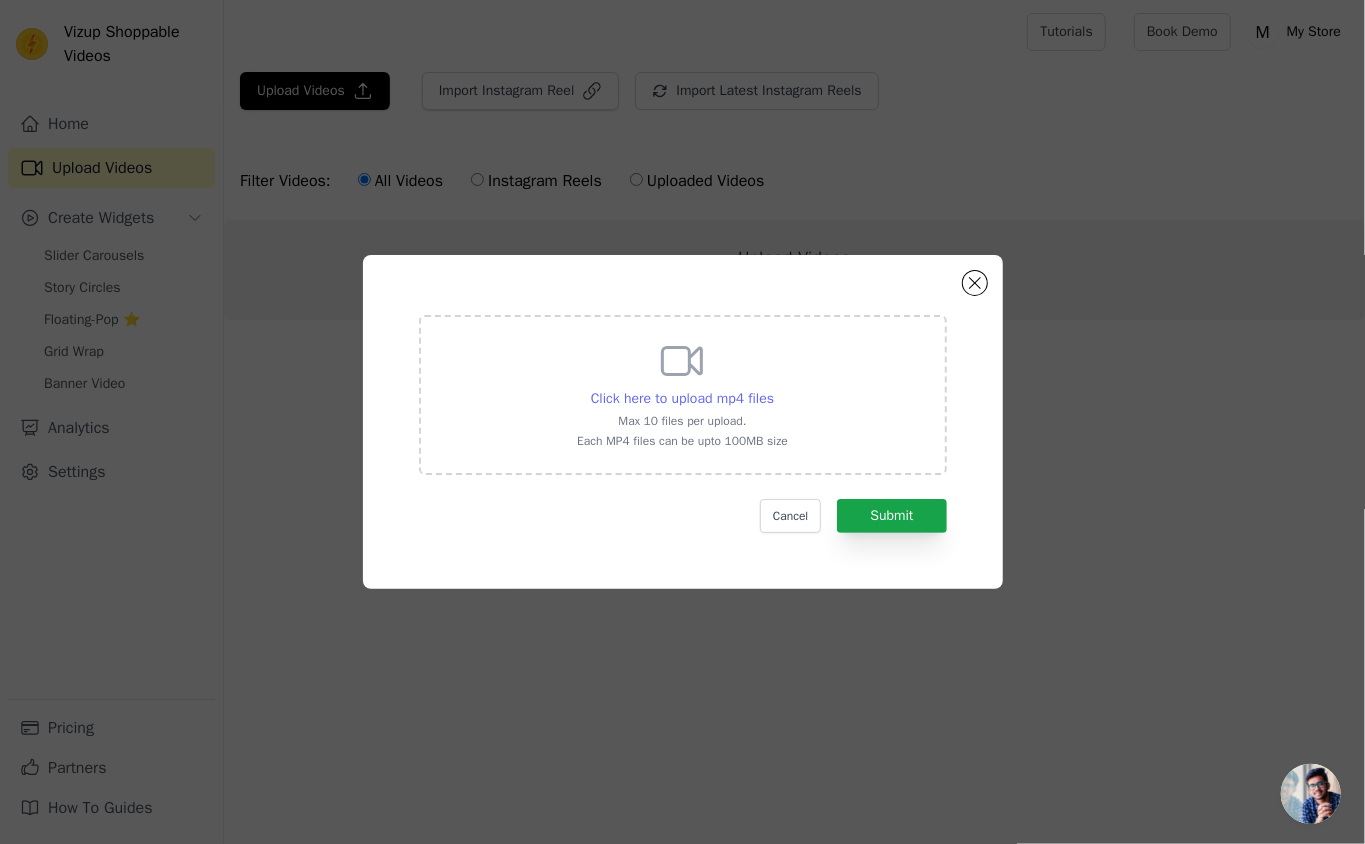 click on "Click here to upload mp4 files" at bounding box center (682, 398) 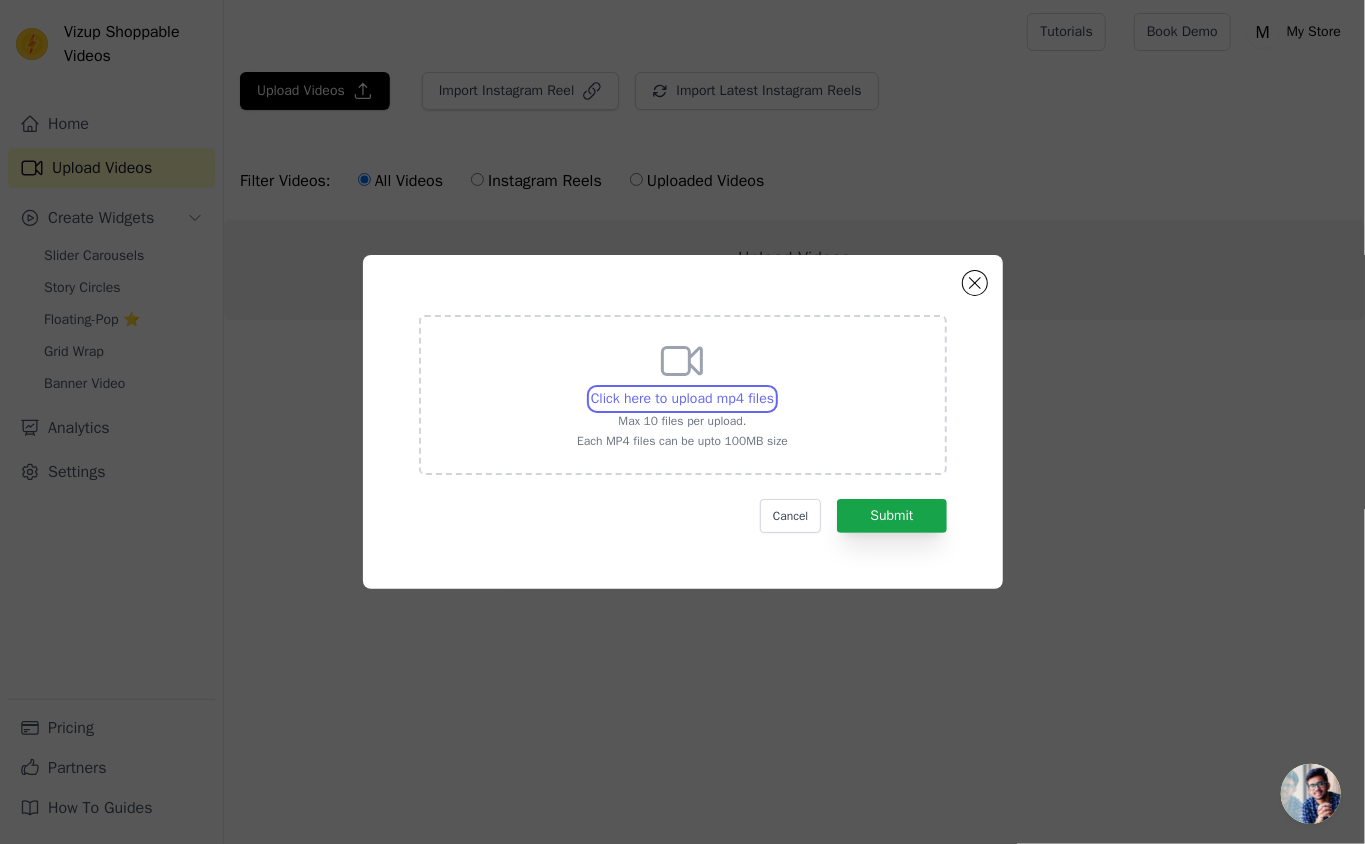 type on "C:\fakepath\10.MP4.mp4" 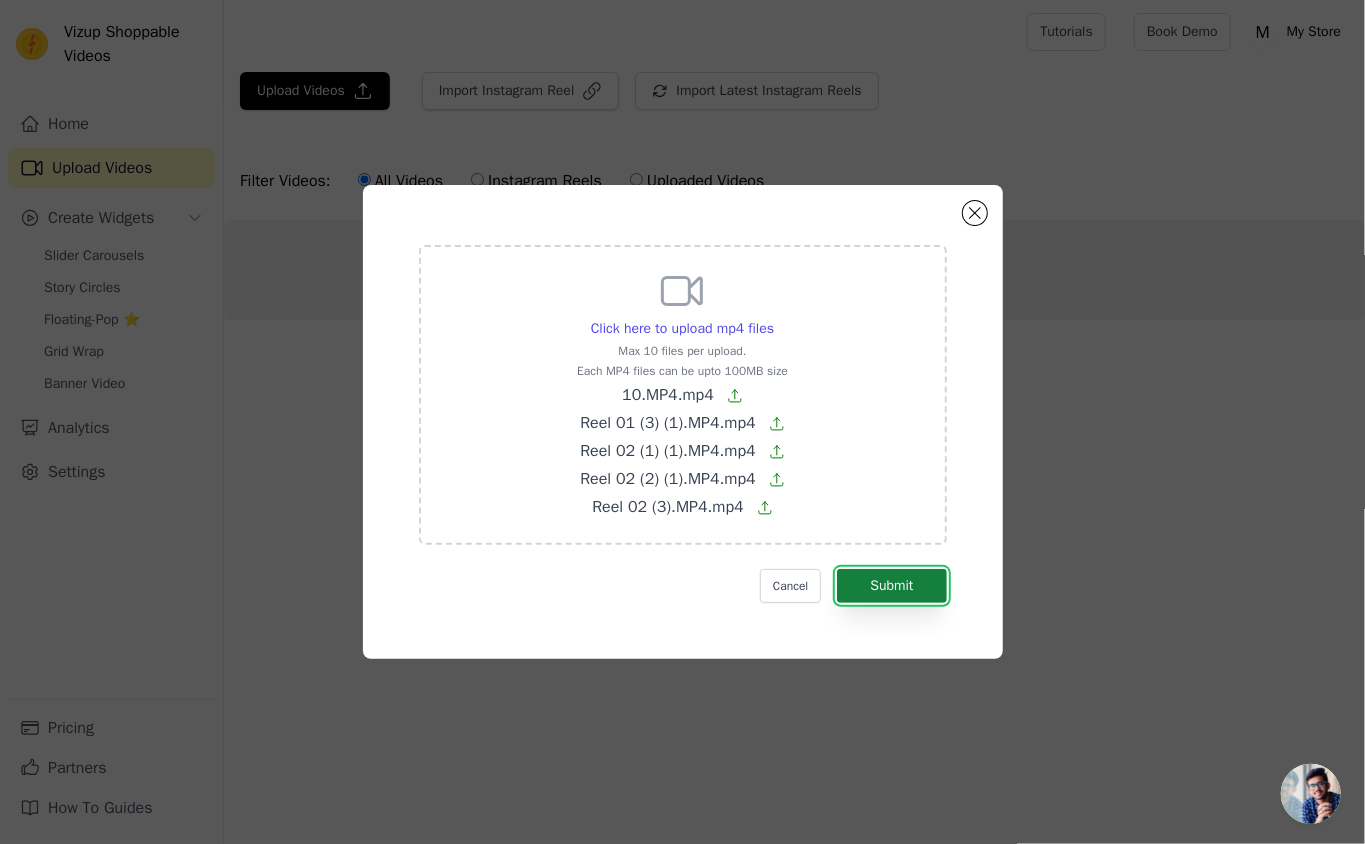 click on "Submit" at bounding box center (891, 586) 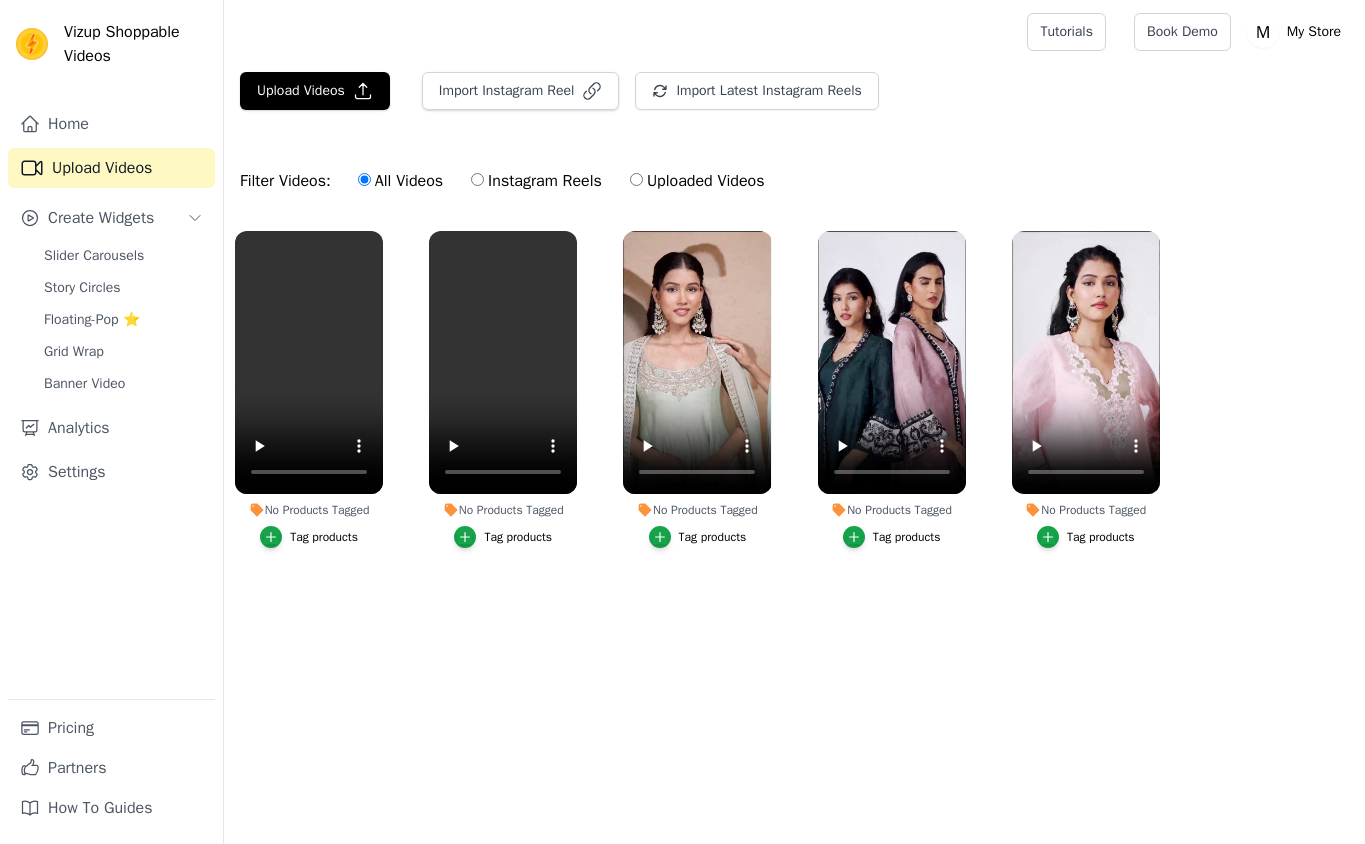scroll, scrollTop: 0, scrollLeft: 0, axis: both 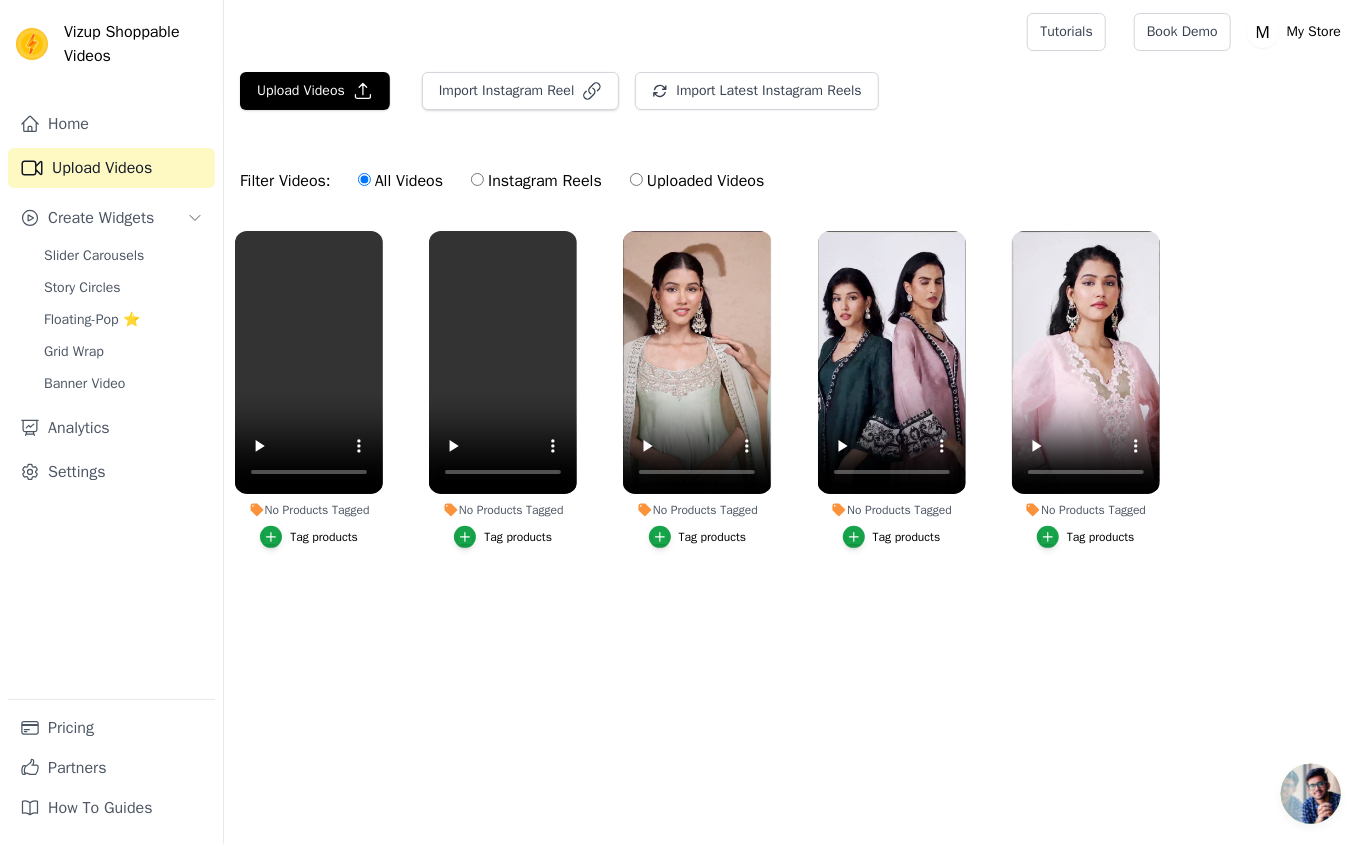 click on "Tag products" at bounding box center (713, 537) 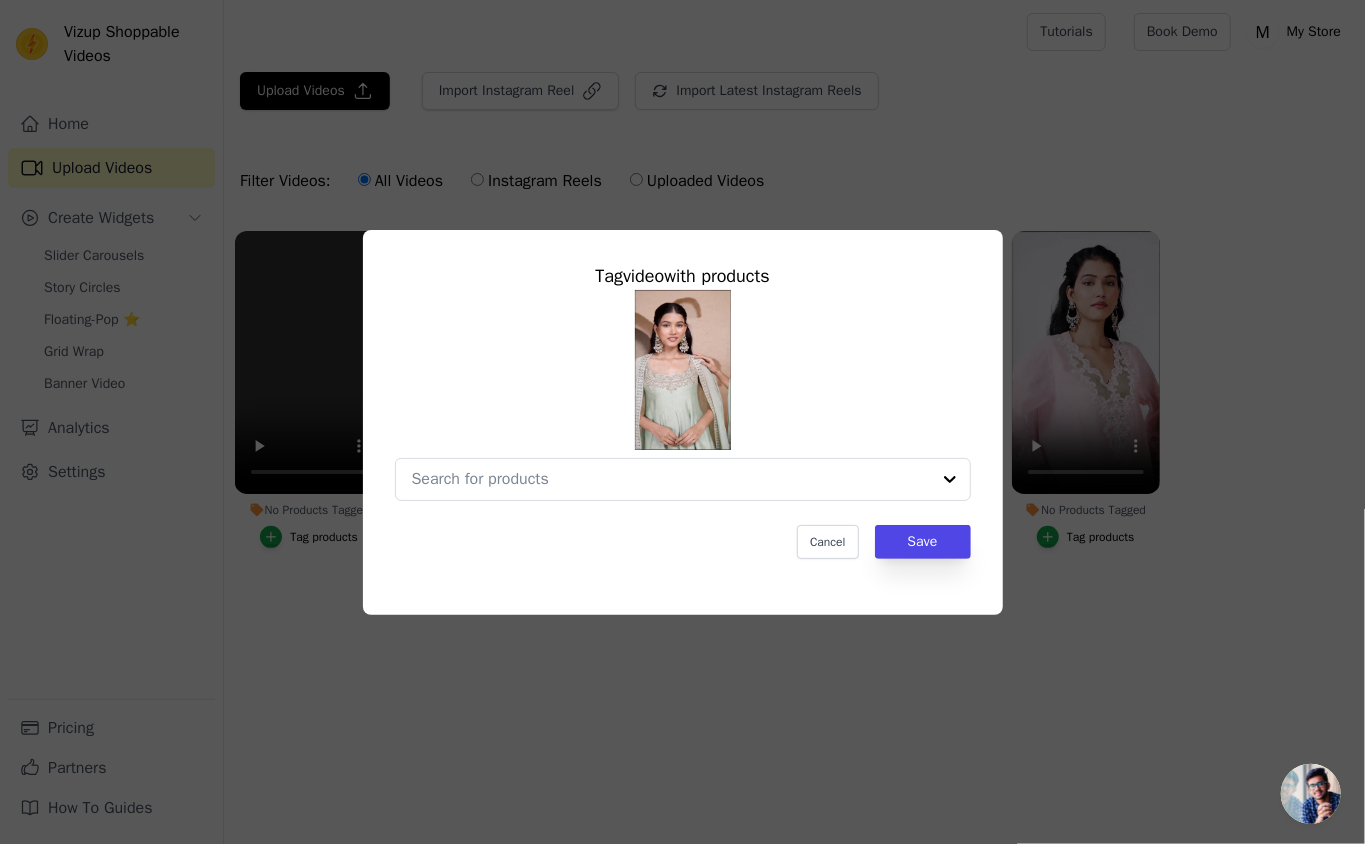click on "Tag  video  with products                         Cancel   Save" at bounding box center (683, 410) 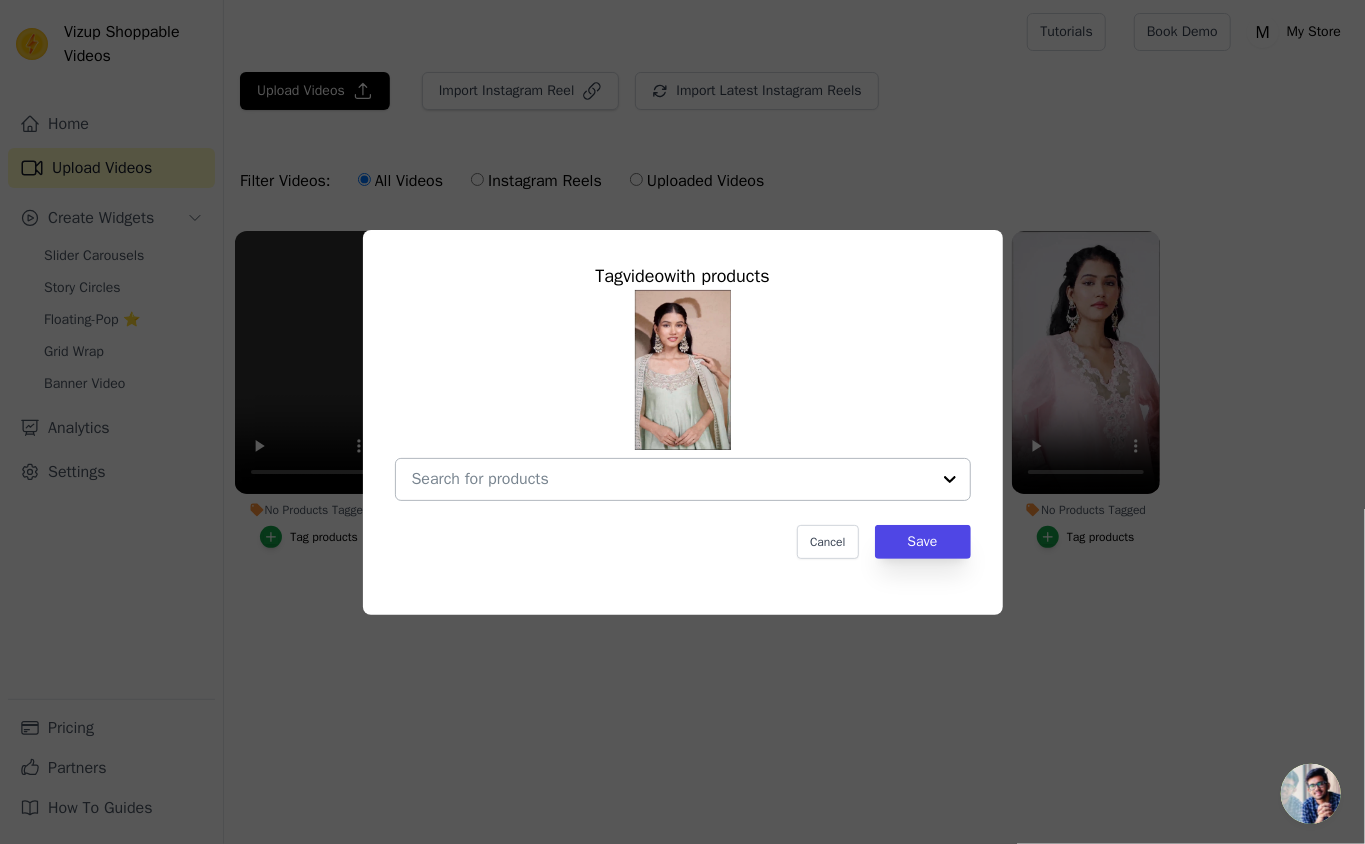 click at bounding box center (671, 479) 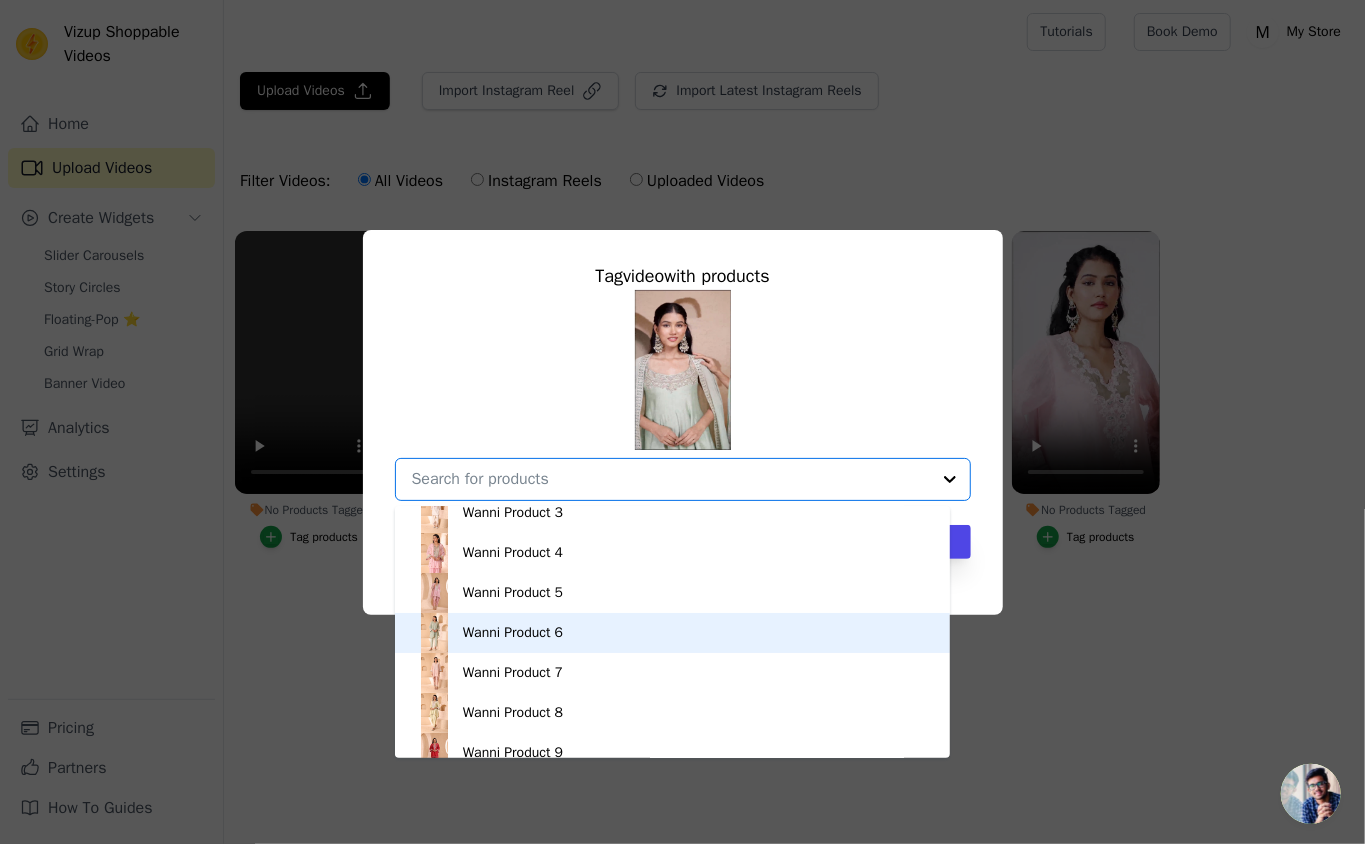 scroll, scrollTop: 0, scrollLeft: 0, axis: both 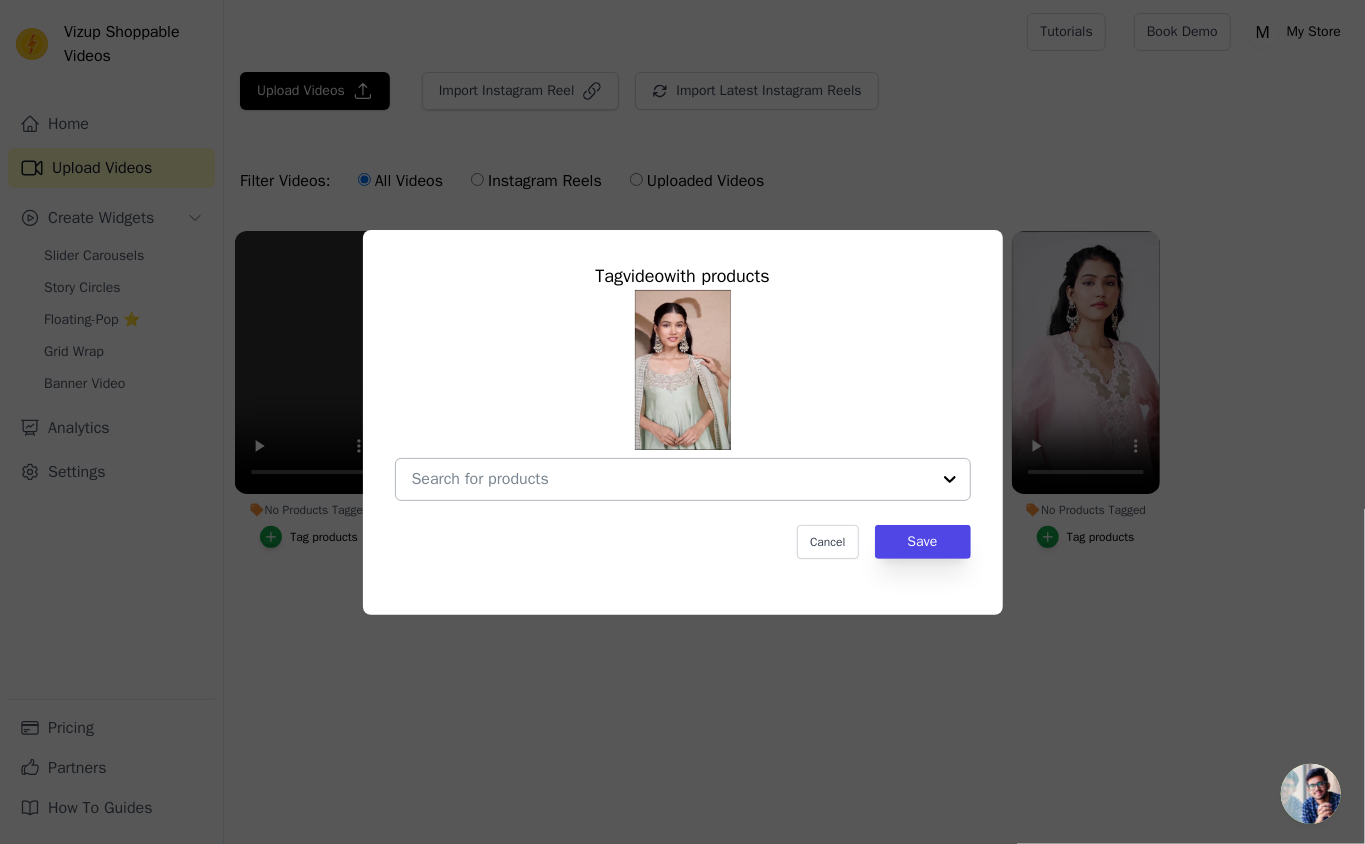 click at bounding box center (671, 479) 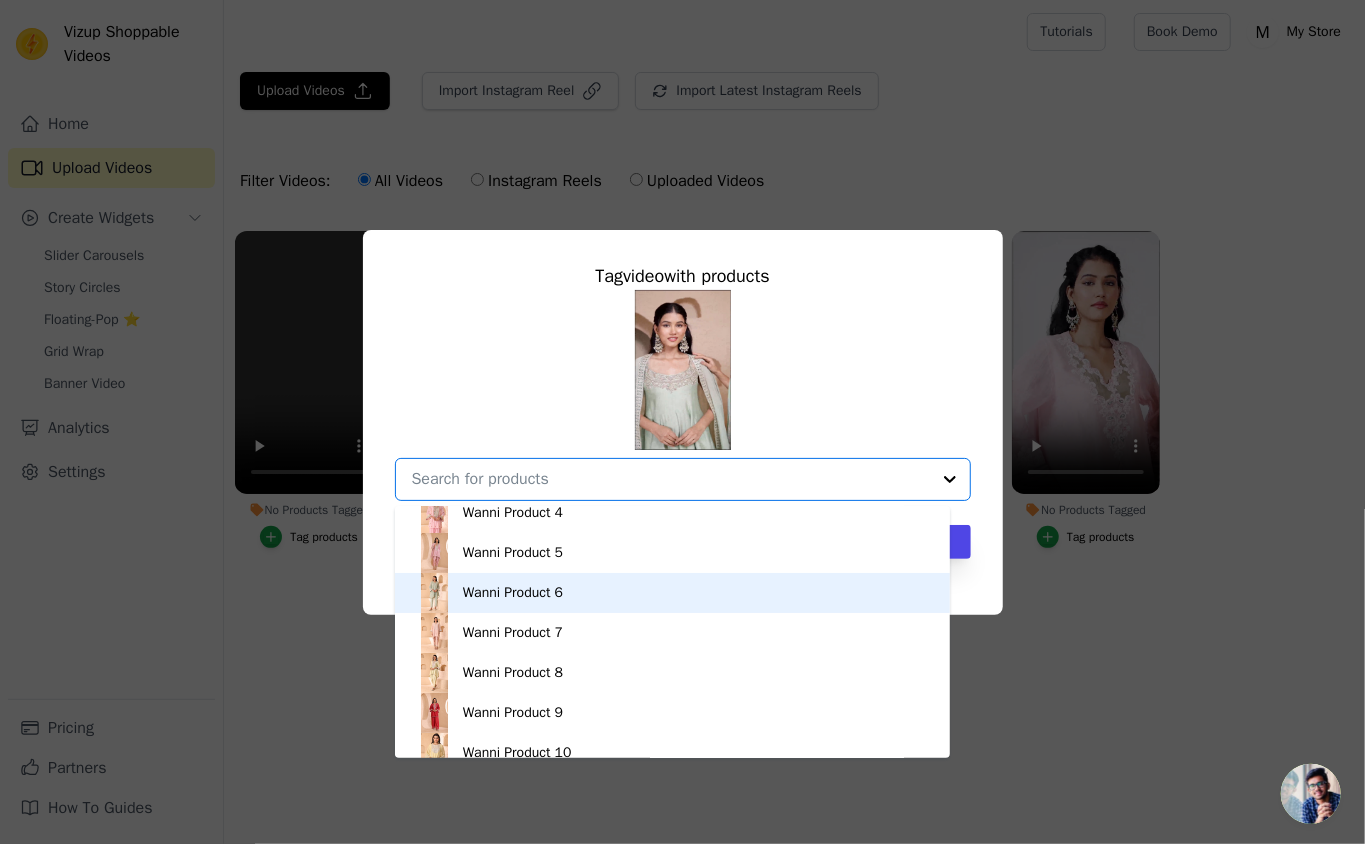 scroll, scrollTop: 0, scrollLeft: 0, axis: both 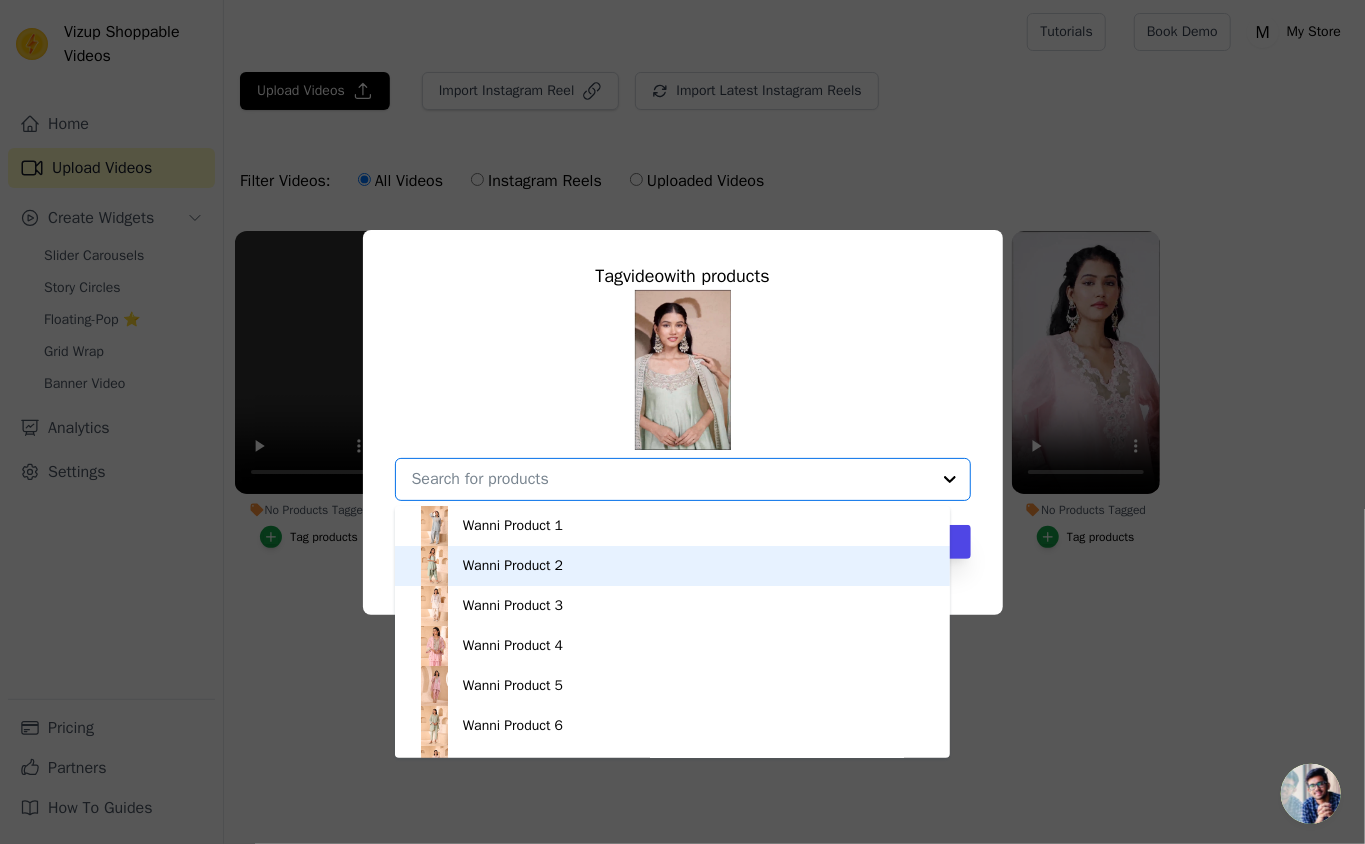 click on "Wanni Product 2" at bounding box center [673, 566] 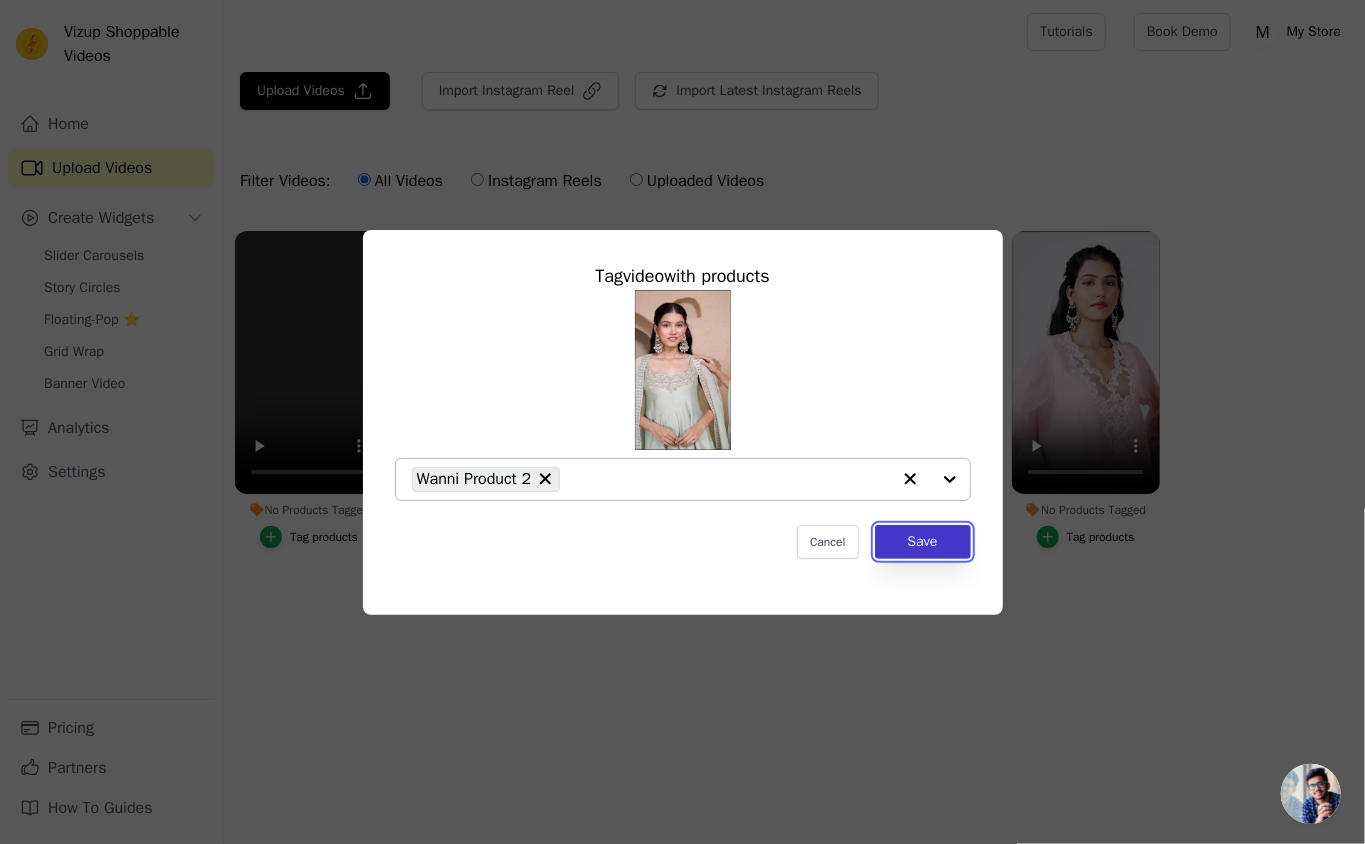 click on "Save" at bounding box center (923, 542) 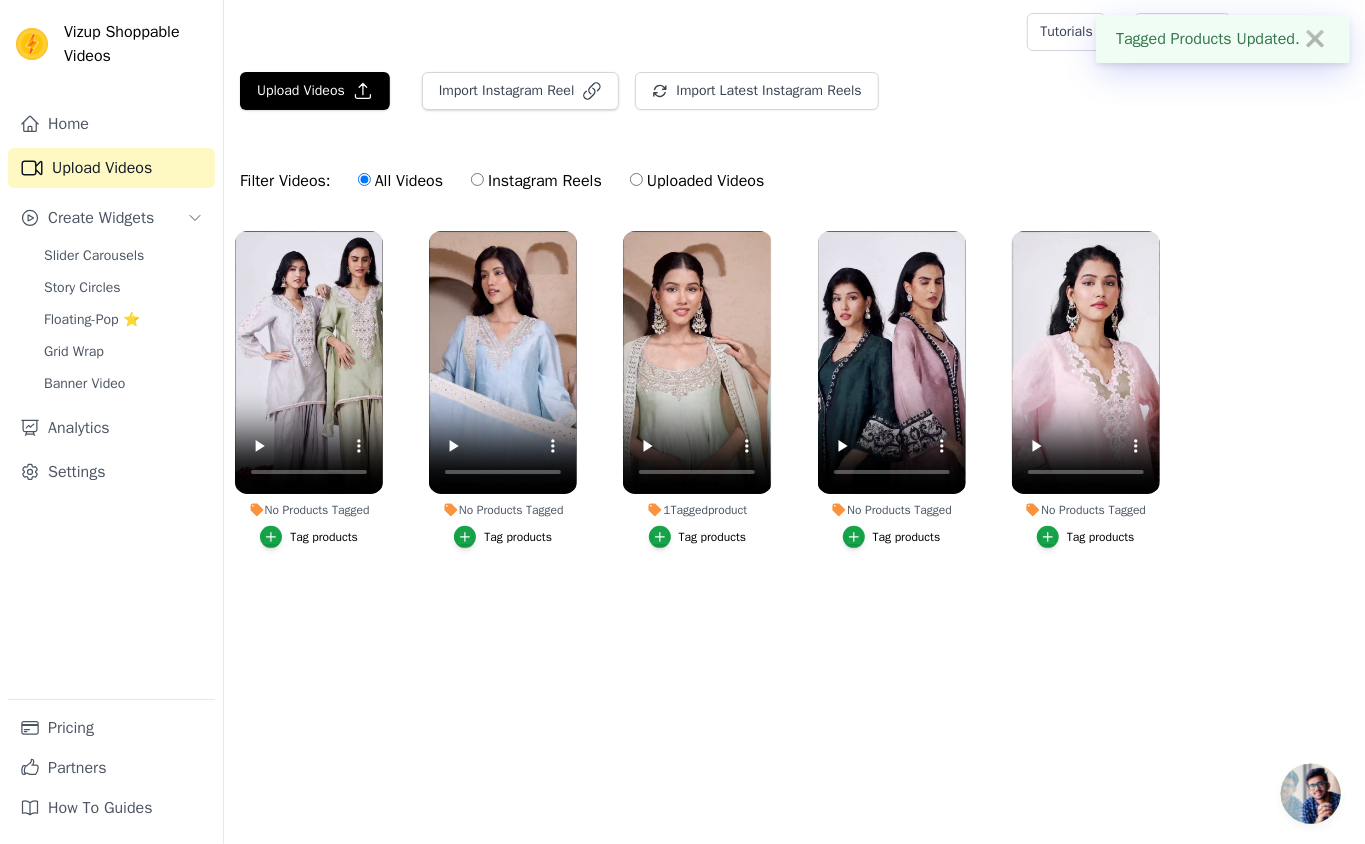 click on "Tag products" at bounding box center (324, 537) 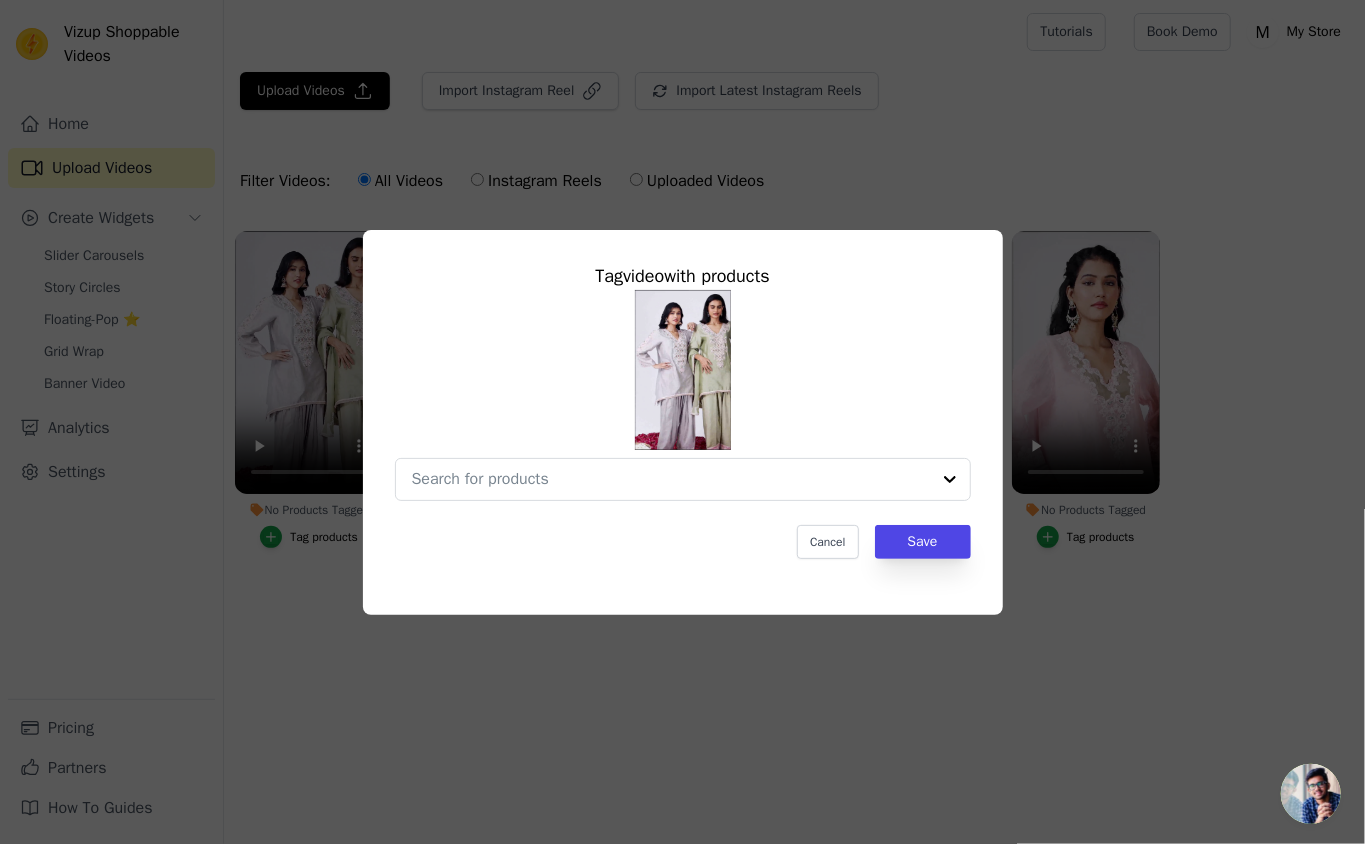 click on "Tag  video  with products                         Cancel   Save" at bounding box center [682, 422] 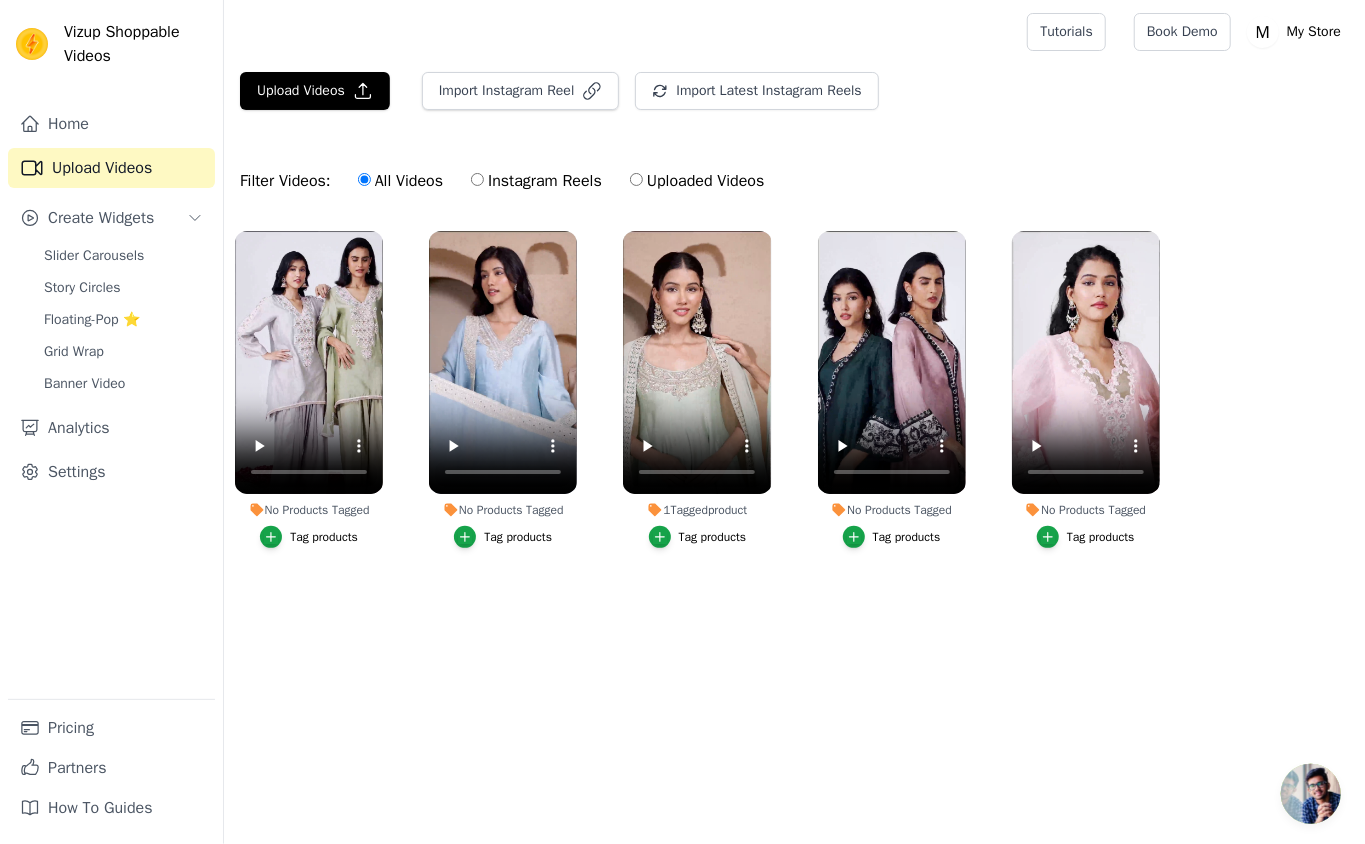 click on "Tag products" at bounding box center [503, 537] 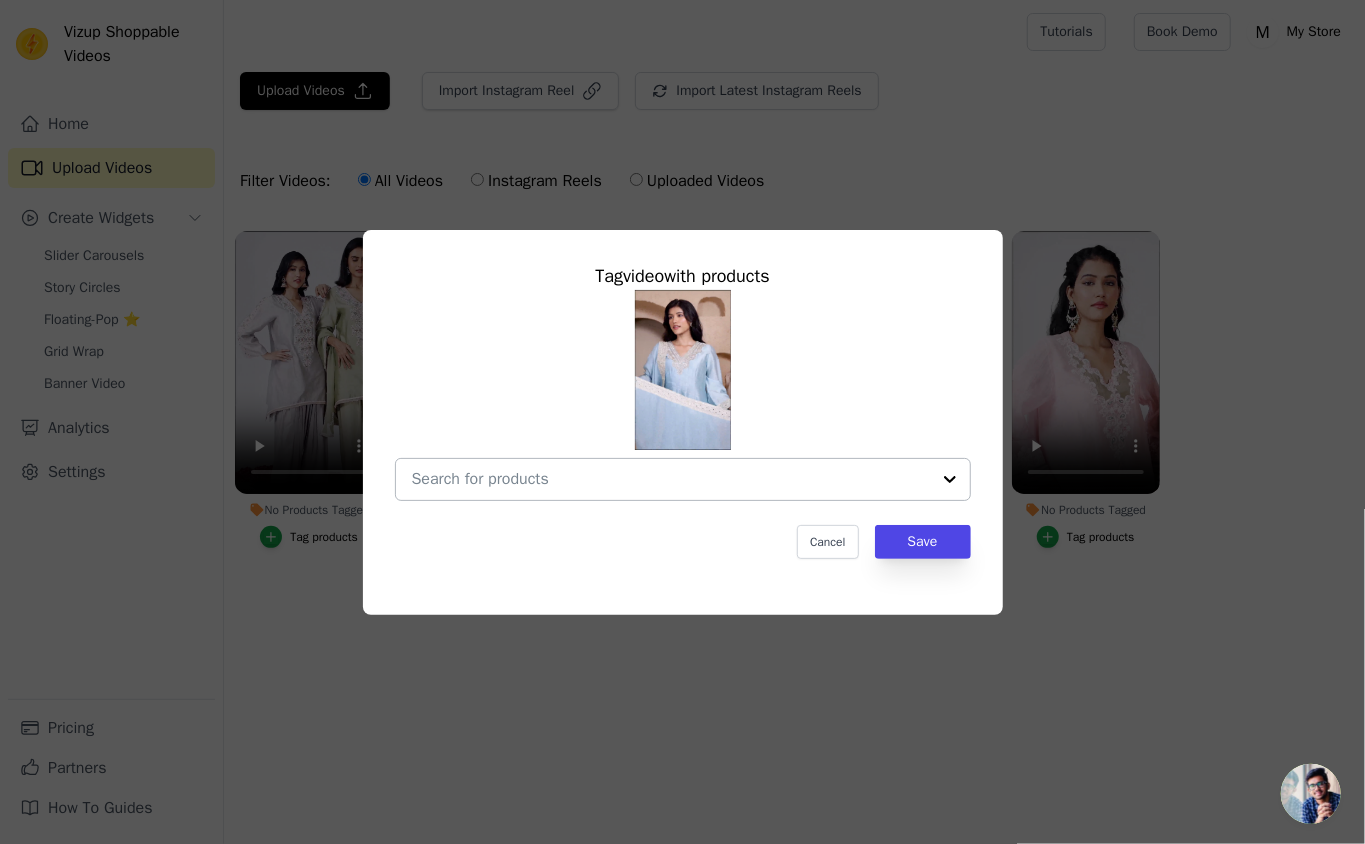 click at bounding box center [671, 479] 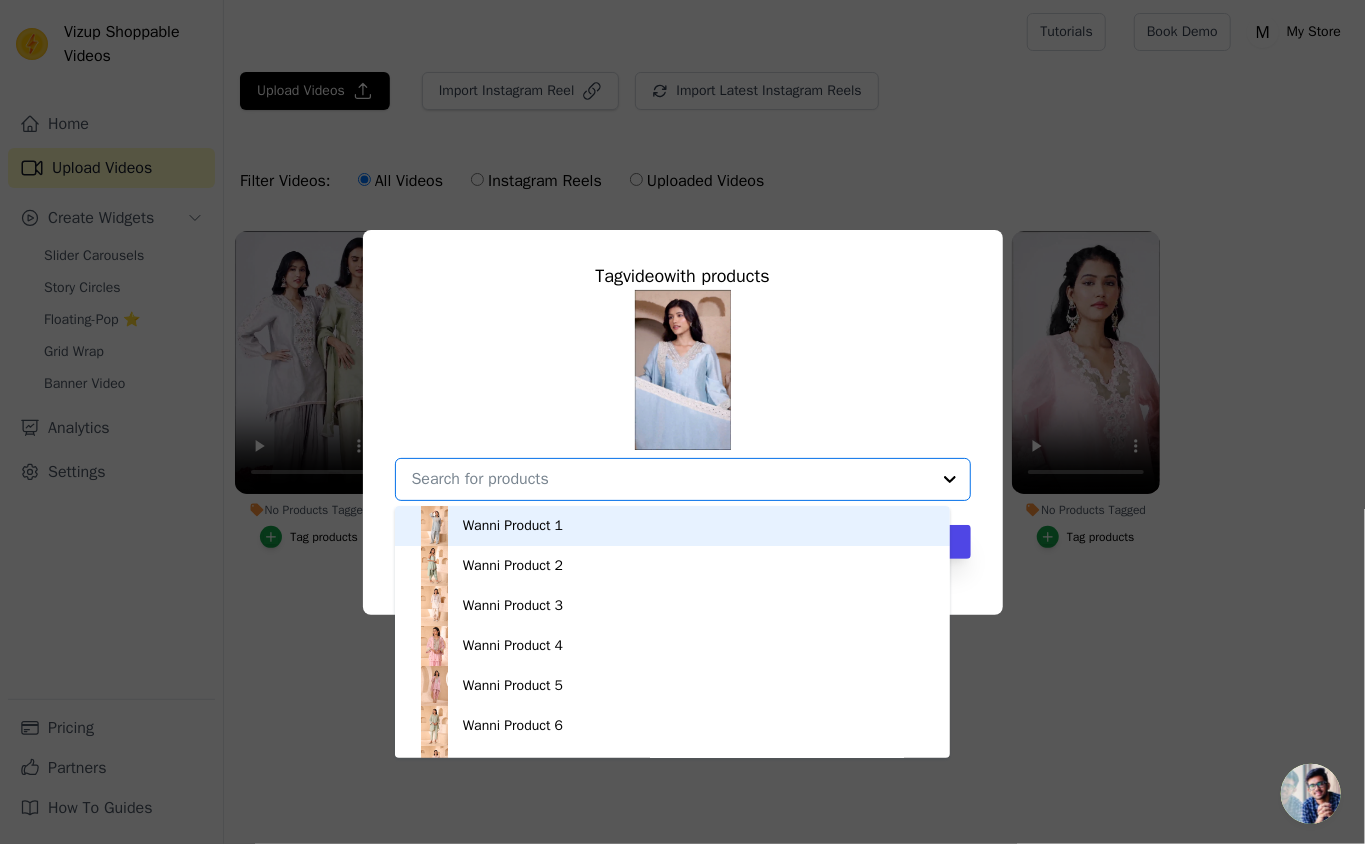 click on "Wanni Product 1" at bounding box center [673, 526] 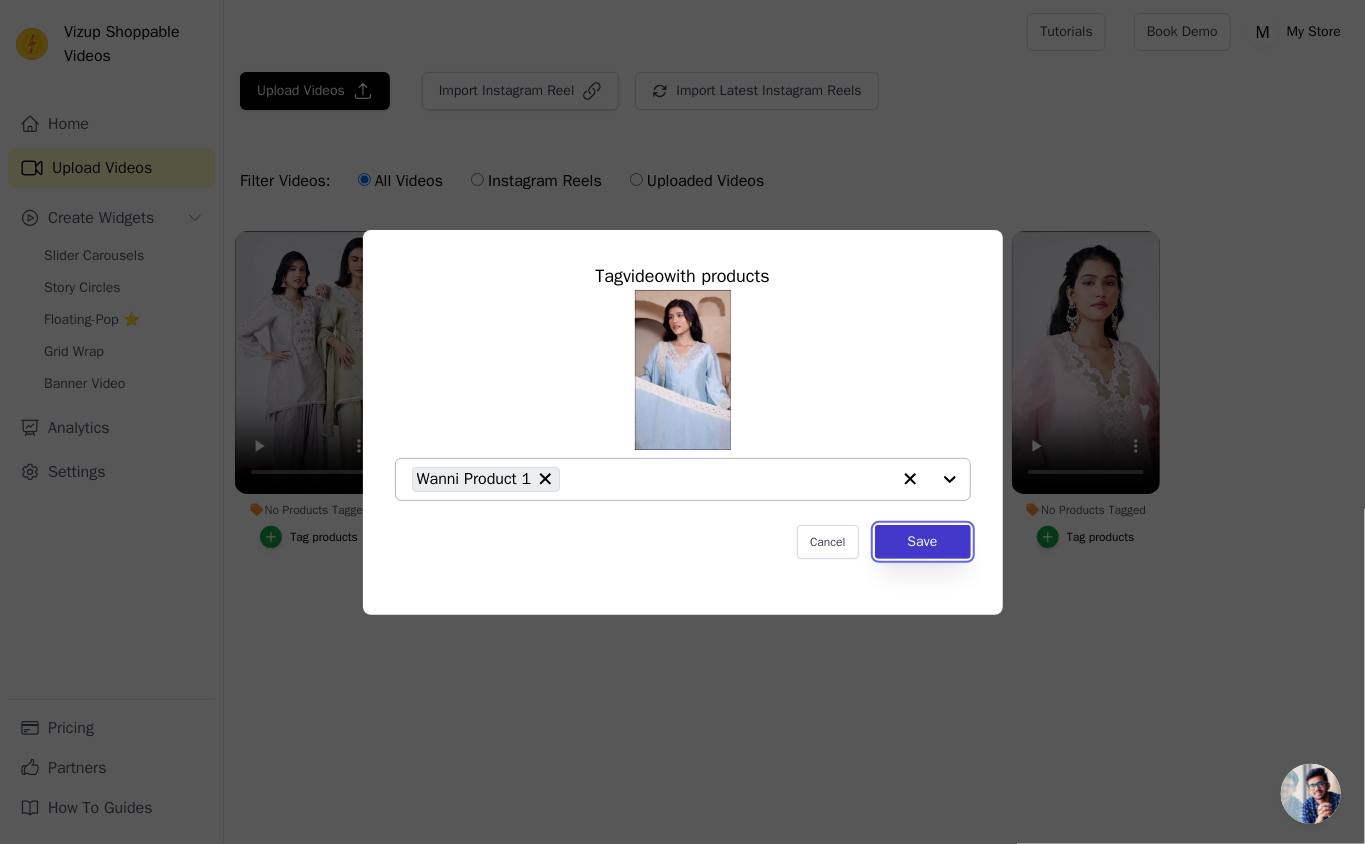 click on "Save" at bounding box center (923, 542) 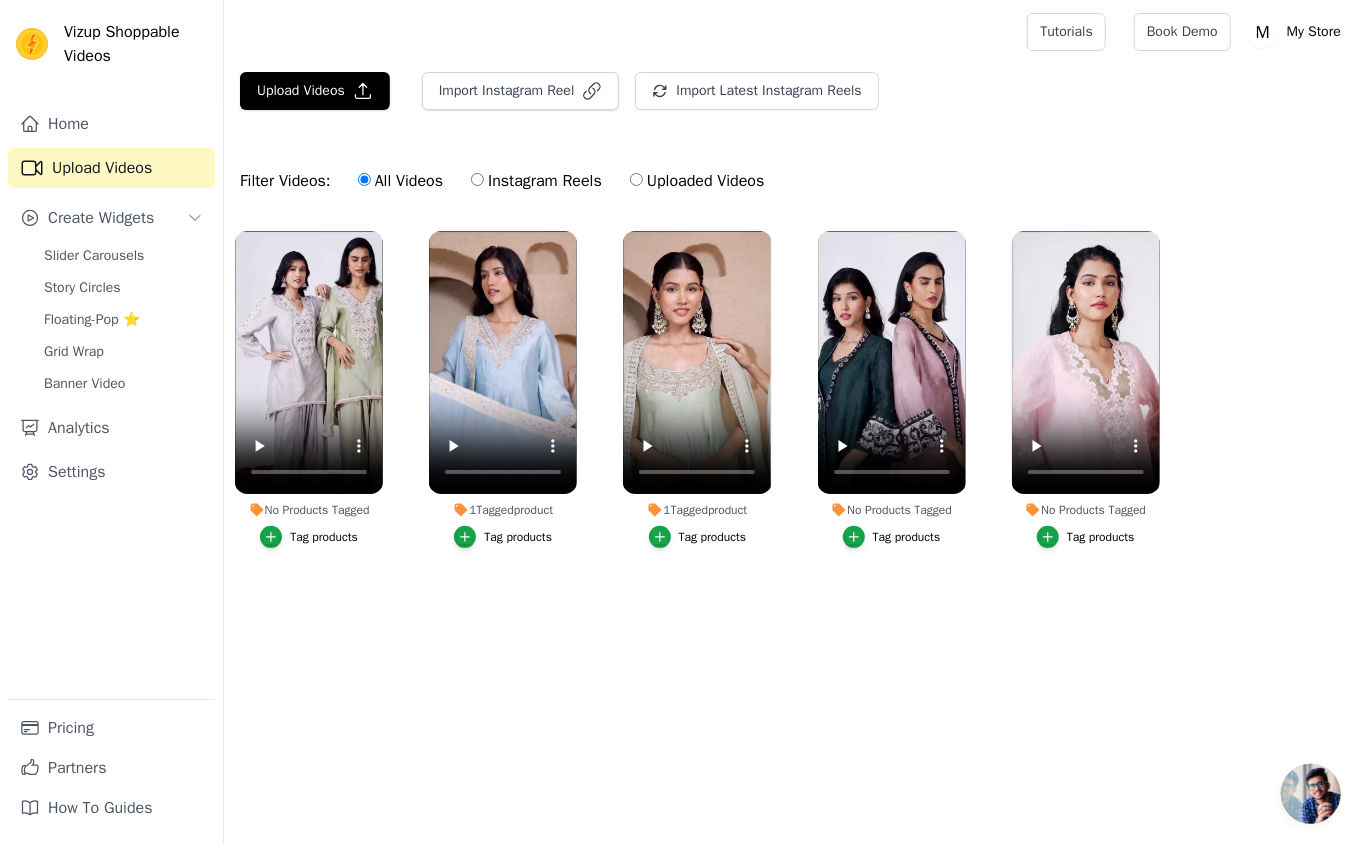 click on "Tag products" at bounding box center (1101, 537) 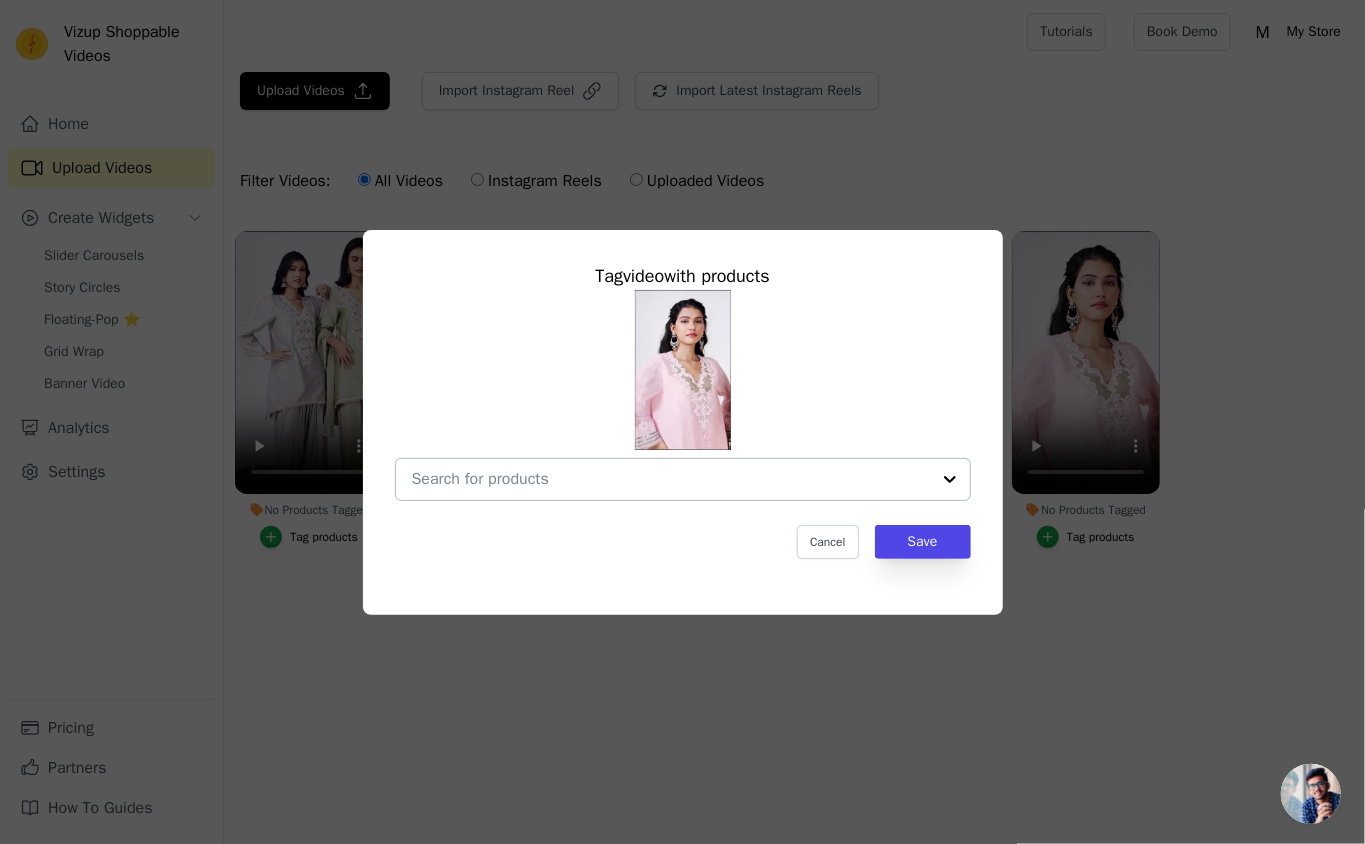 click on "No Products Tagged     Tag  video  with products                         Cancel   Save     Tag products" at bounding box center (671, 479) 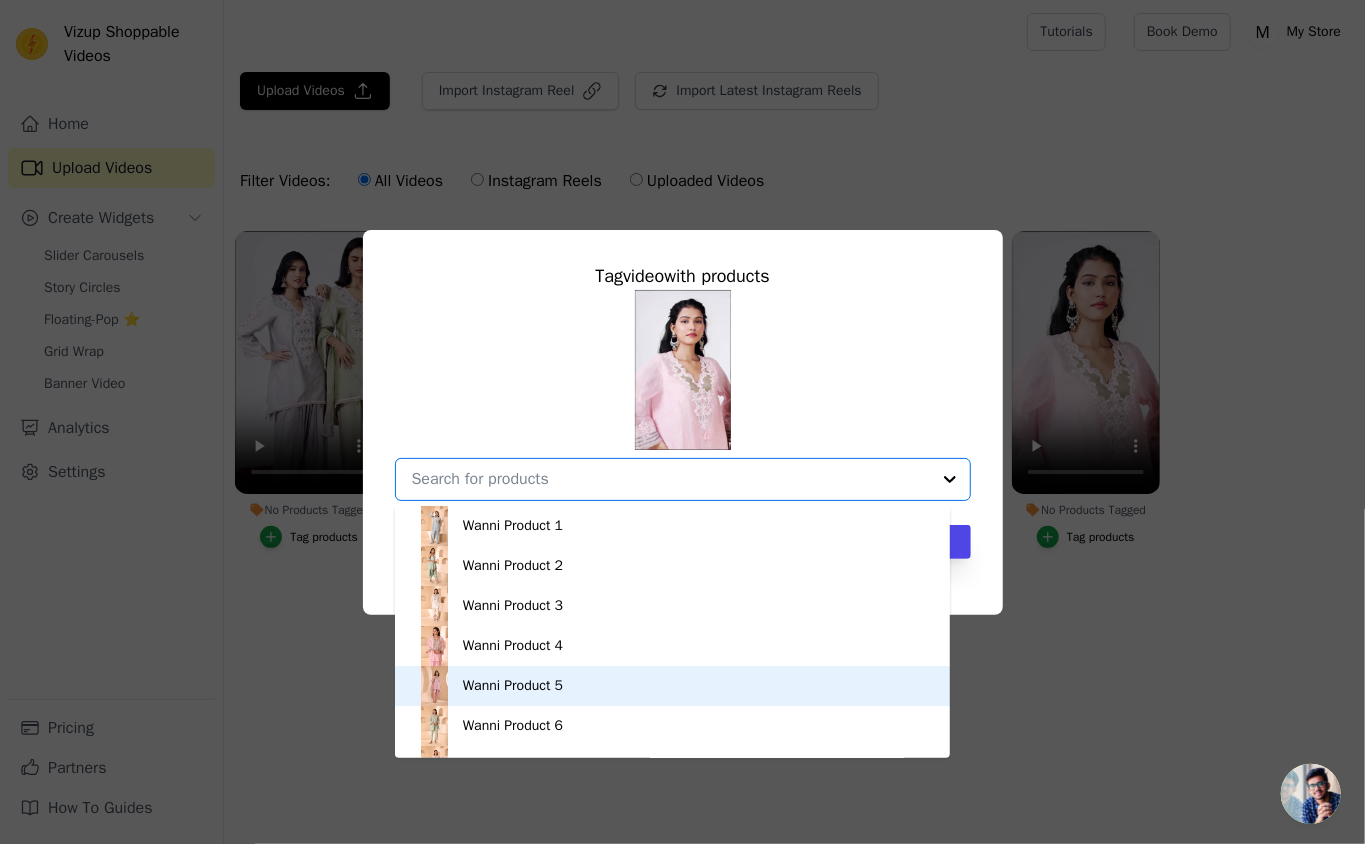 click on "Wanni Product 5" at bounding box center [673, 686] 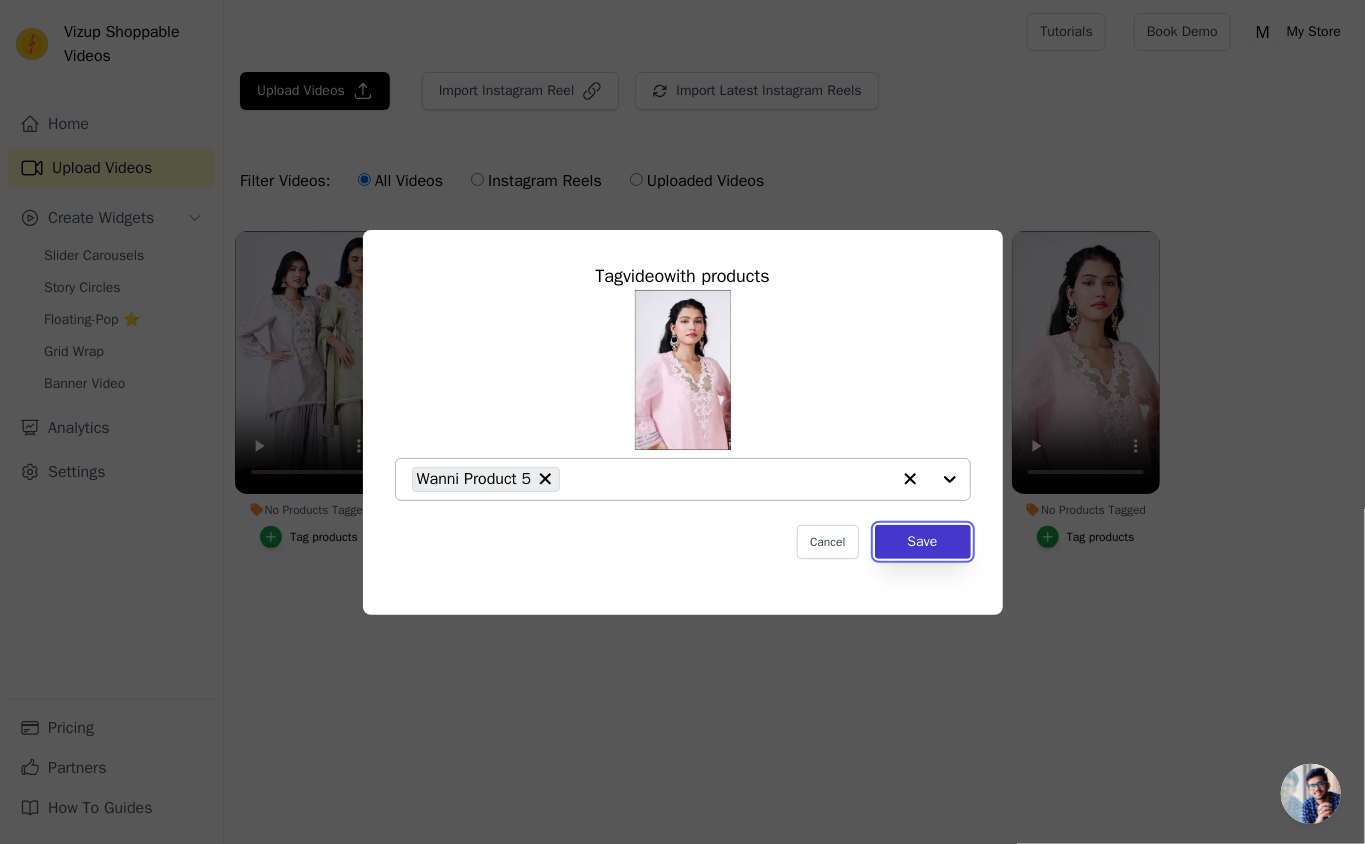 click on "Save" at bounding box center (923, 542) 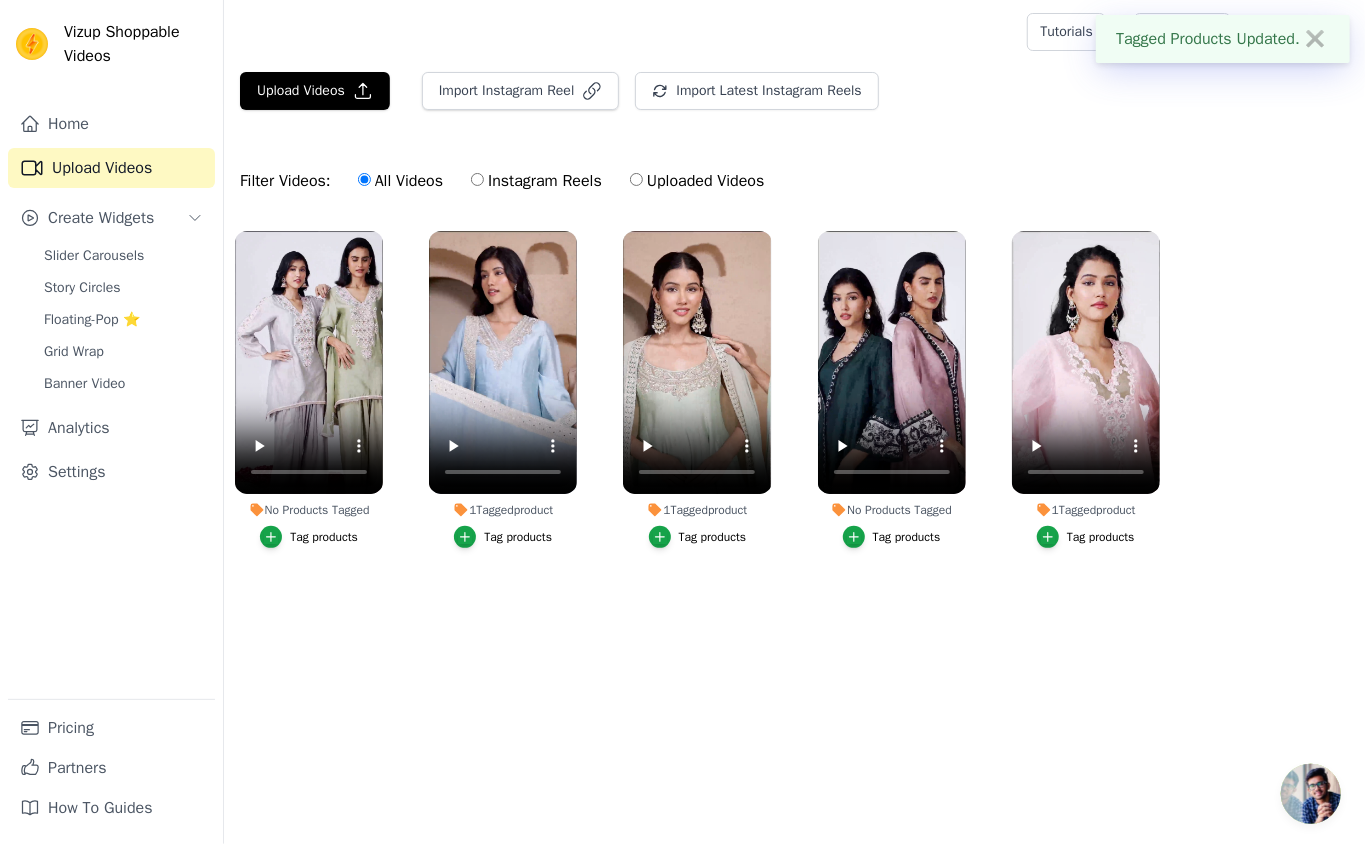 click on "Tag products" at bounding box center [907, 537] 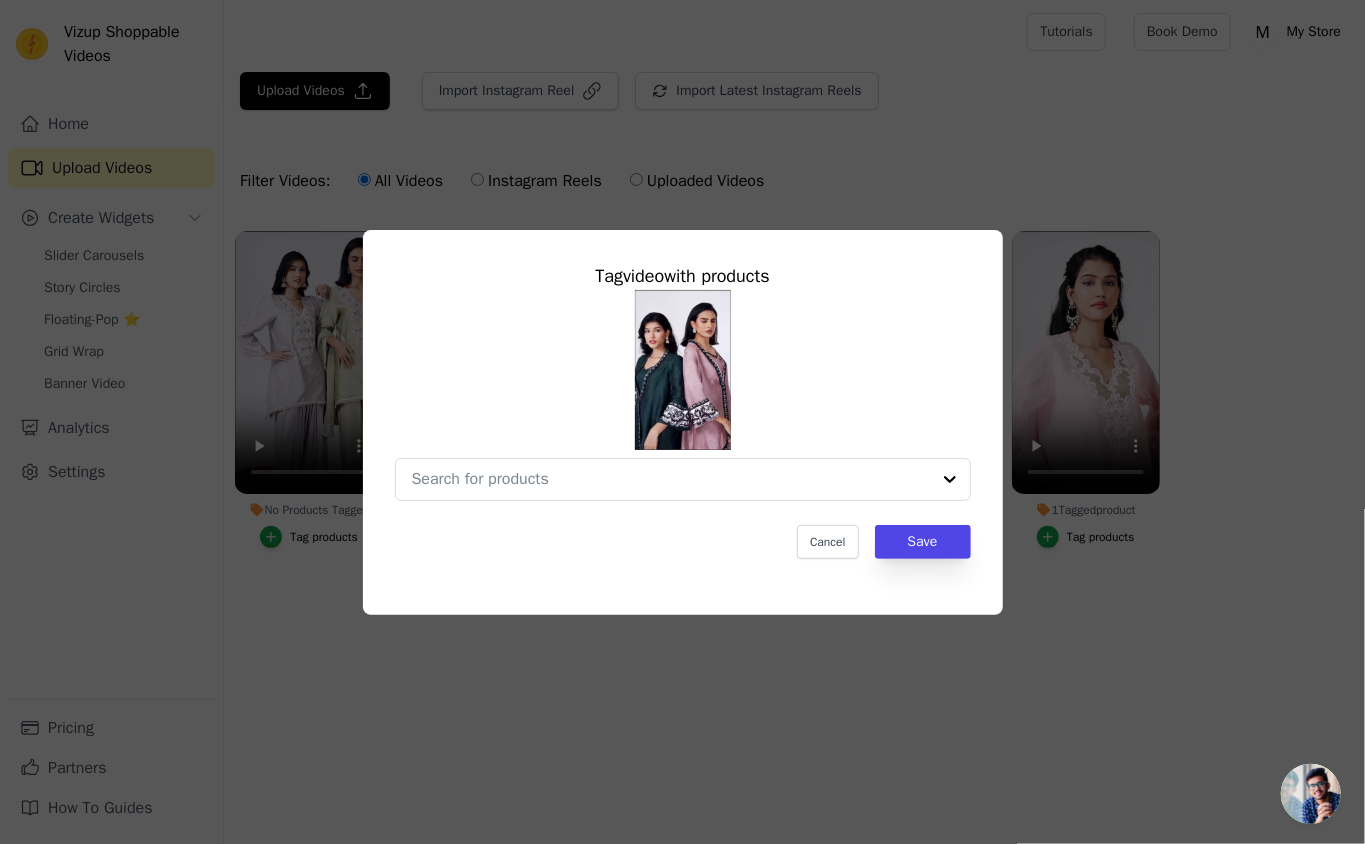 click on "Tag  video  with products                         Cancel   Save" at bounding box center (682, 422) 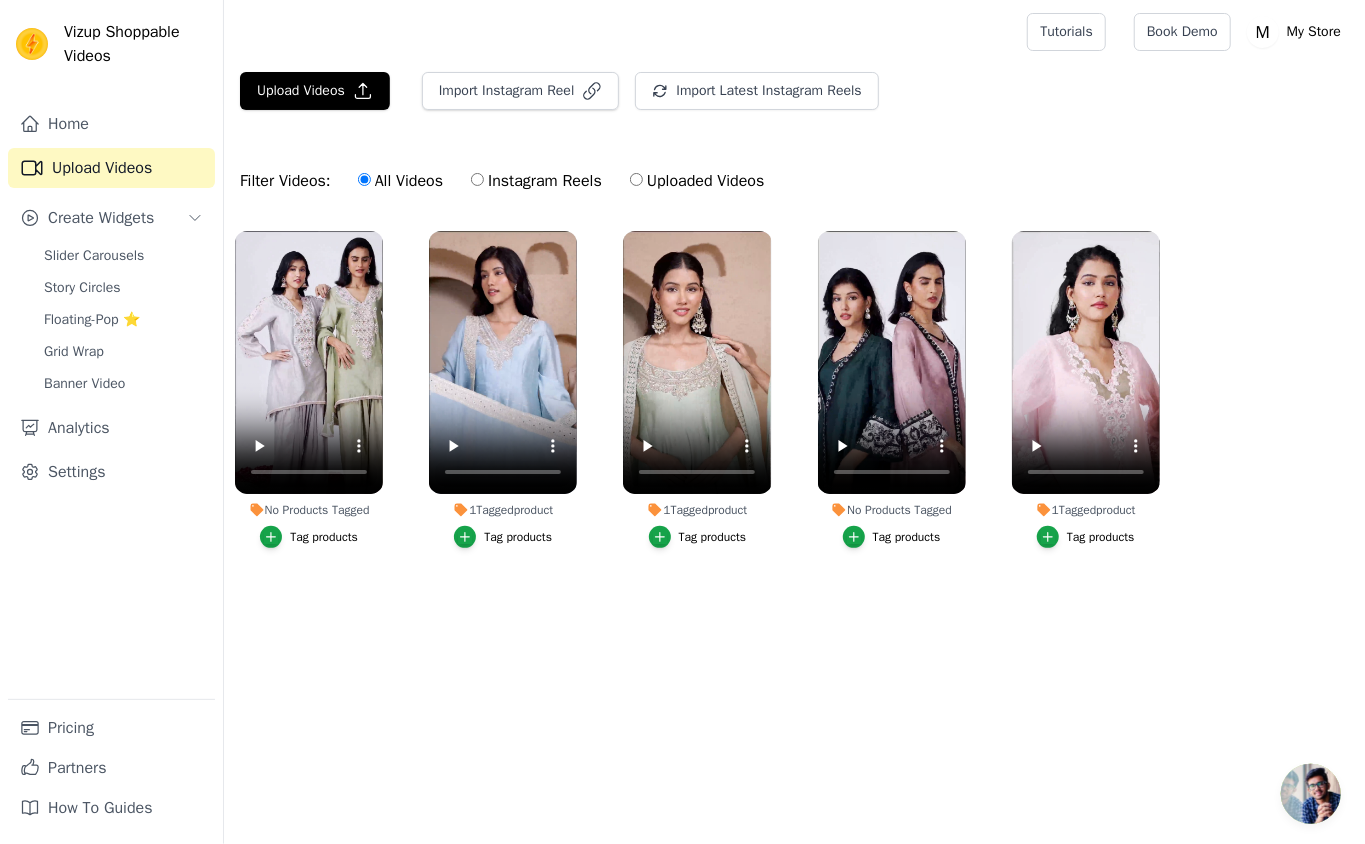 click on "Tag products" at bounding box center (324, 537) 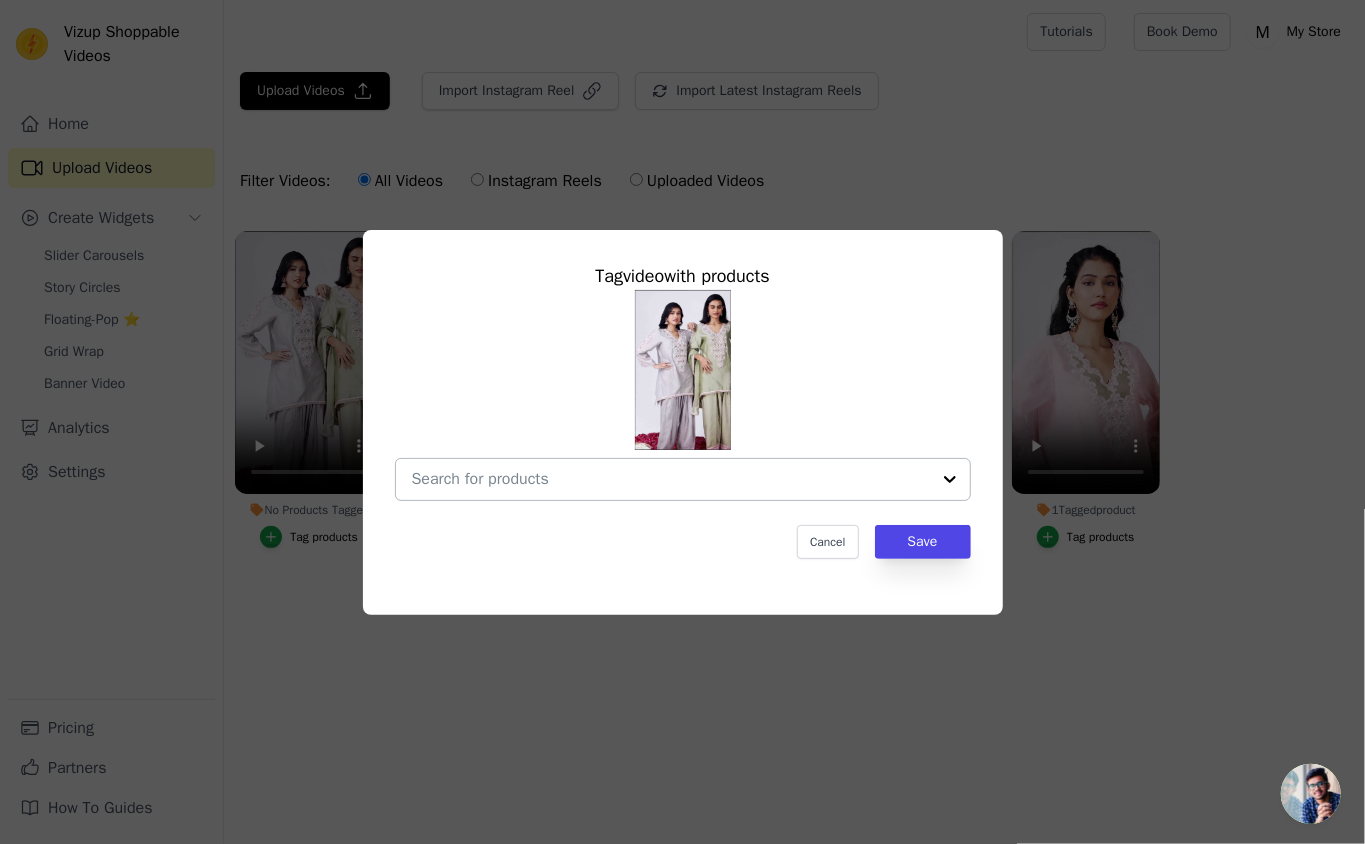 click at bounding box center (671, 479) 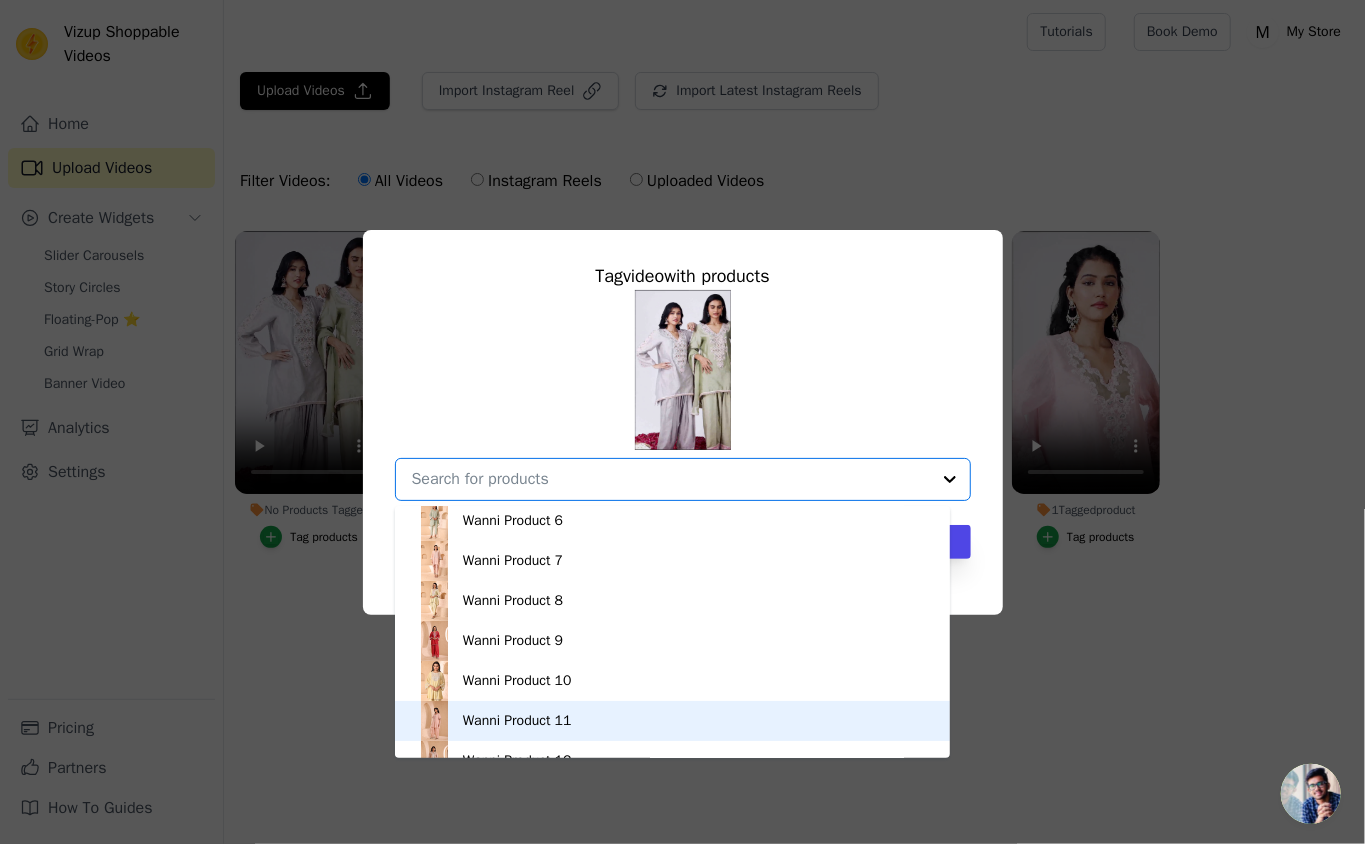 scroll, scrollTop: 227, scrollLeft: 0, axis: vertical 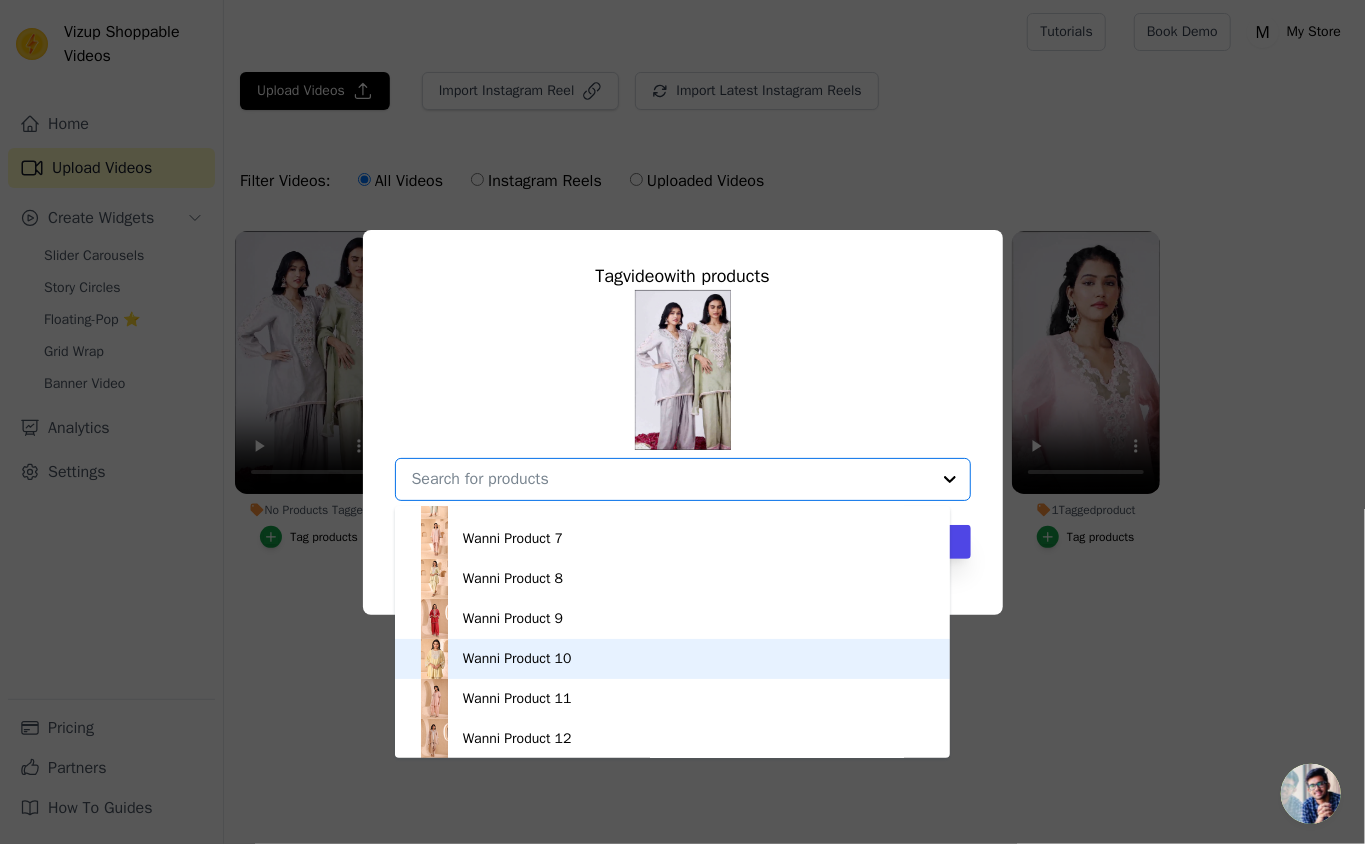 click on "Wanni Product 10" at bounding box center [673, 659] 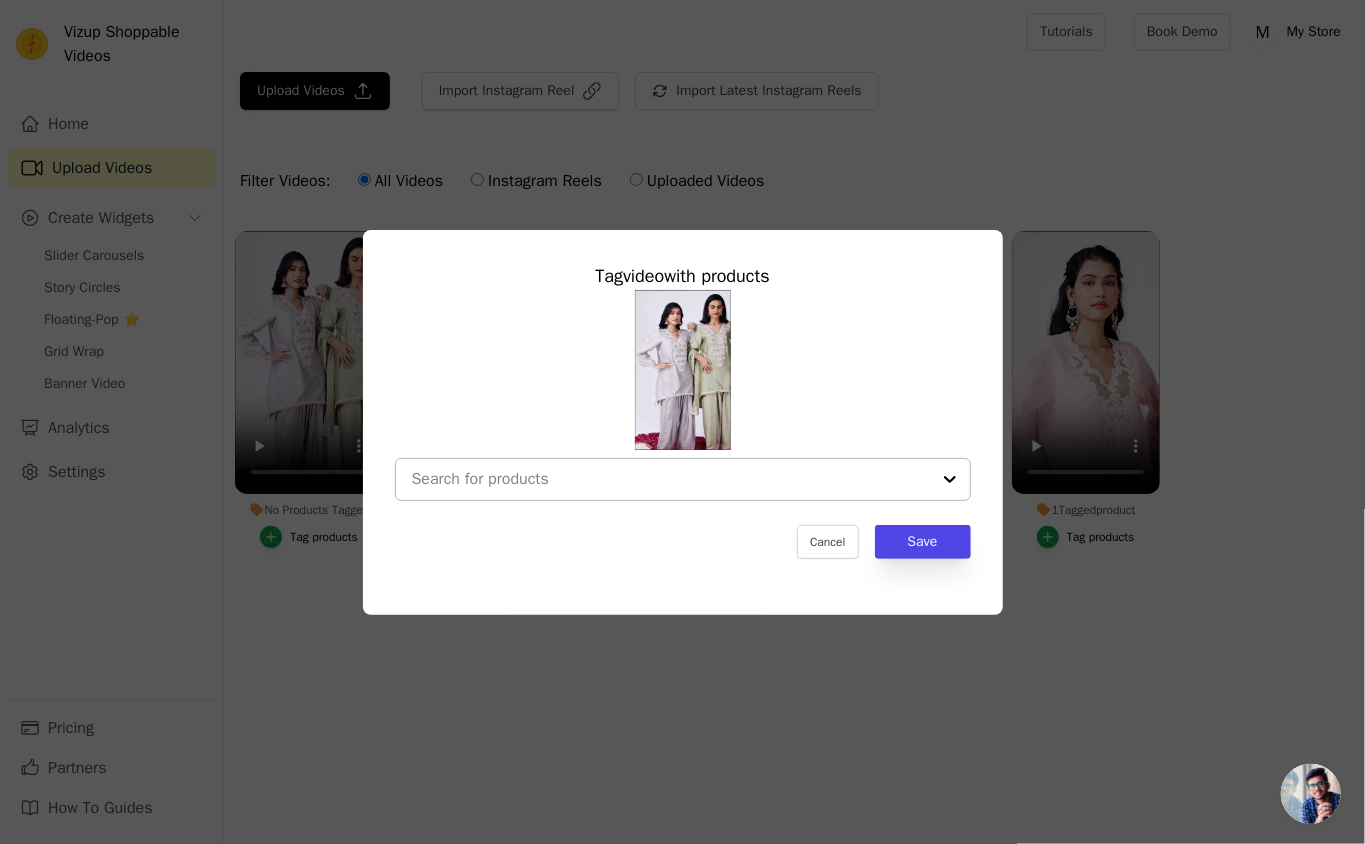 click at bounding box center [671, 479] 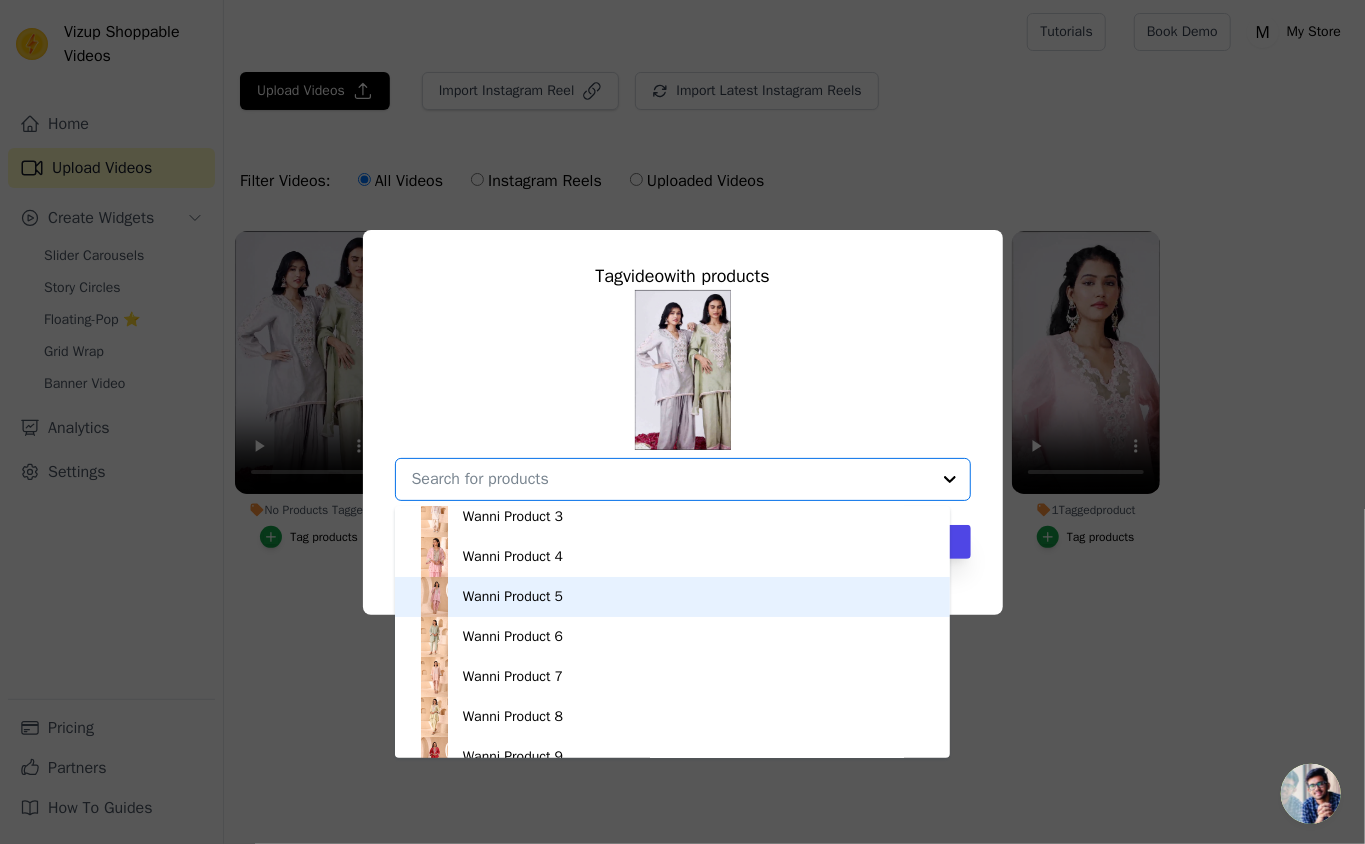 scroll, scrollTop: 133, scrollLeft: 0, axis: vertical 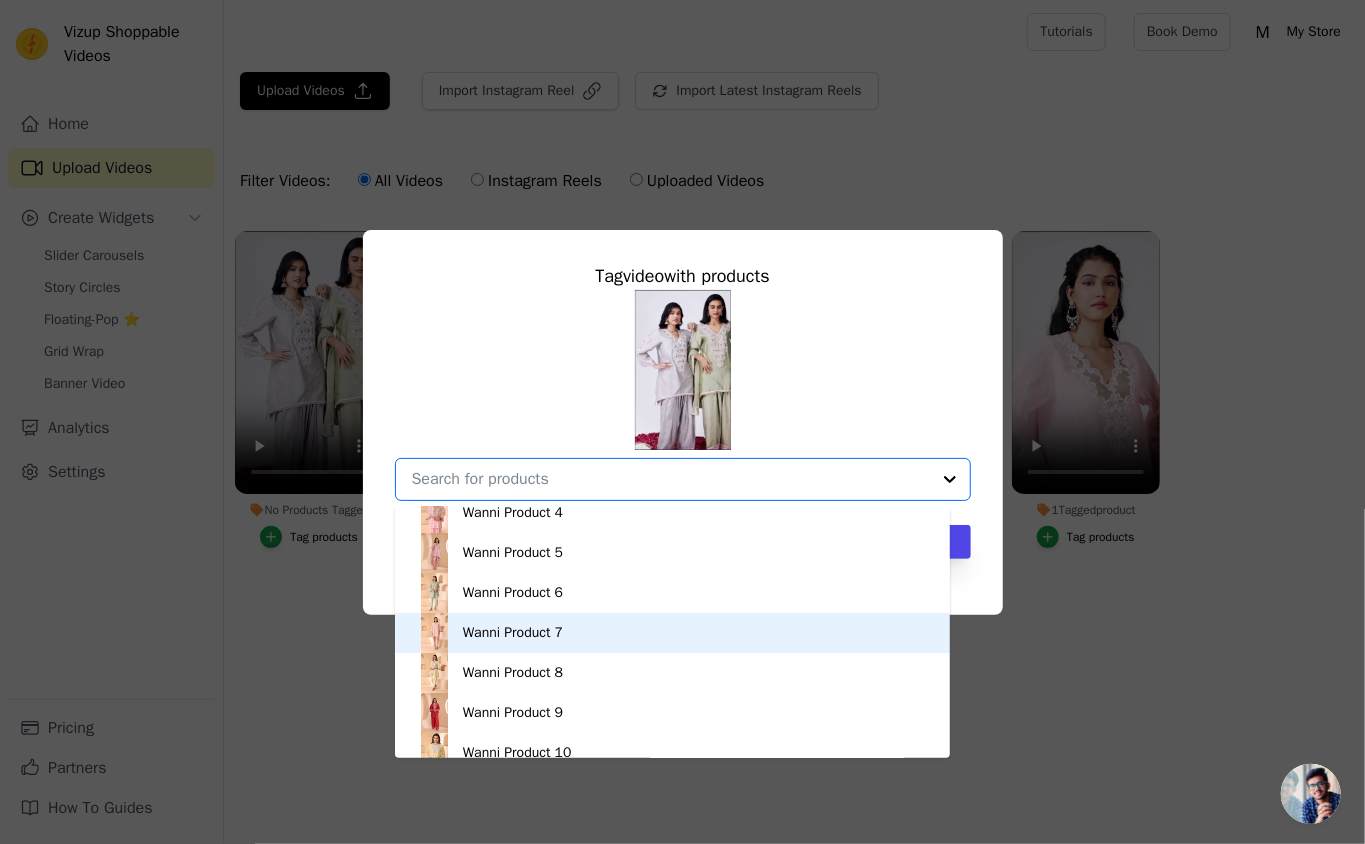 click on "Wanni Product 7" at bounding box center [673, 633] 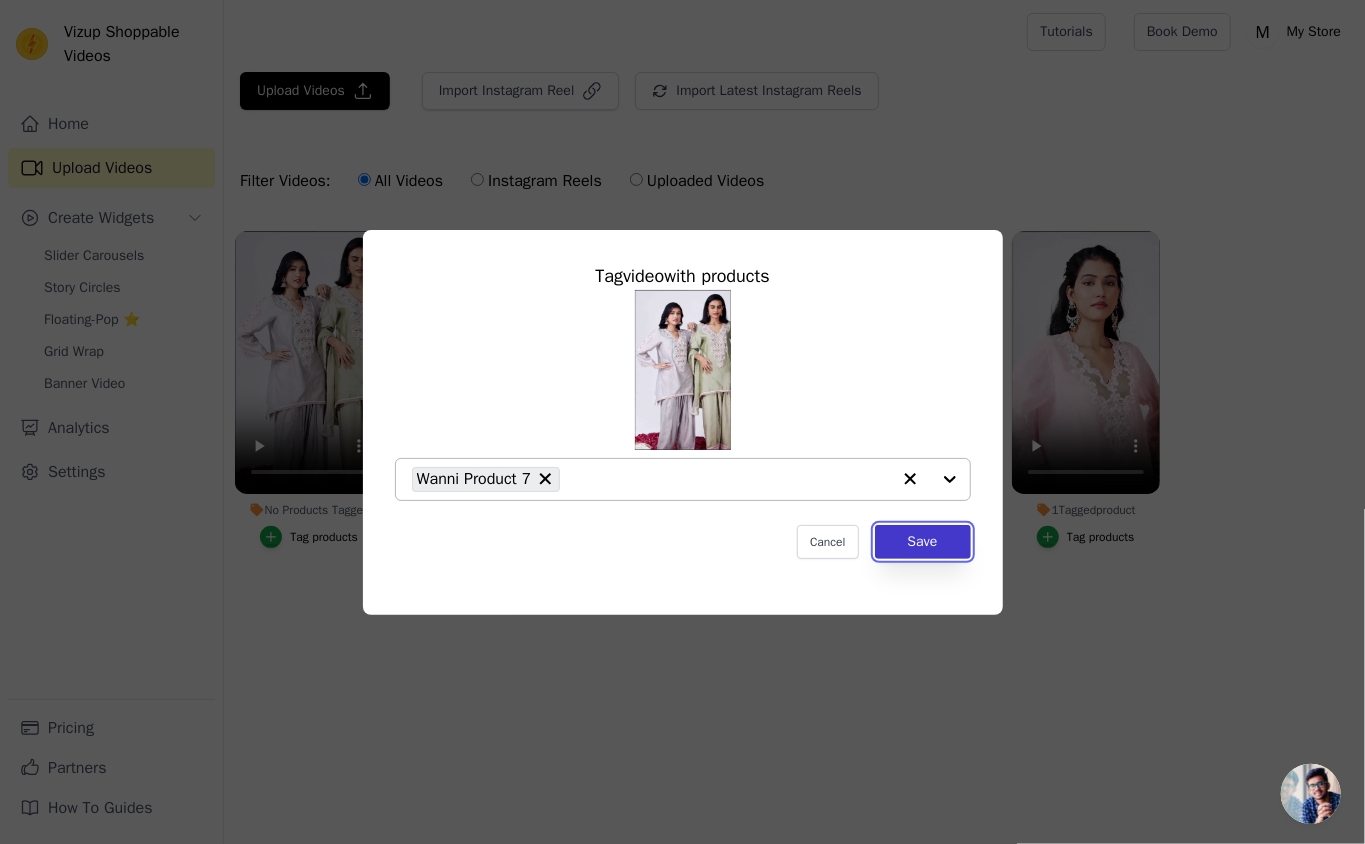 click on "Save" at bounding box center (923, 542) 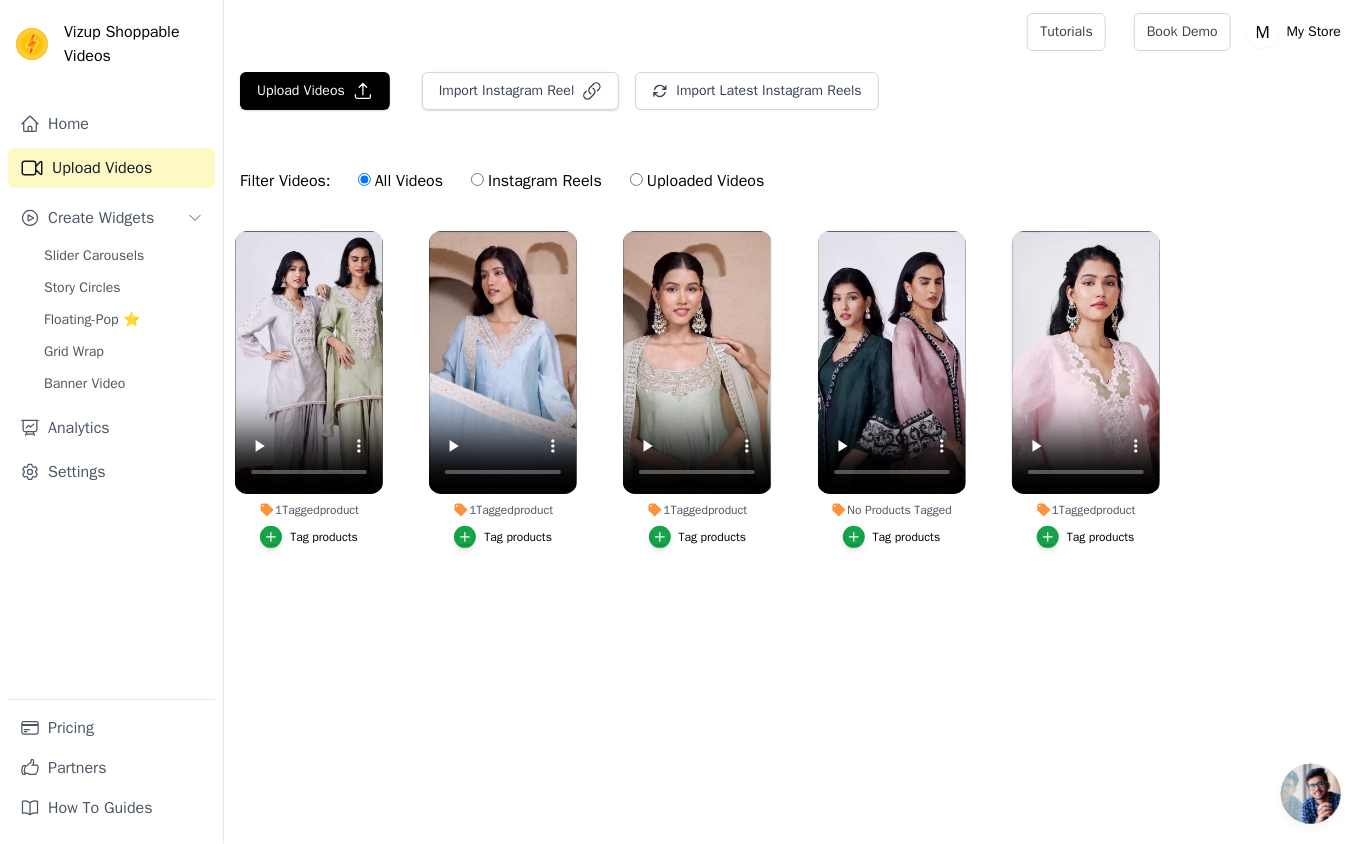 click on "Tag products" at bounding box center (892, 537) 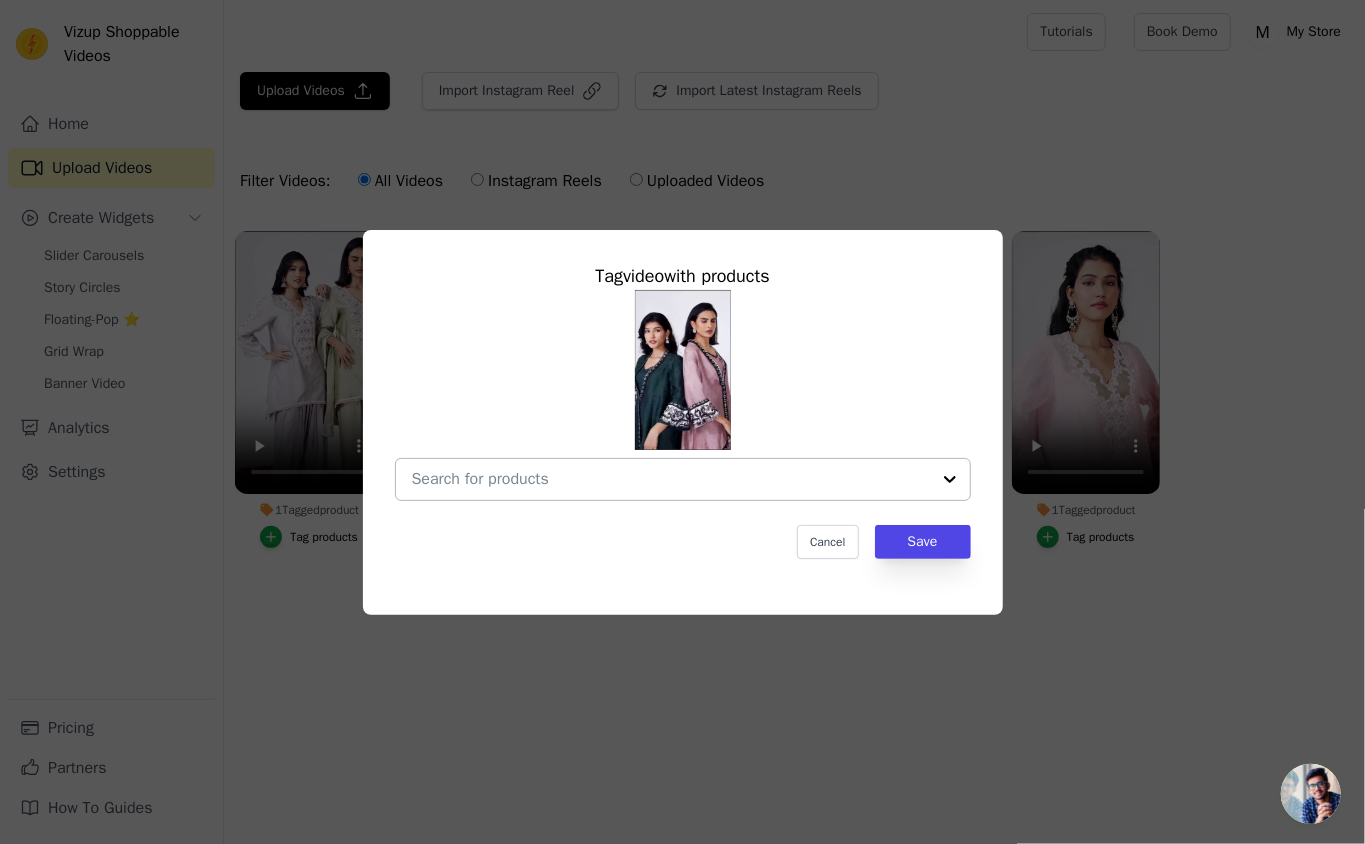 click on "No Products Tagged     Tag  video  with products                         Cancel   Save     Tag products" at bounding box center [671, 479] 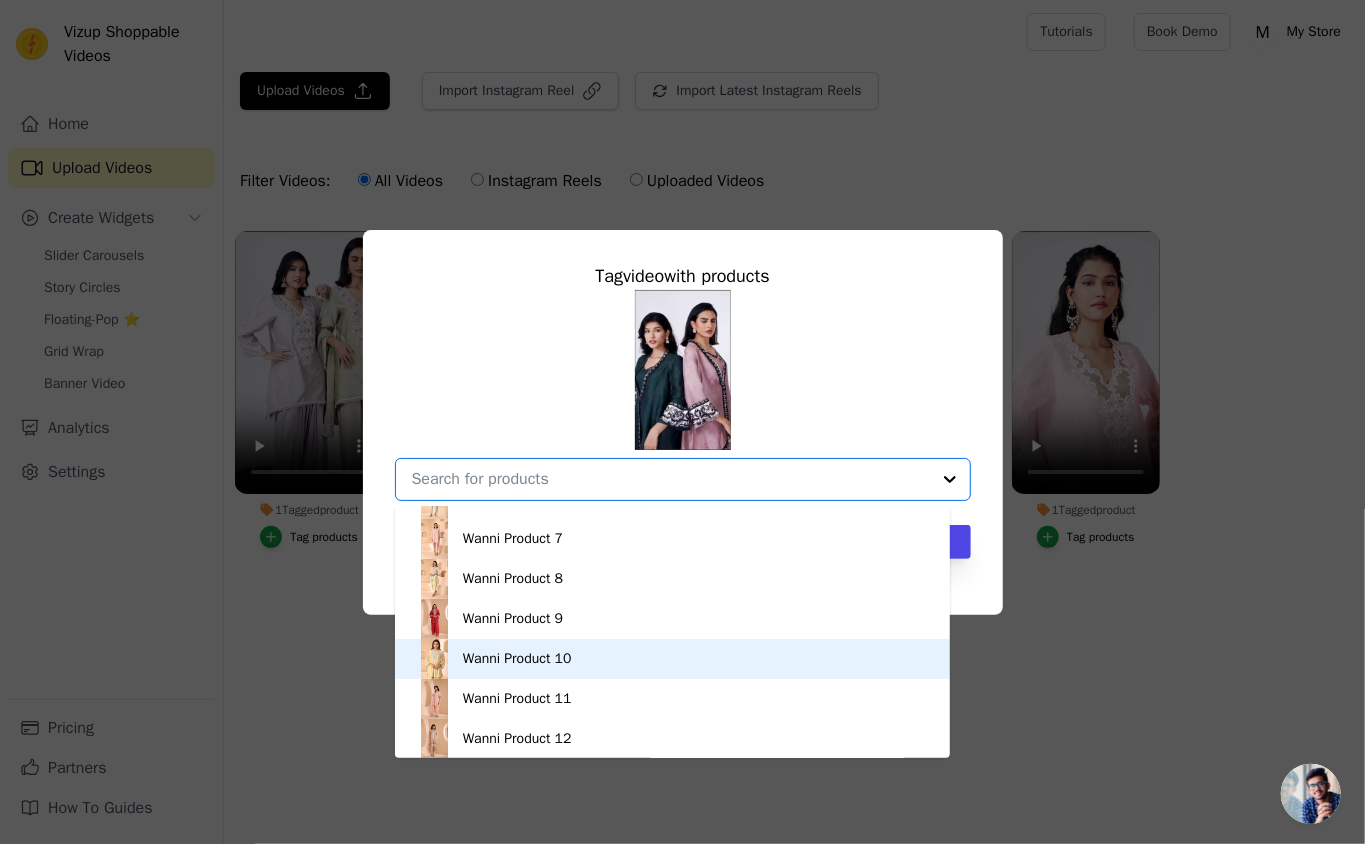 scroll, scrollTop: 228, scrollLeft: 0, axis: vertical 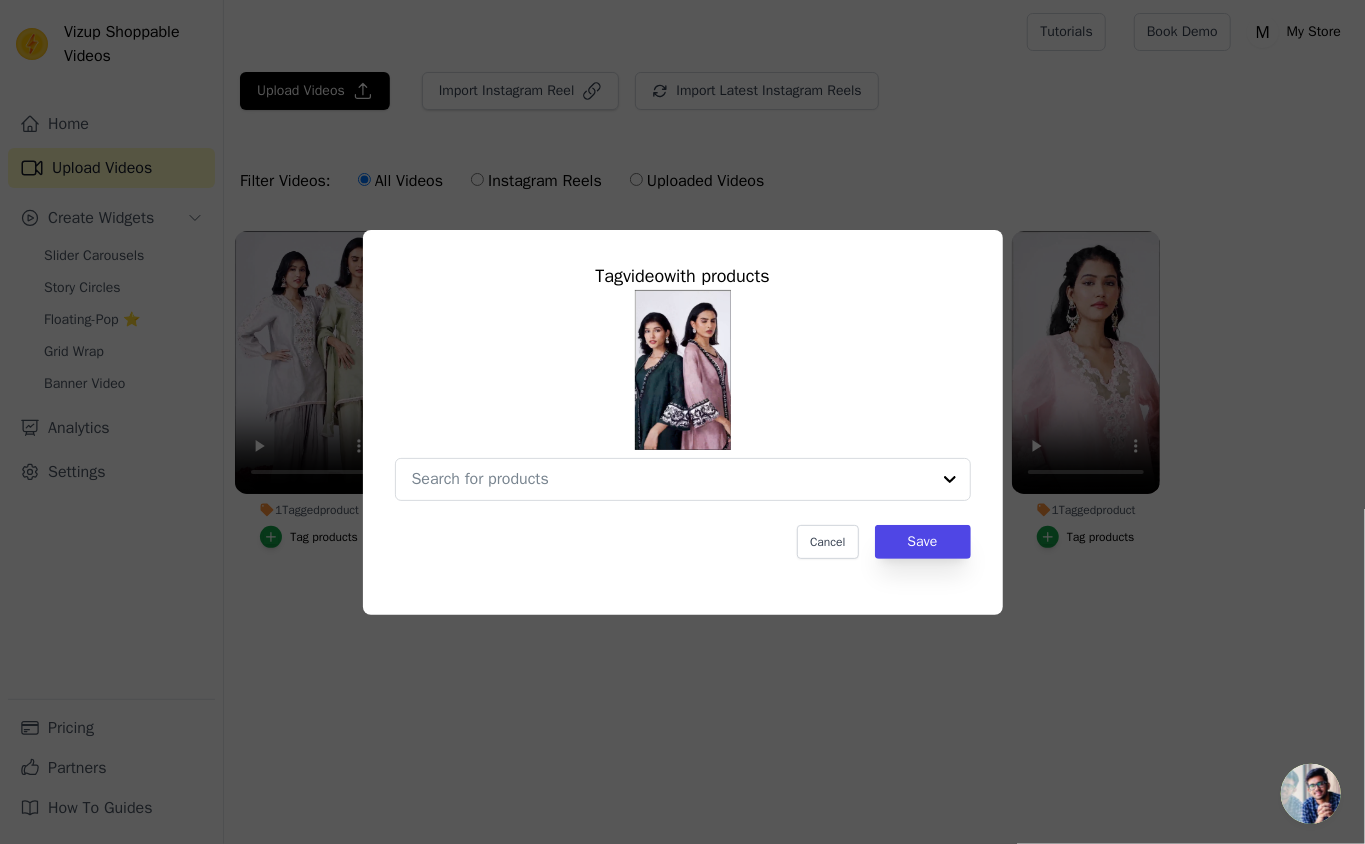 click at bounding box center [683, 395] 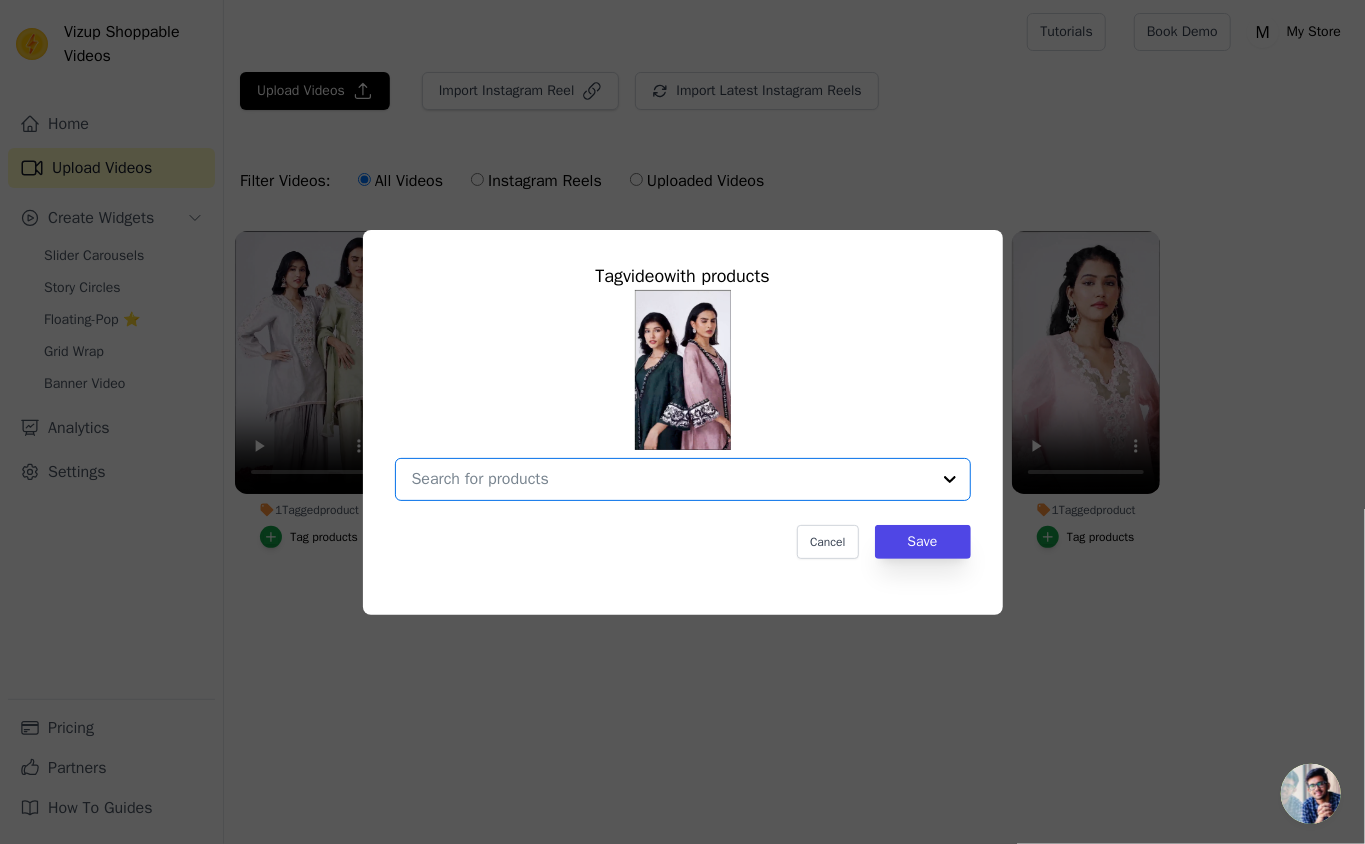 click on "No Products Tagged     Tag  video  with products       Option undefined, selected.   Select is focused, type to refine list, press down to open the menu.                   Cancel   Save     Tag products" at bounding box center [671, 479] 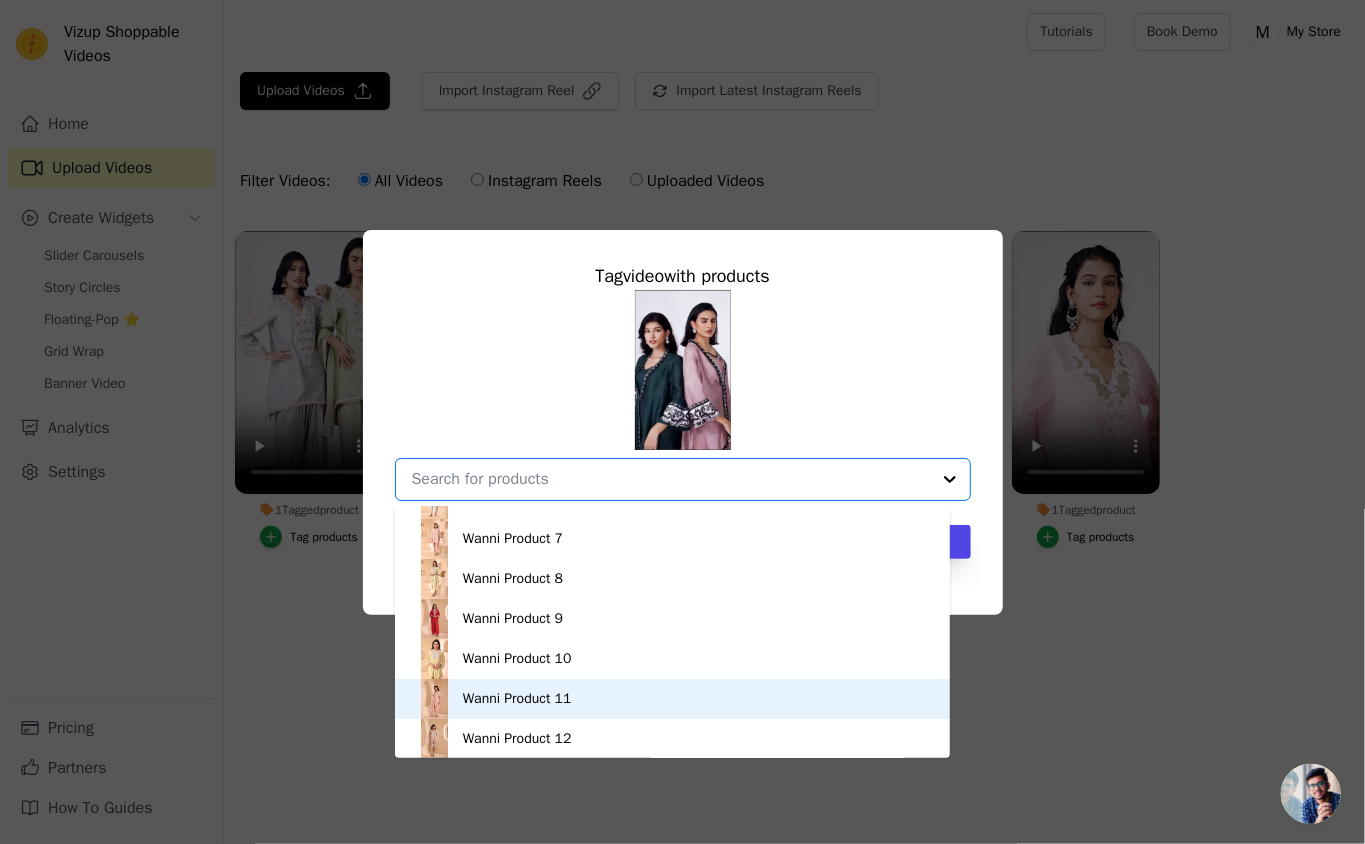 scroll, scrollTop: 228, scrollLeft: 0, axis: vertical 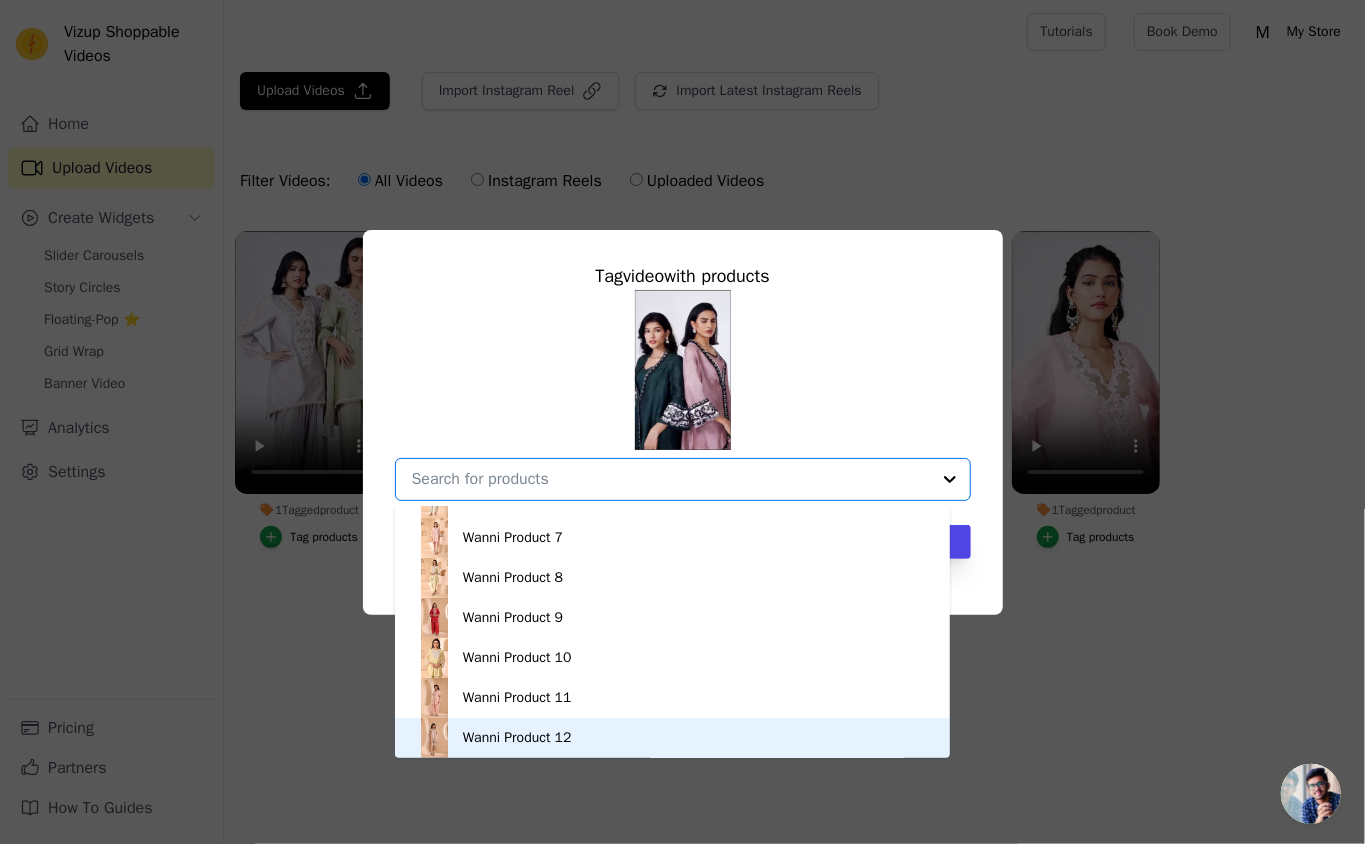 click on "Wanni Product 12" at bounding box center (517, 738) 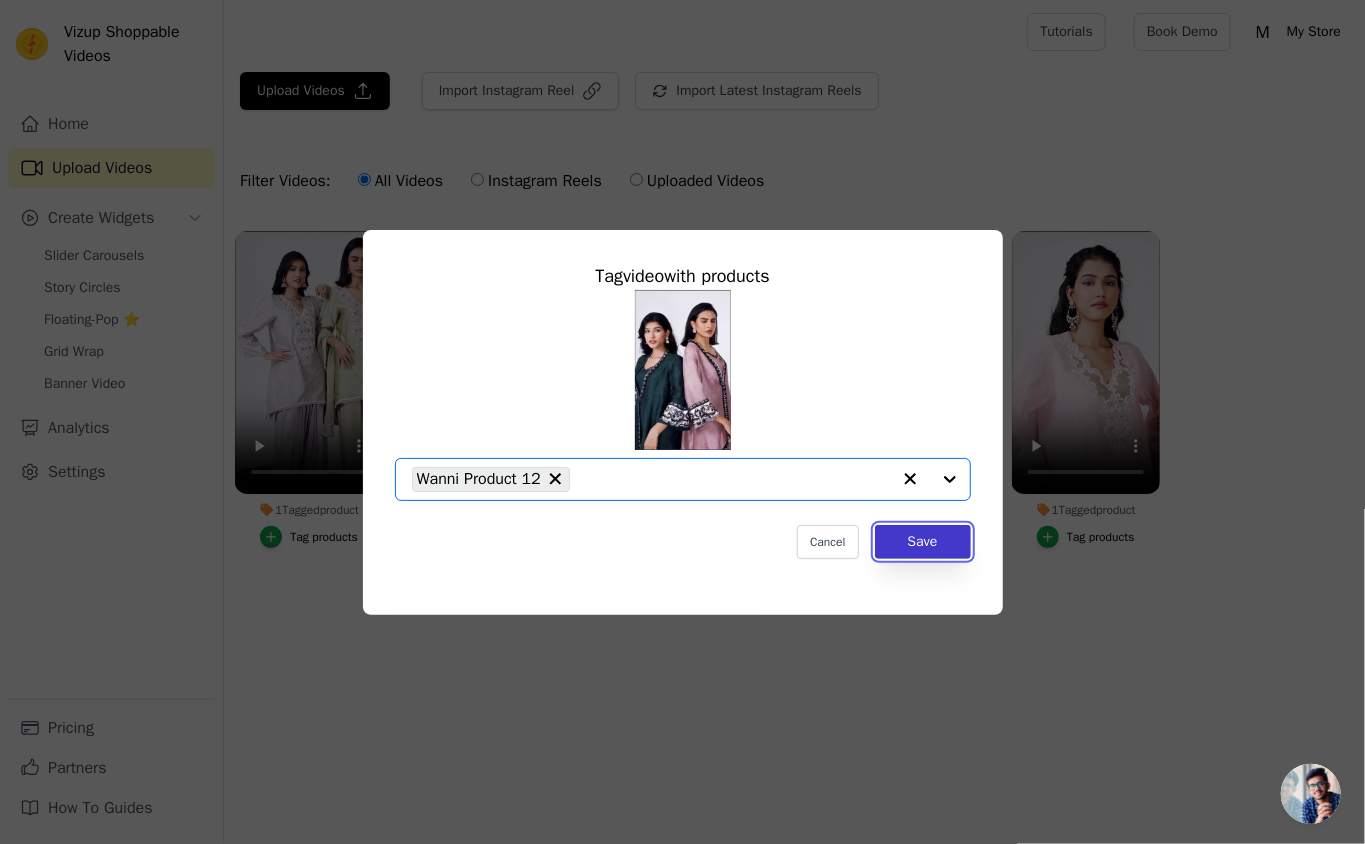click on "Save" at bounding box center [923, 542] 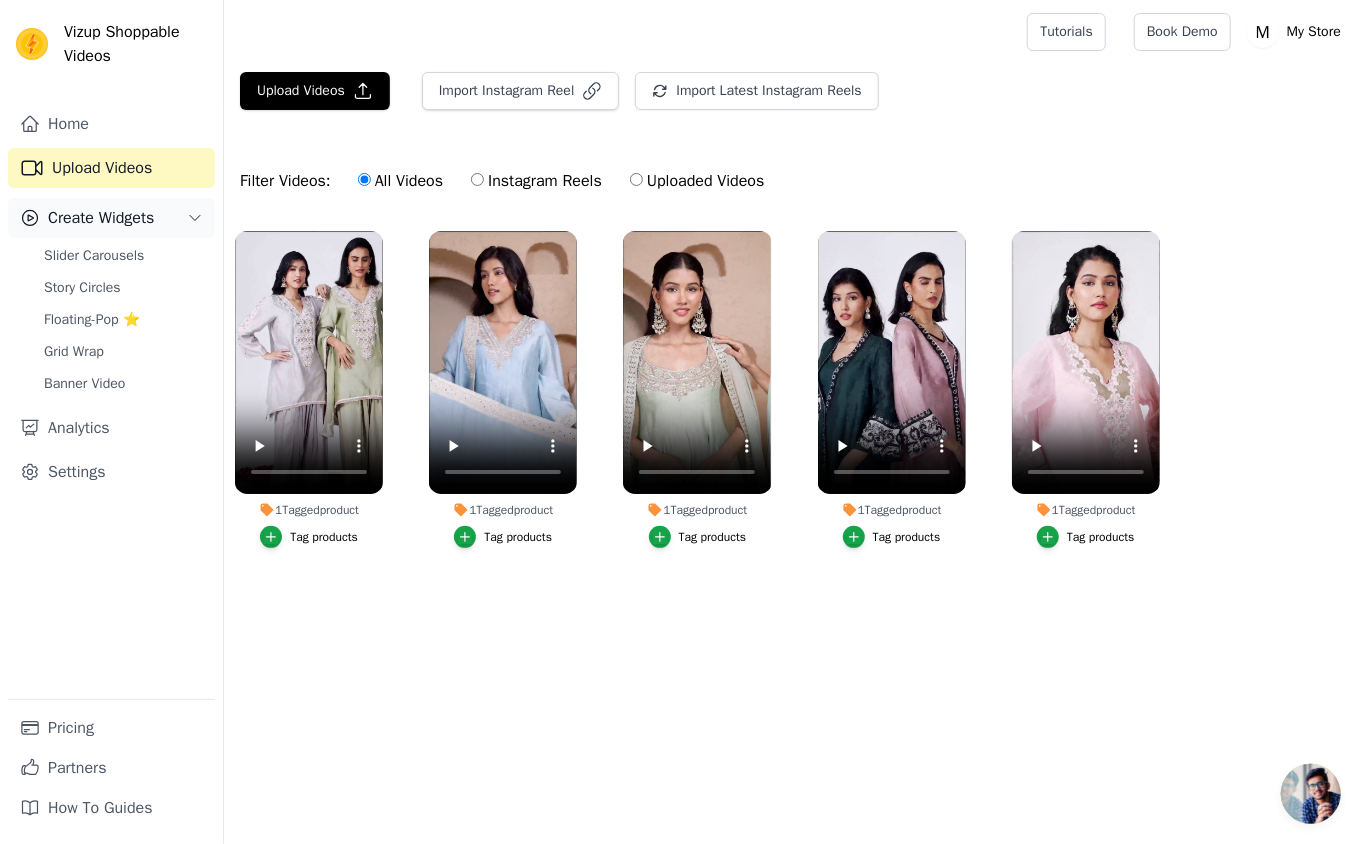 click on "Create Widgets" at bounding box center (101, 218) 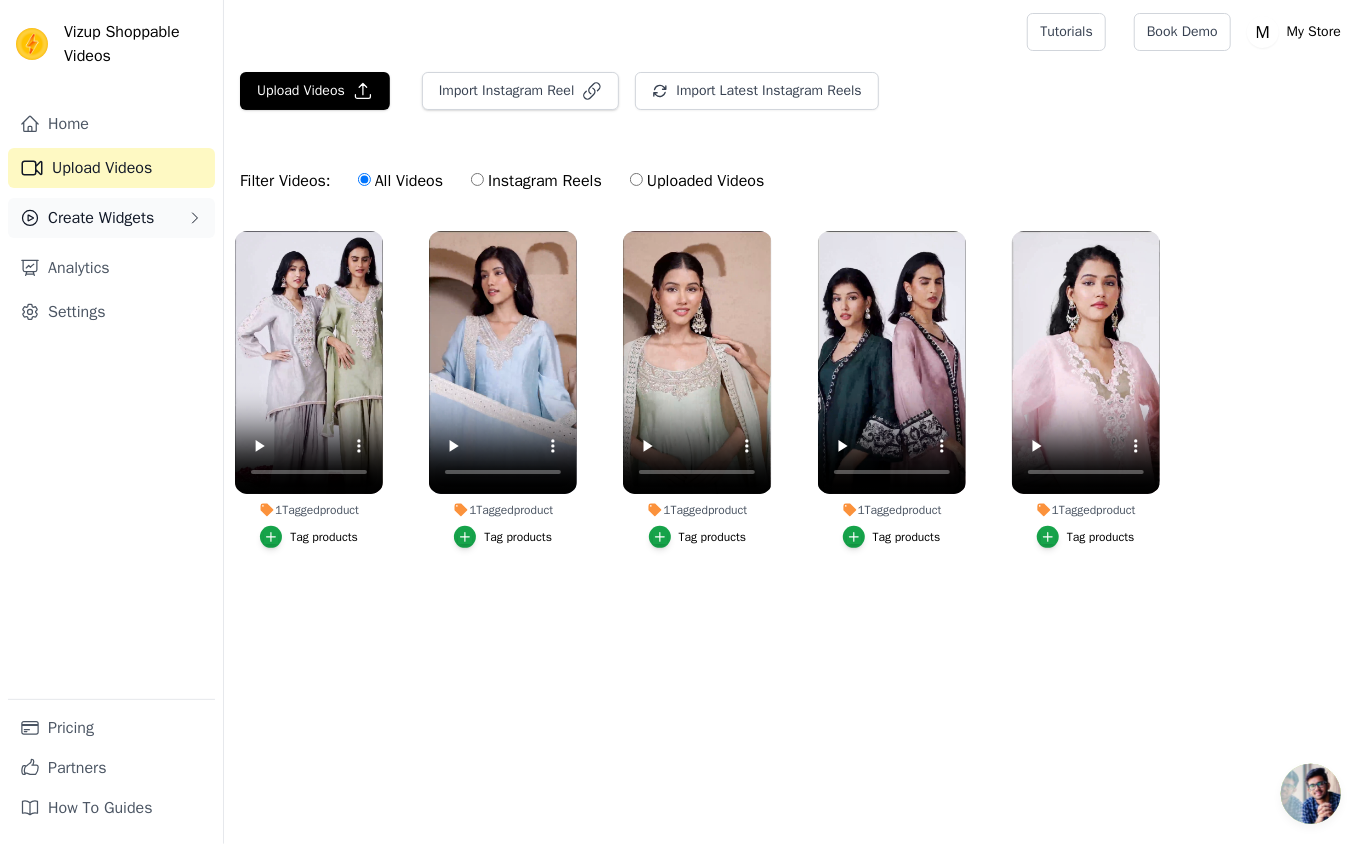 click on "Create Widgets" at bounding box center [101, 218] 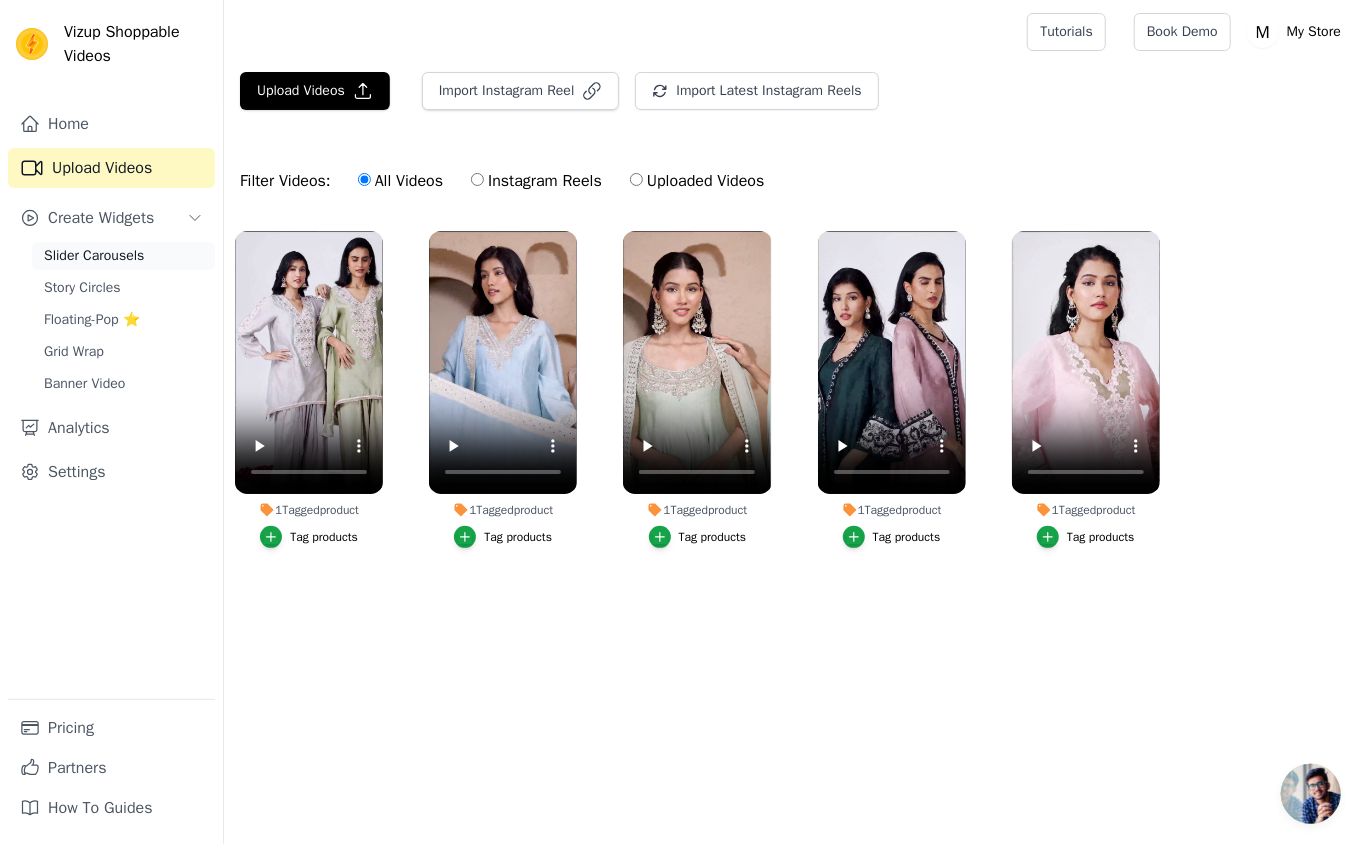 click on "Slider Carousels" at bounding box center [94, 256] 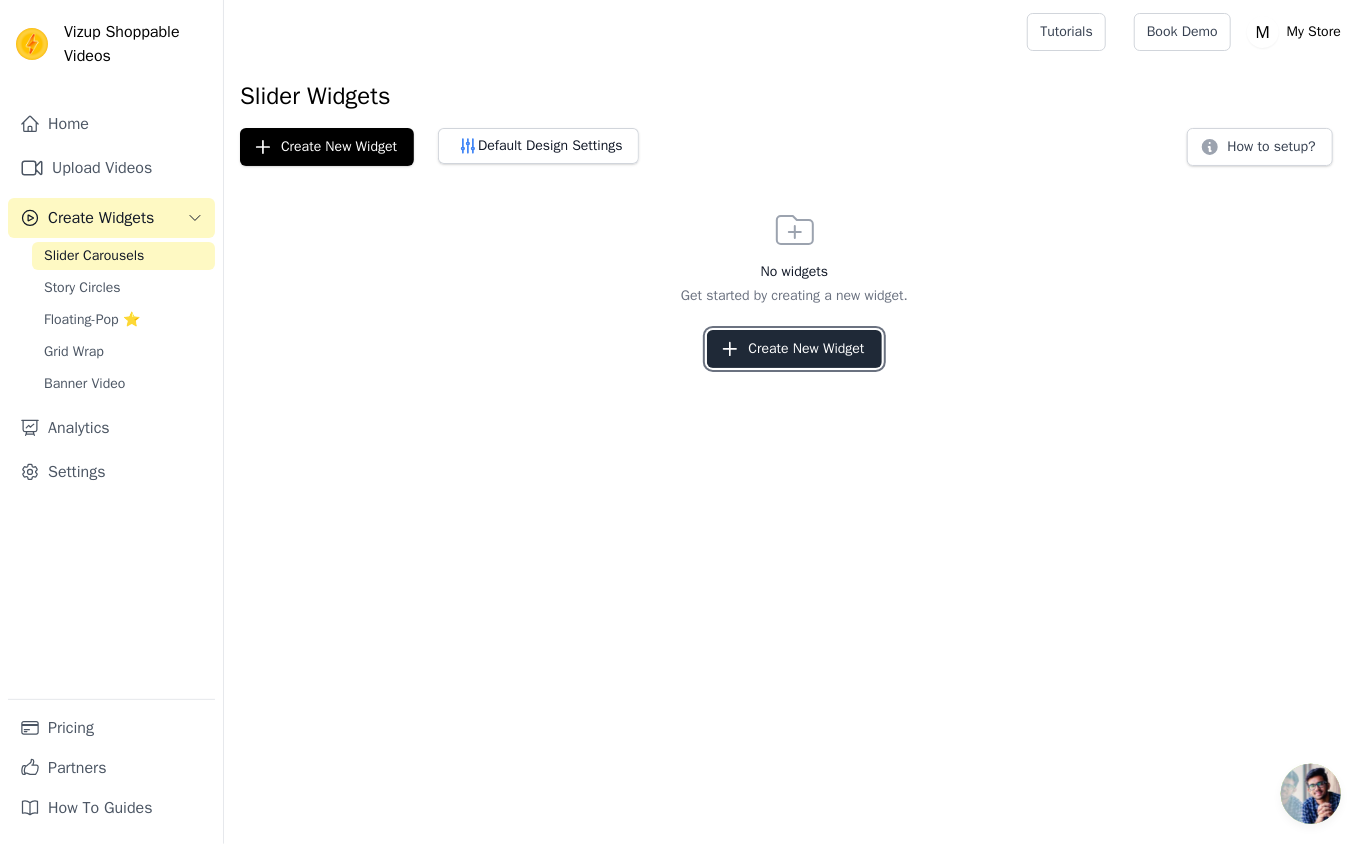 click on "Create New Widget" at bounding box center [794, 349] 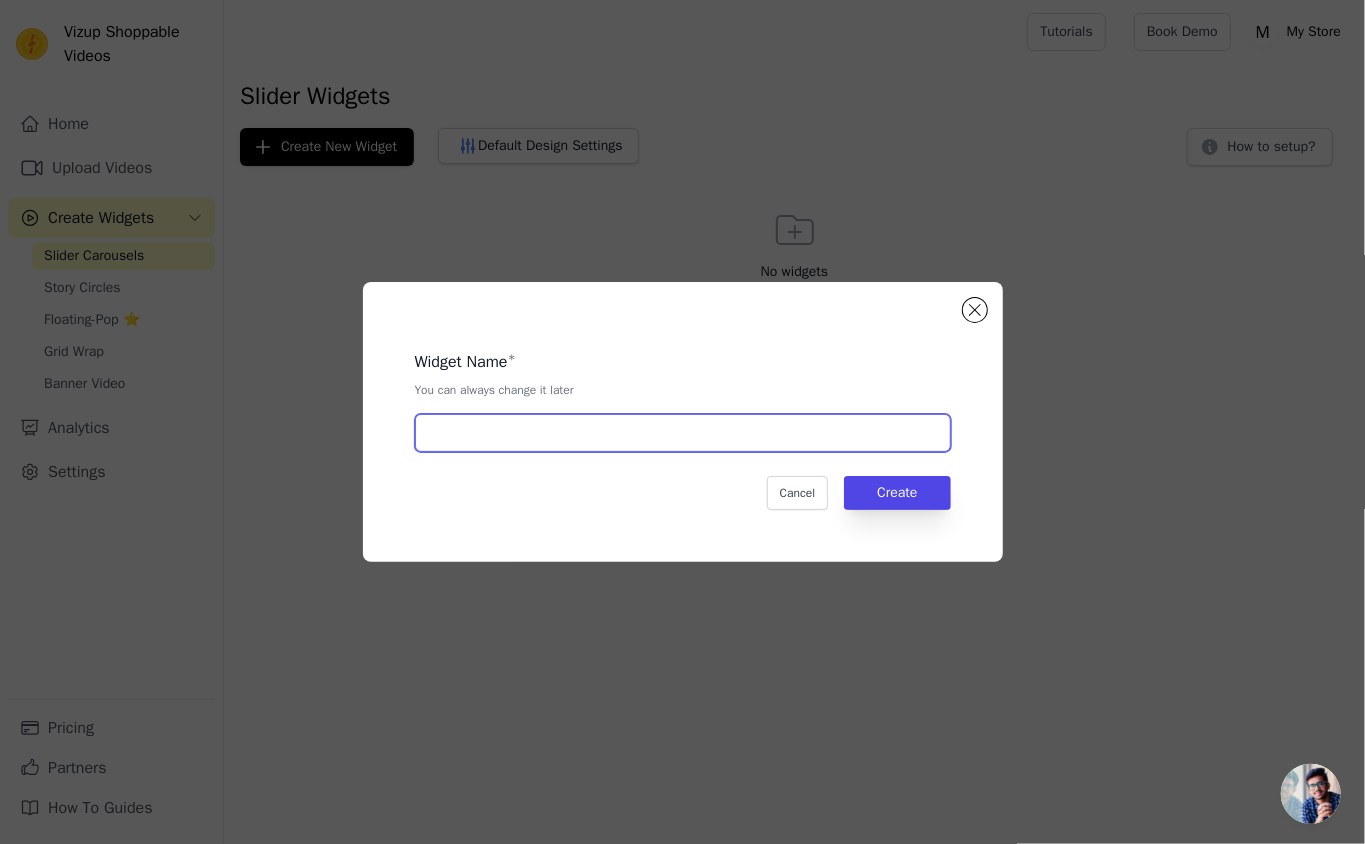 click at bounding box center [683, 433] 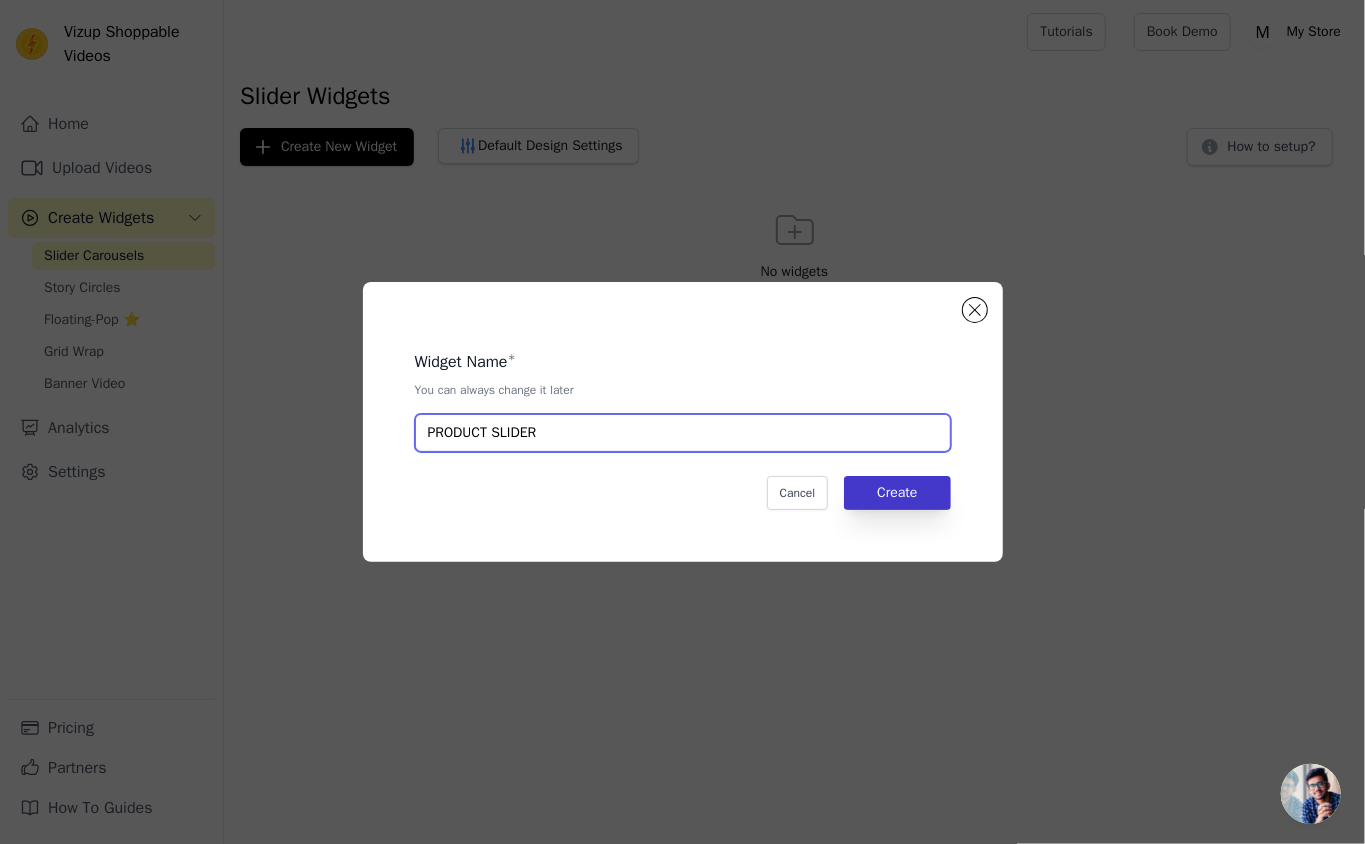 type on "PRODUCT SLIDER" 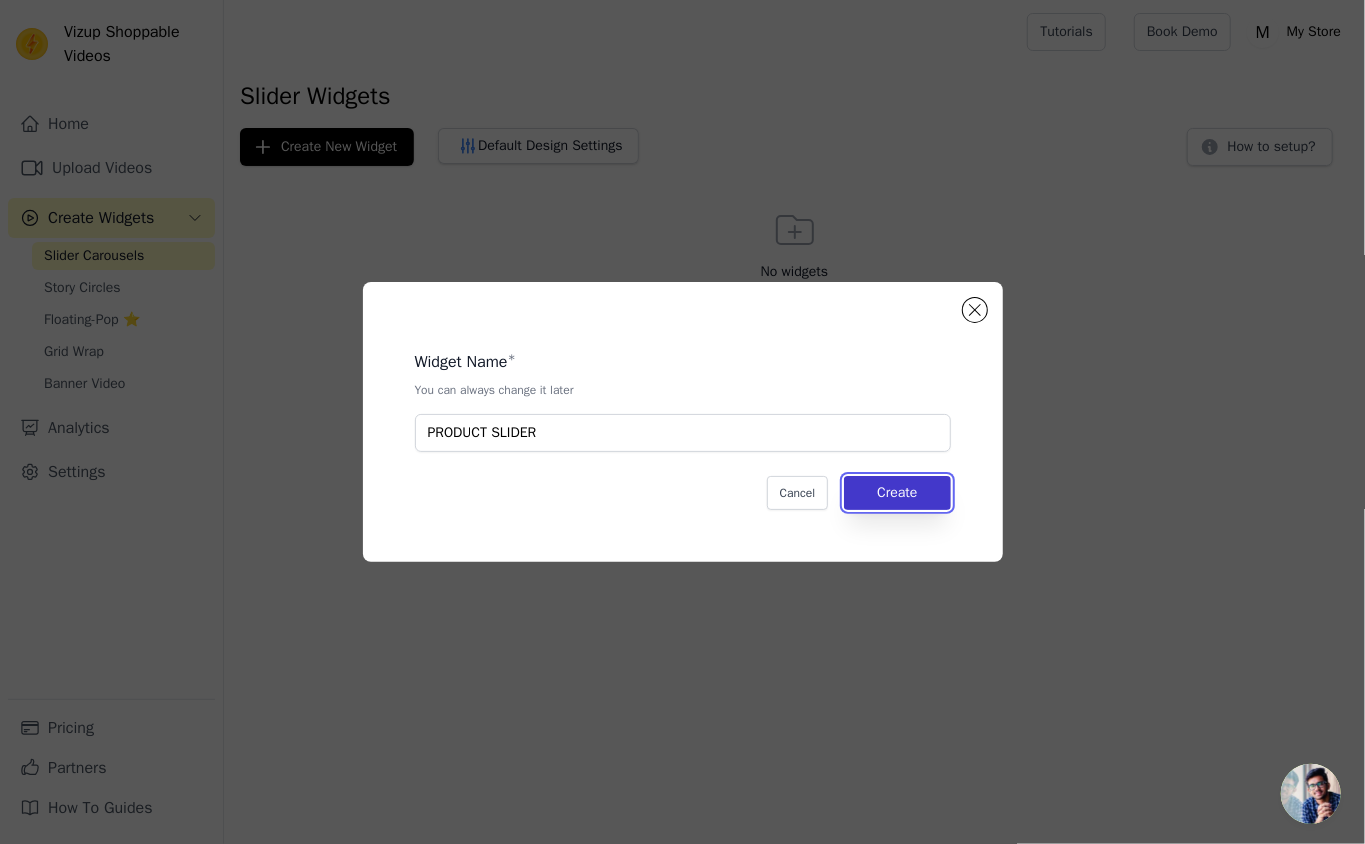 click on "Create" at bounding box center (897, 493) 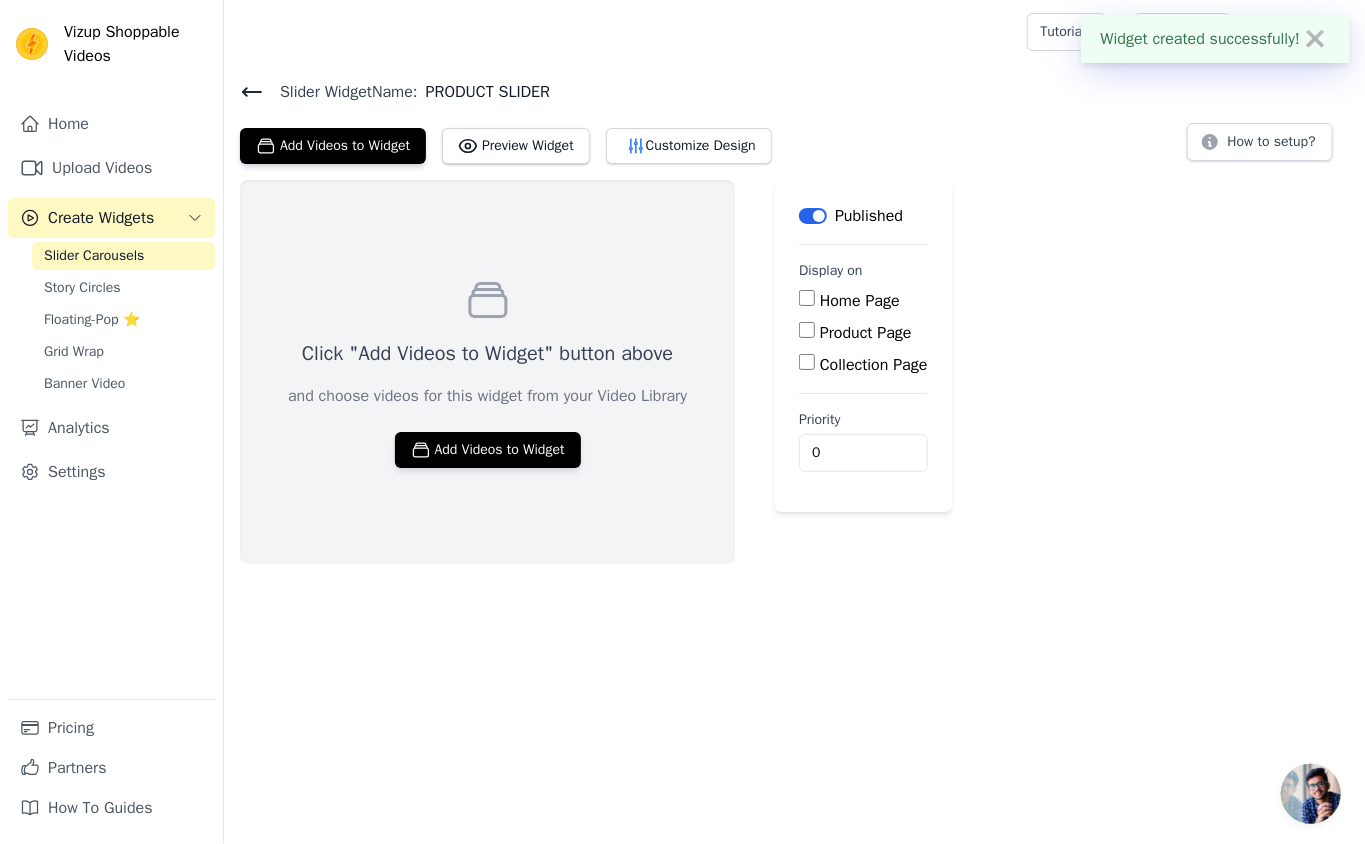 click on "Home Page" at bounding box center (807, 298) 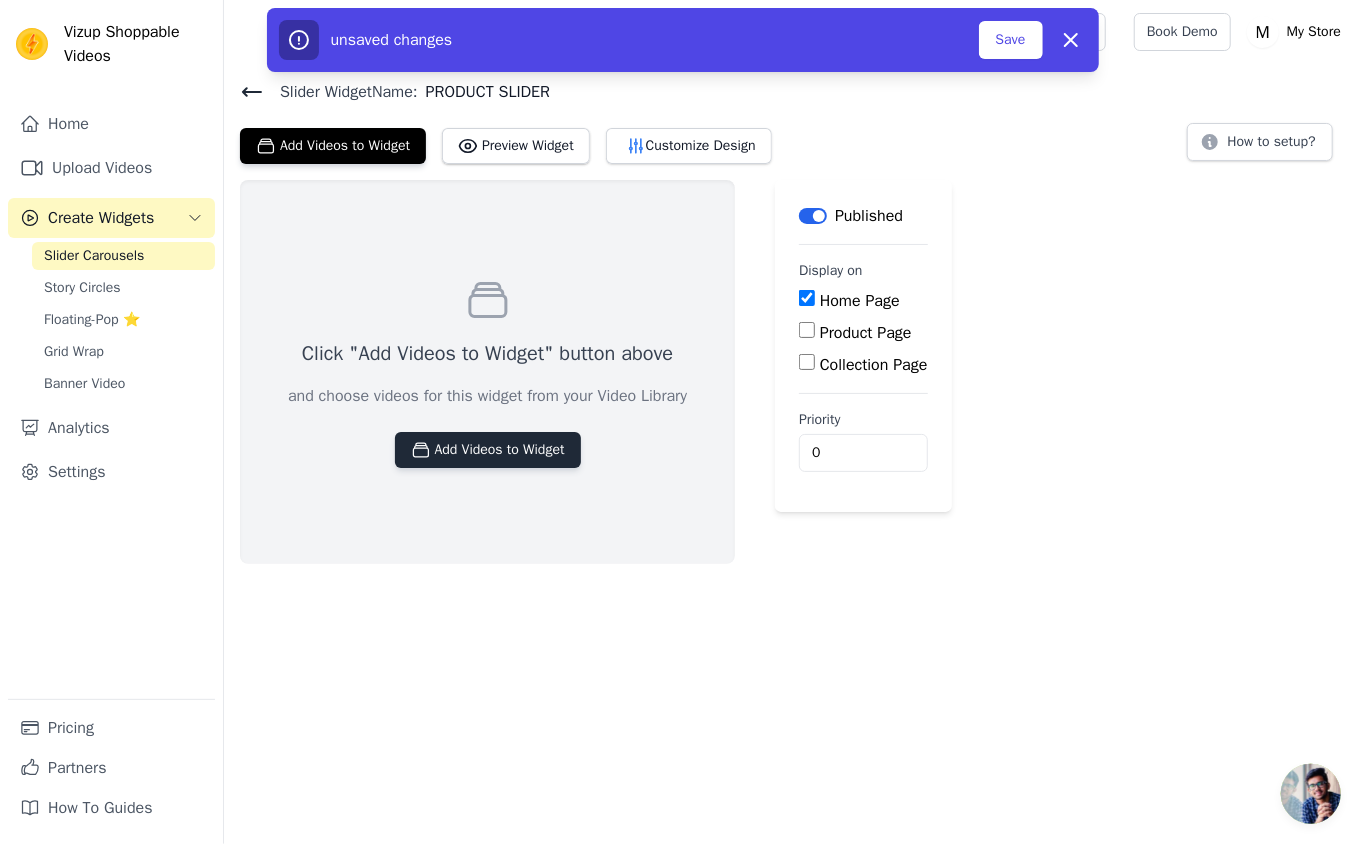 click on "Add Videos to Widget" at bounding box center (488, 450) 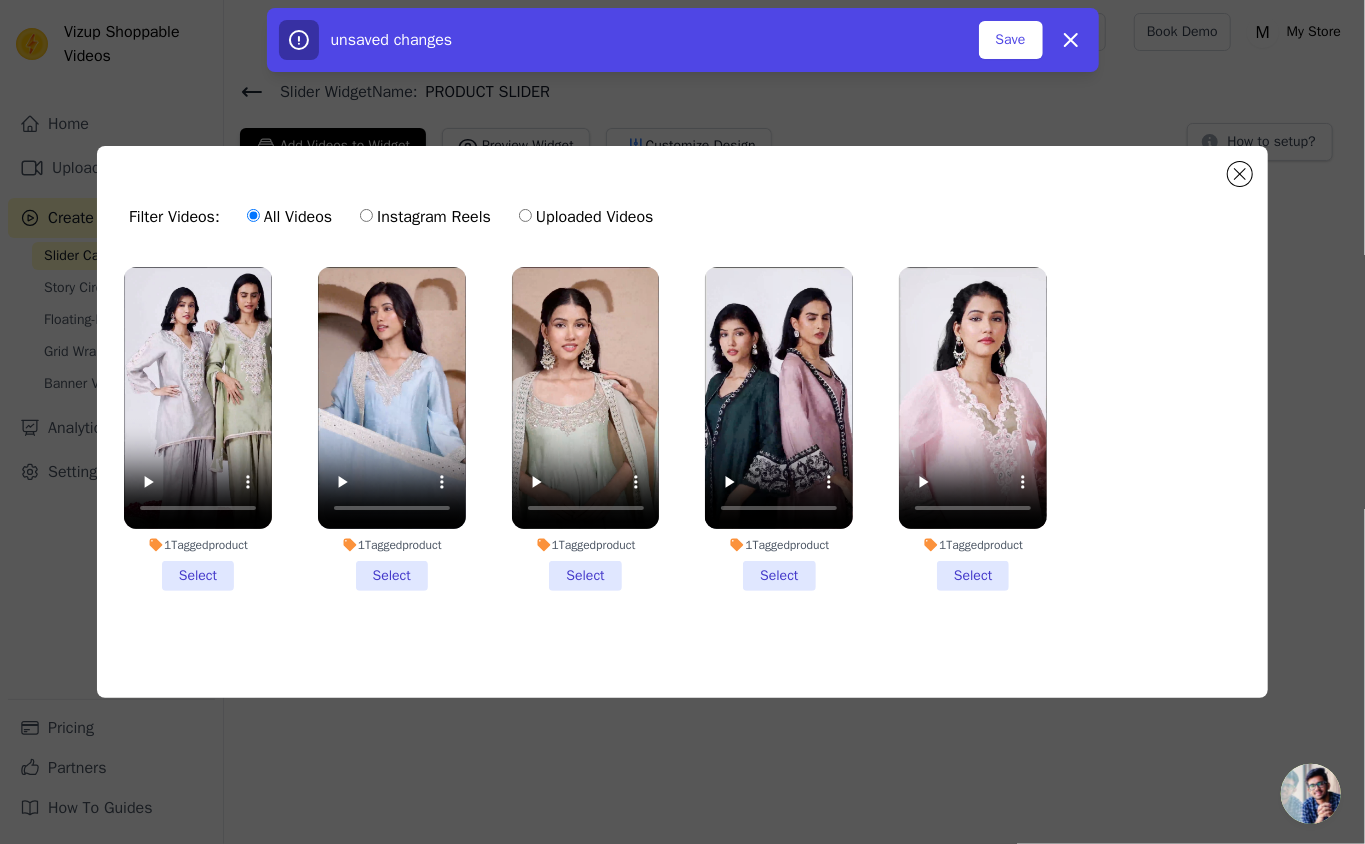 click on "1  Tagged  product     Select" at bounding box center [198, 429] 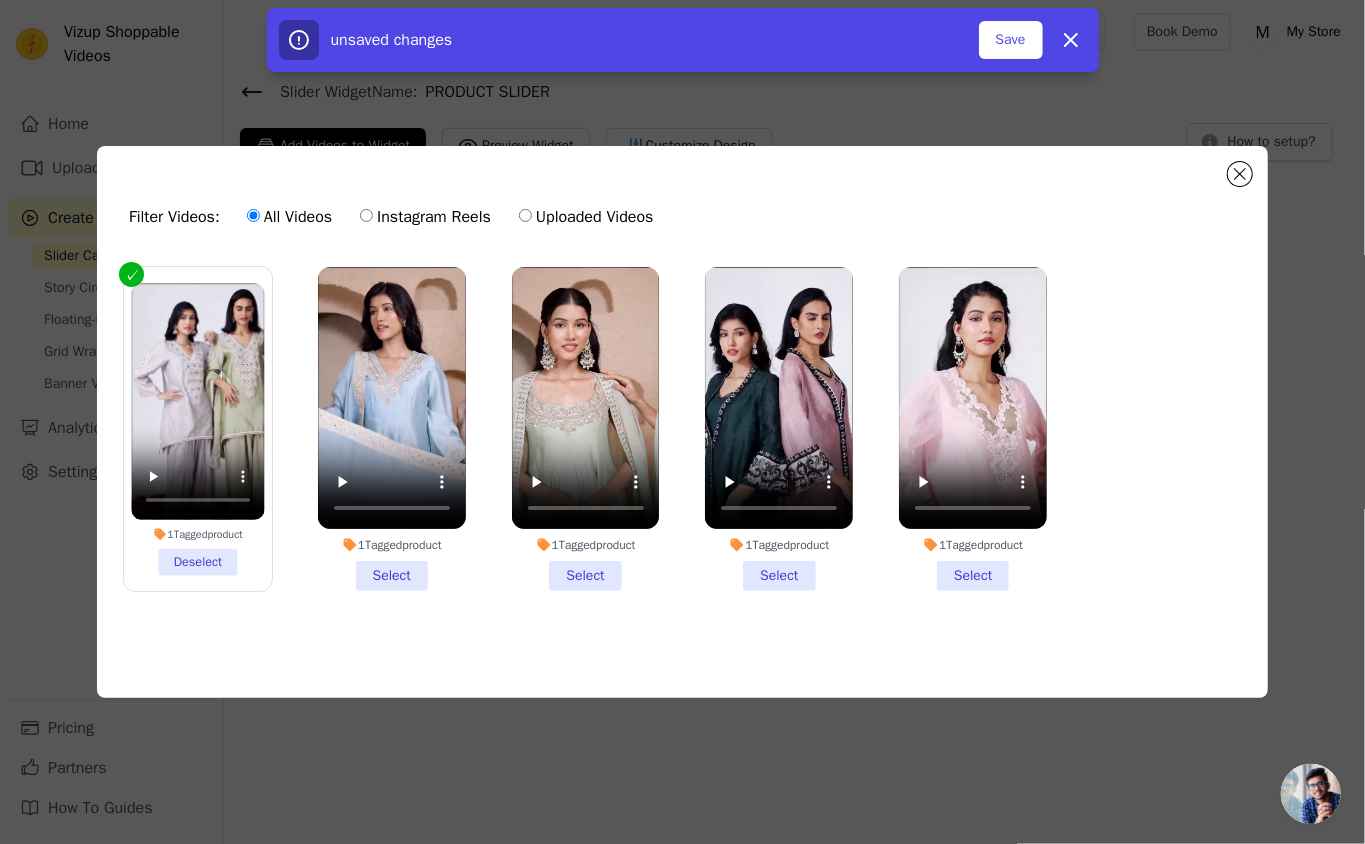 click on "1  Tagged  product     Select" at bounding box center [392, 429] 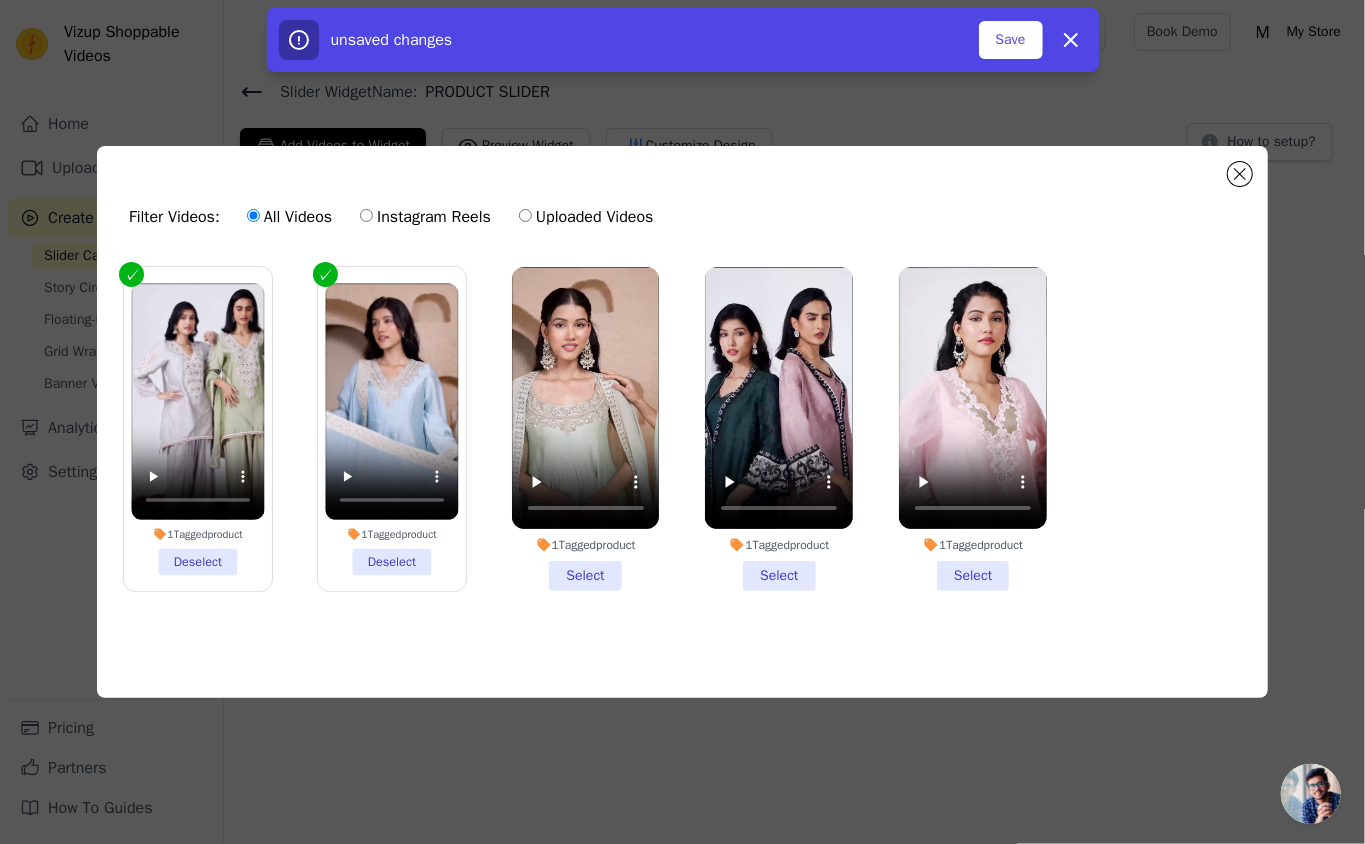 click on "1  Tagged  product     Select" at bounding box center (586, 429) 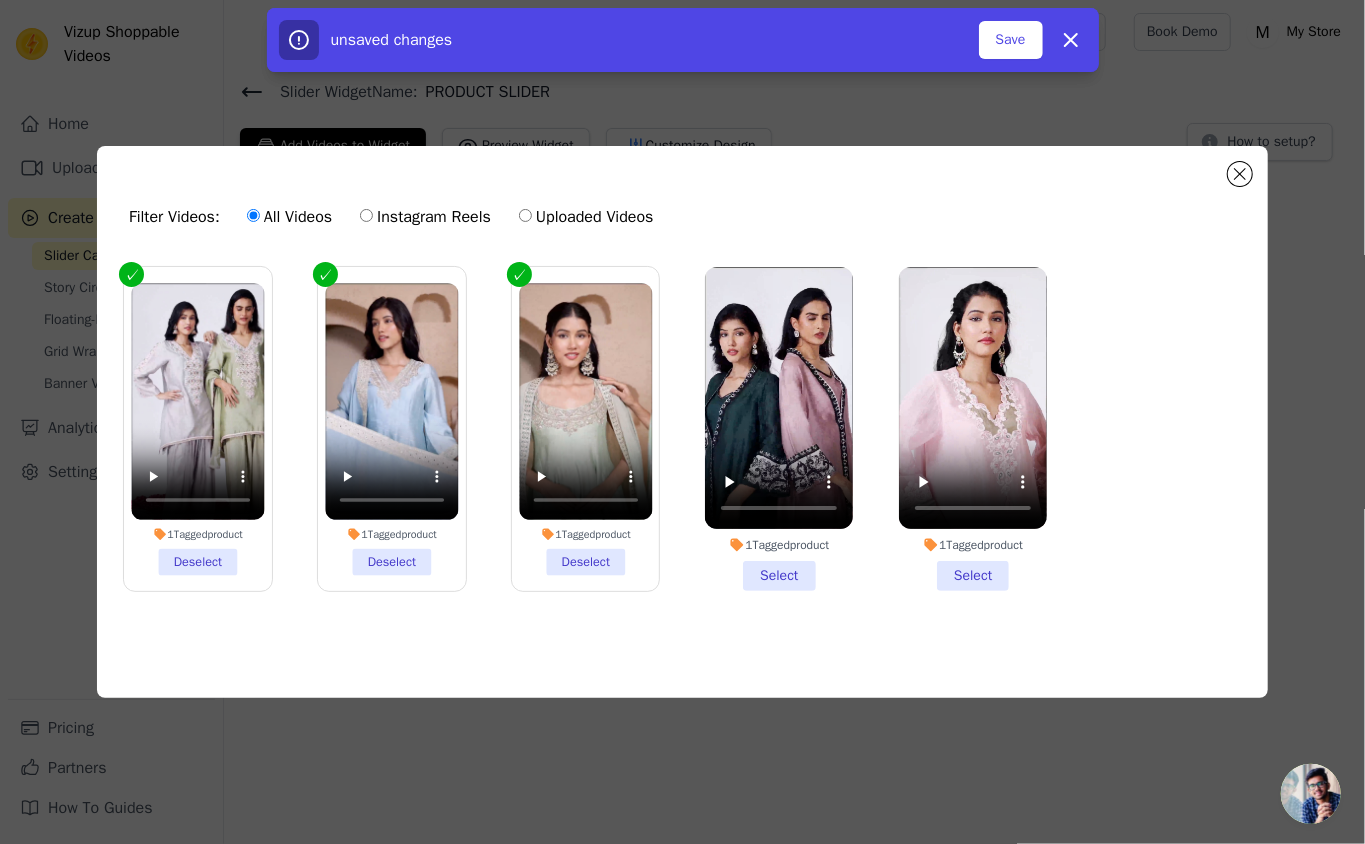 click on "1  Tagged  product     Select" at bounding box center (779, 429) 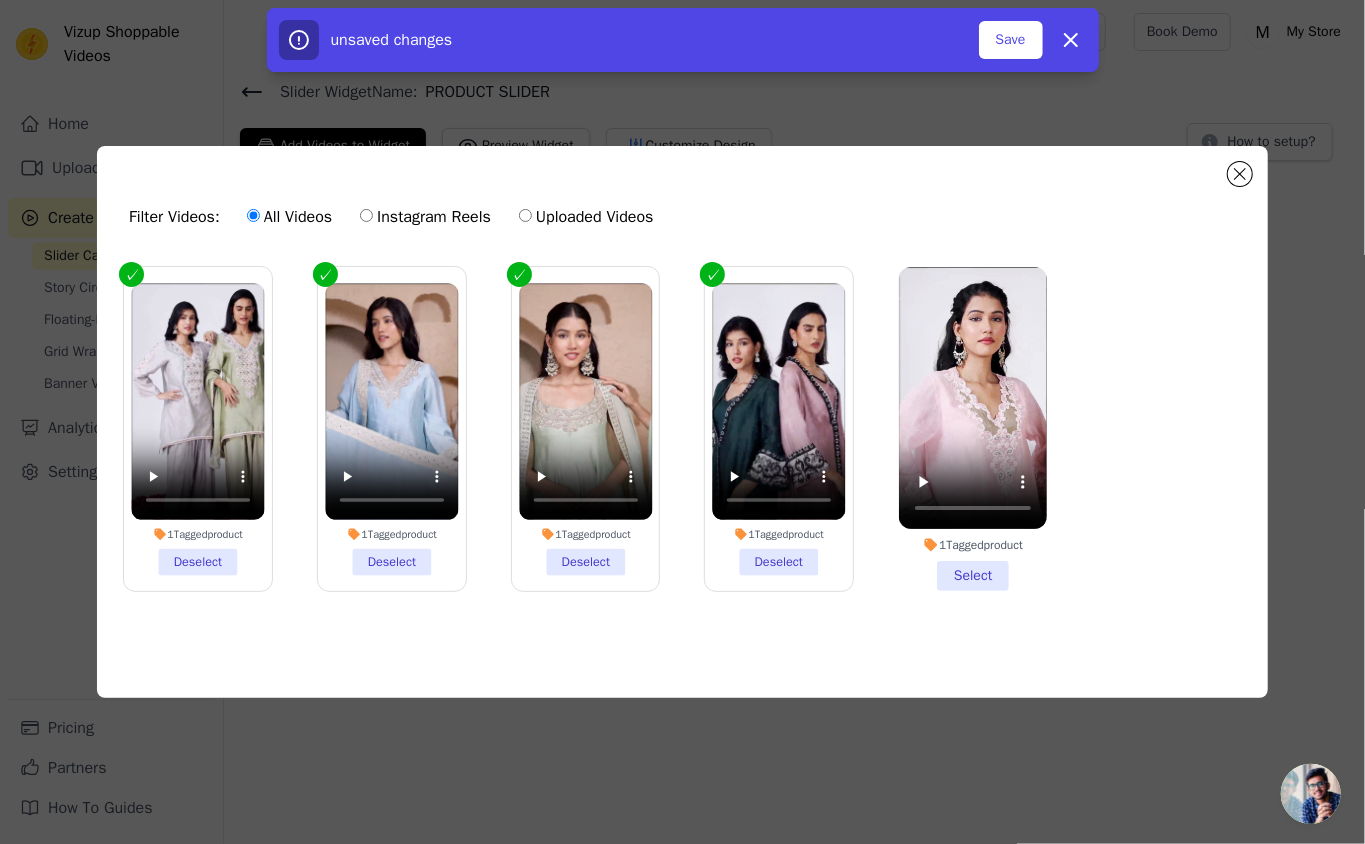 click on "1  Tagged  product     Select" at bounding box center [973, 429] 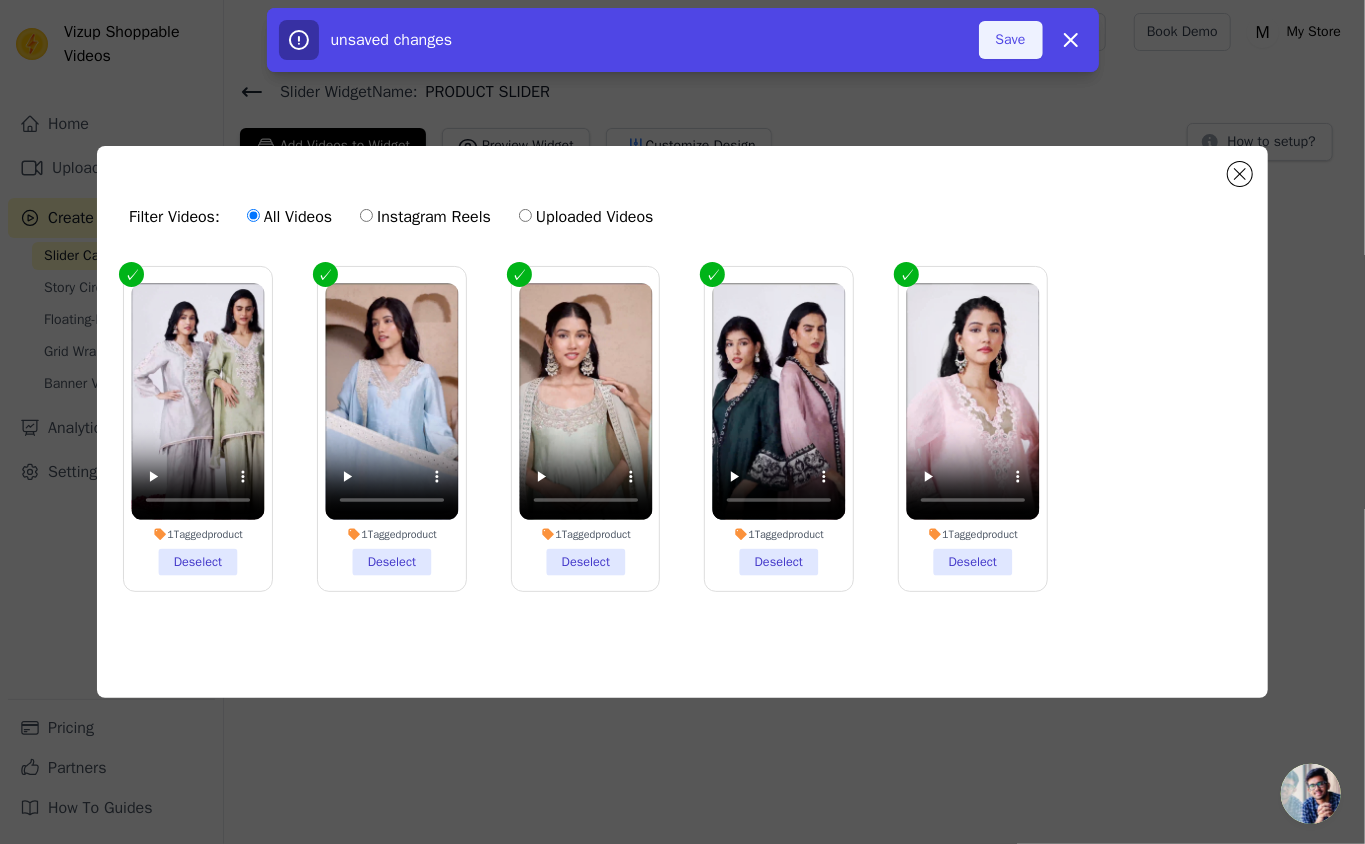 click on "Save" at bounding box center (1011, 40) 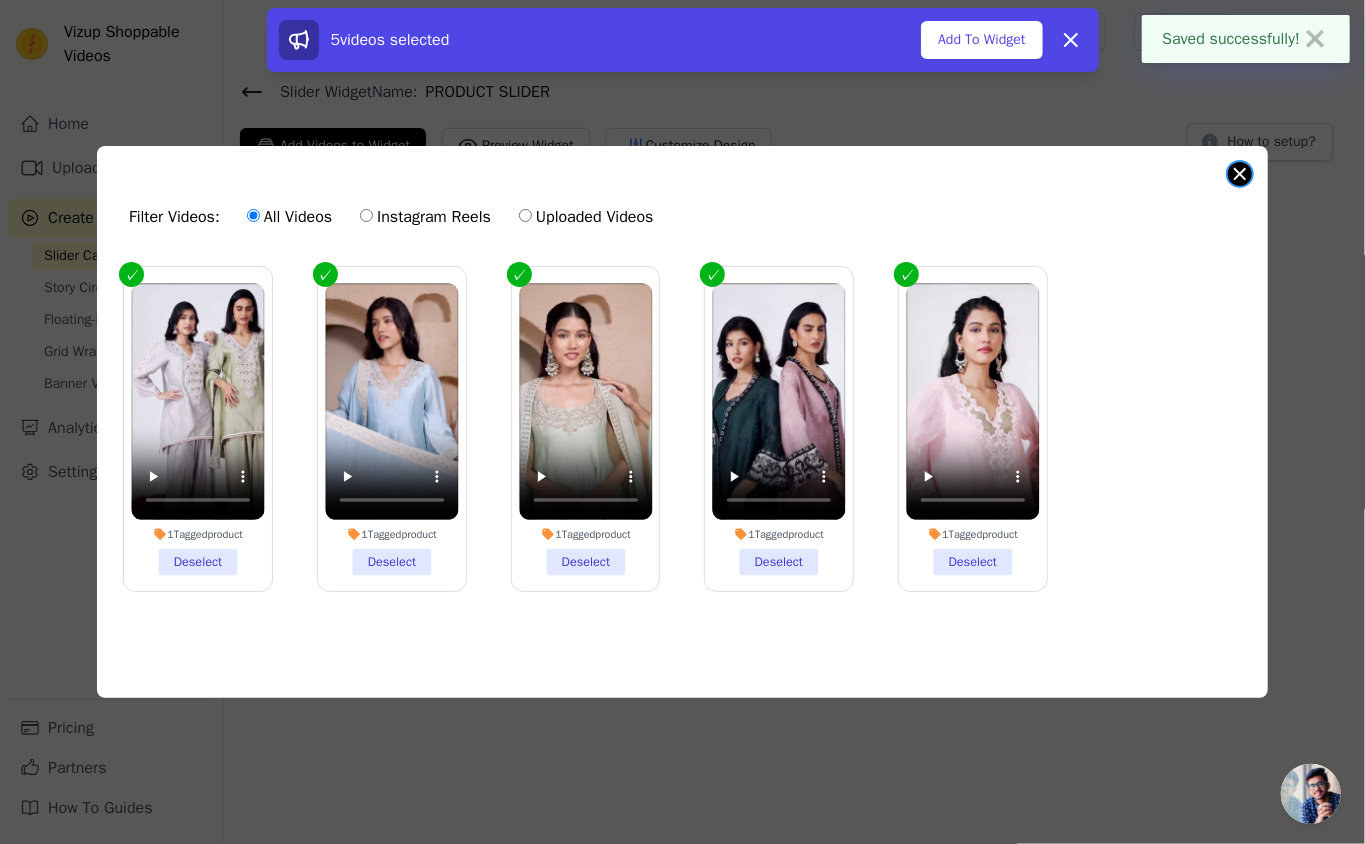 click at bounding box center [1240, 174] 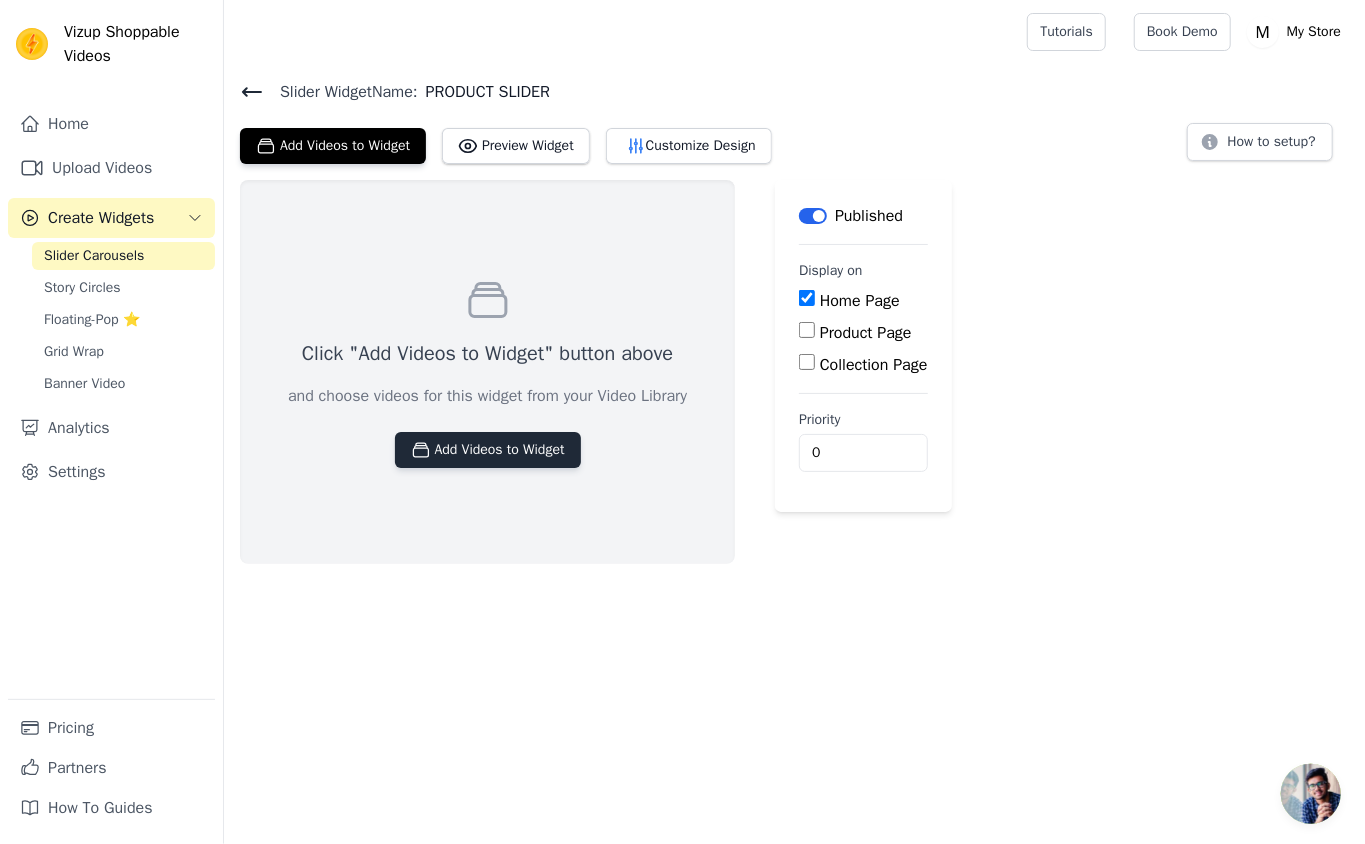 click on "Add Videos to Widget" at bounding box center [488, 450] 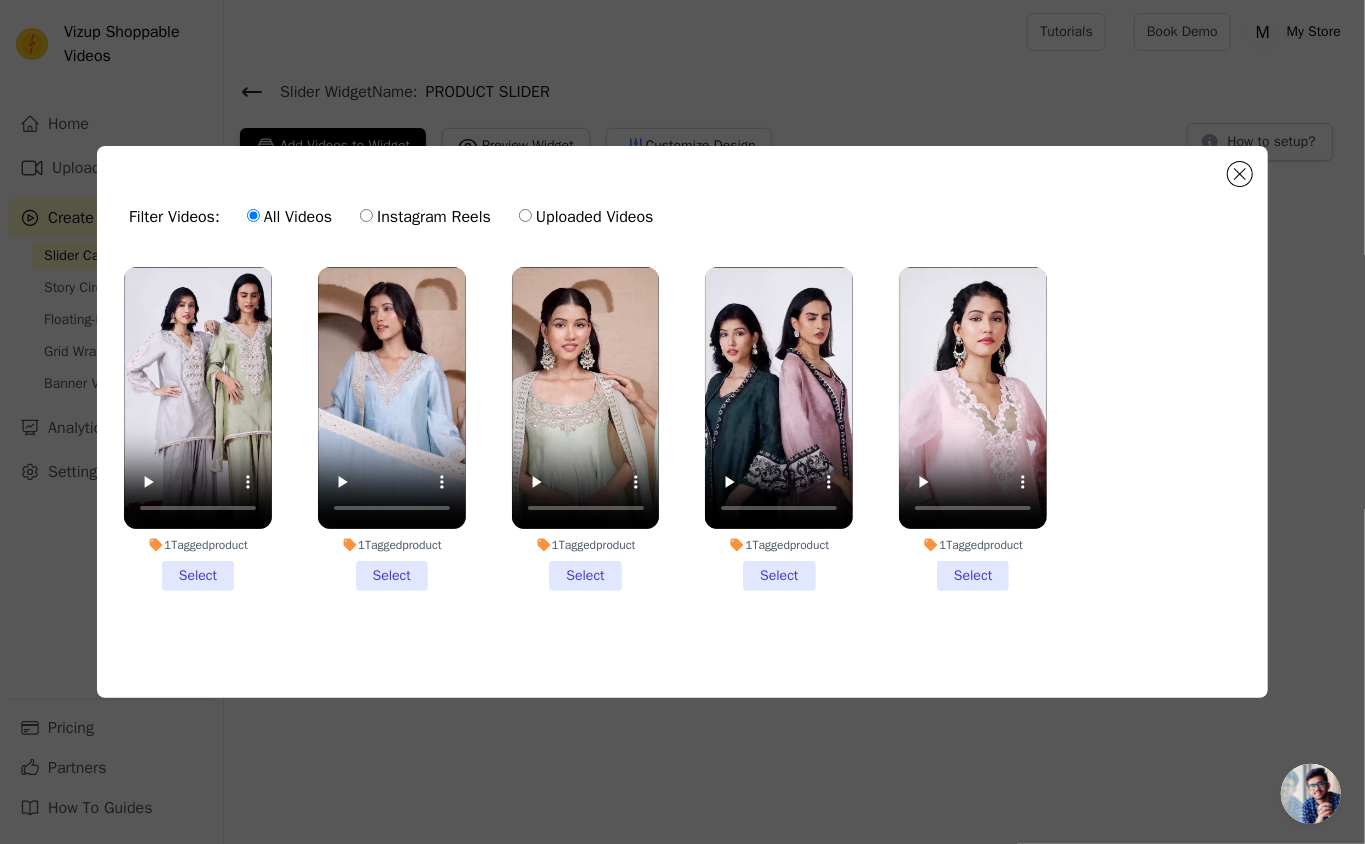 click on "1  Tagged  product     Select" at bounding box center [198, 429] 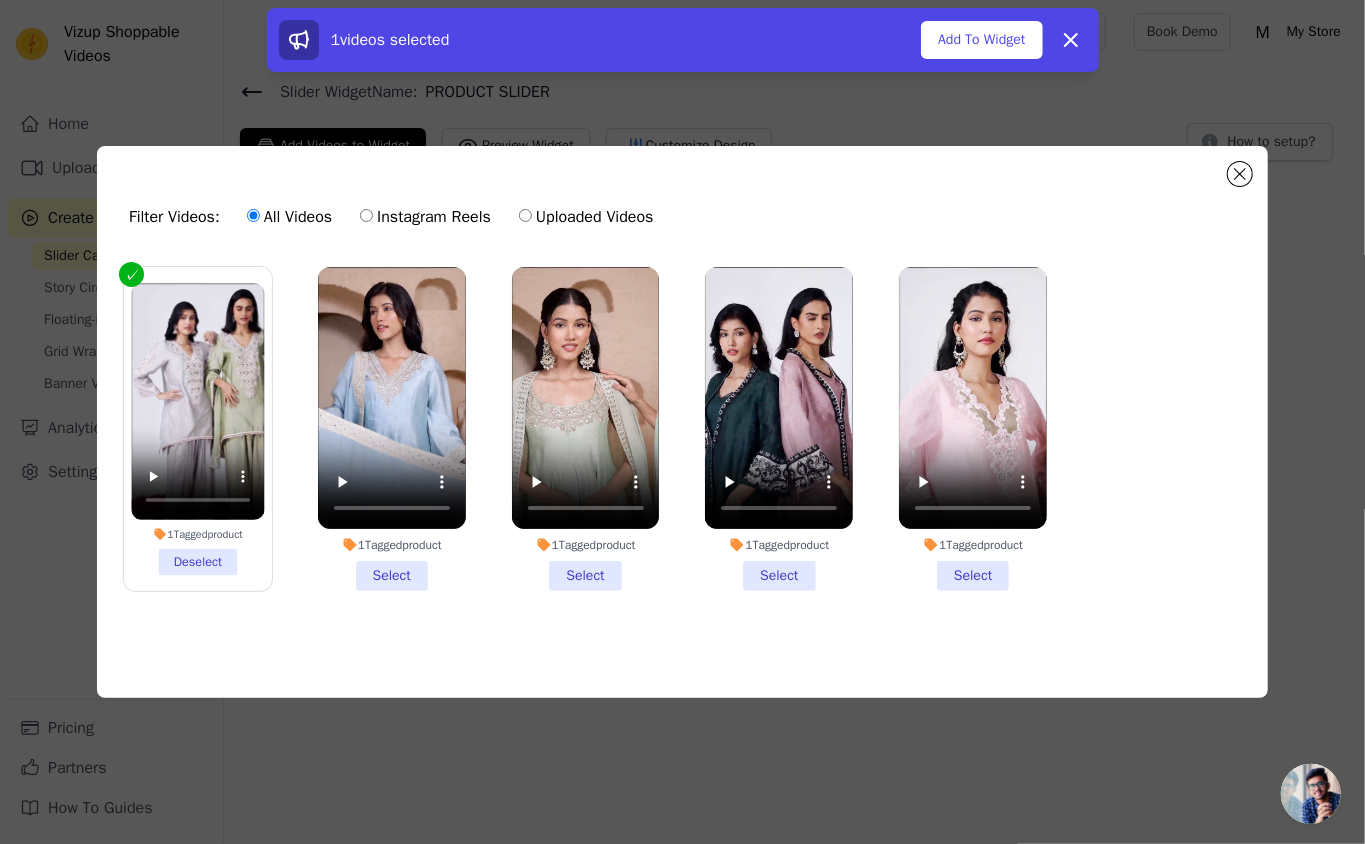 click on "1  Tagged  product     Select" at bounding box center [392, 429] 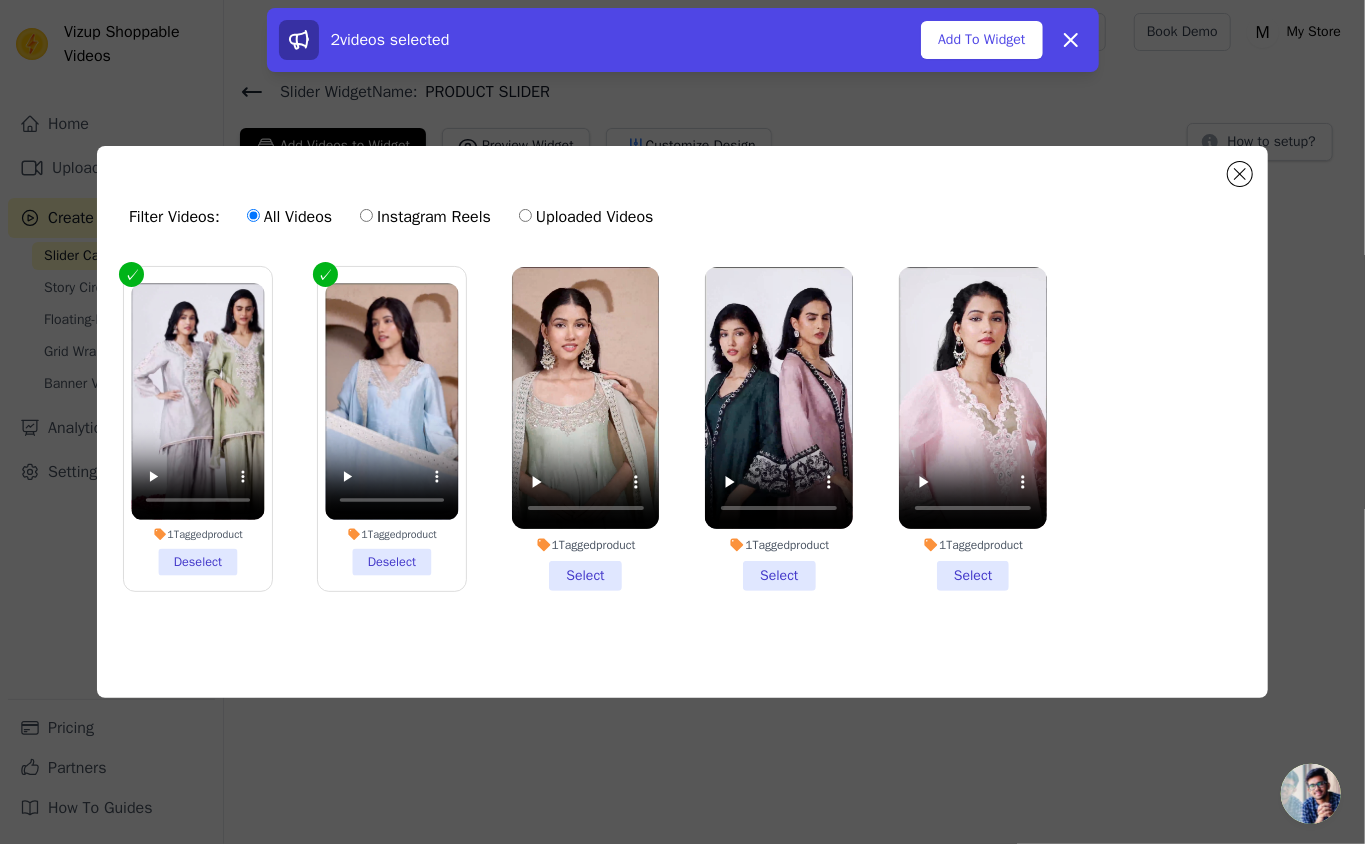 click on "1  Tagged  product     Select" at bounding box center [586, 429] 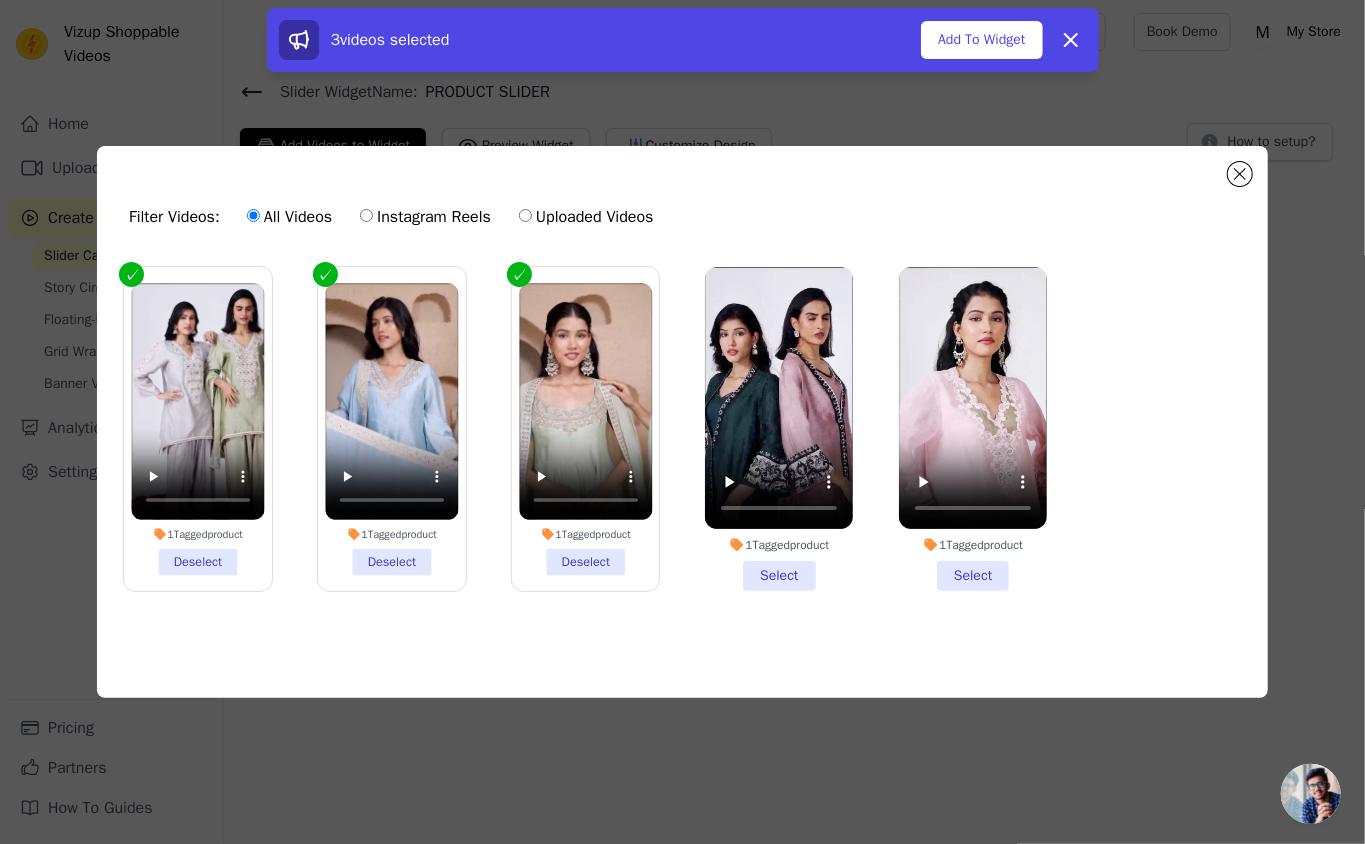 drag, startPoint x: 778, startPoint y: 566, endPoint x: 796, endPoint y: 566, distance: 18 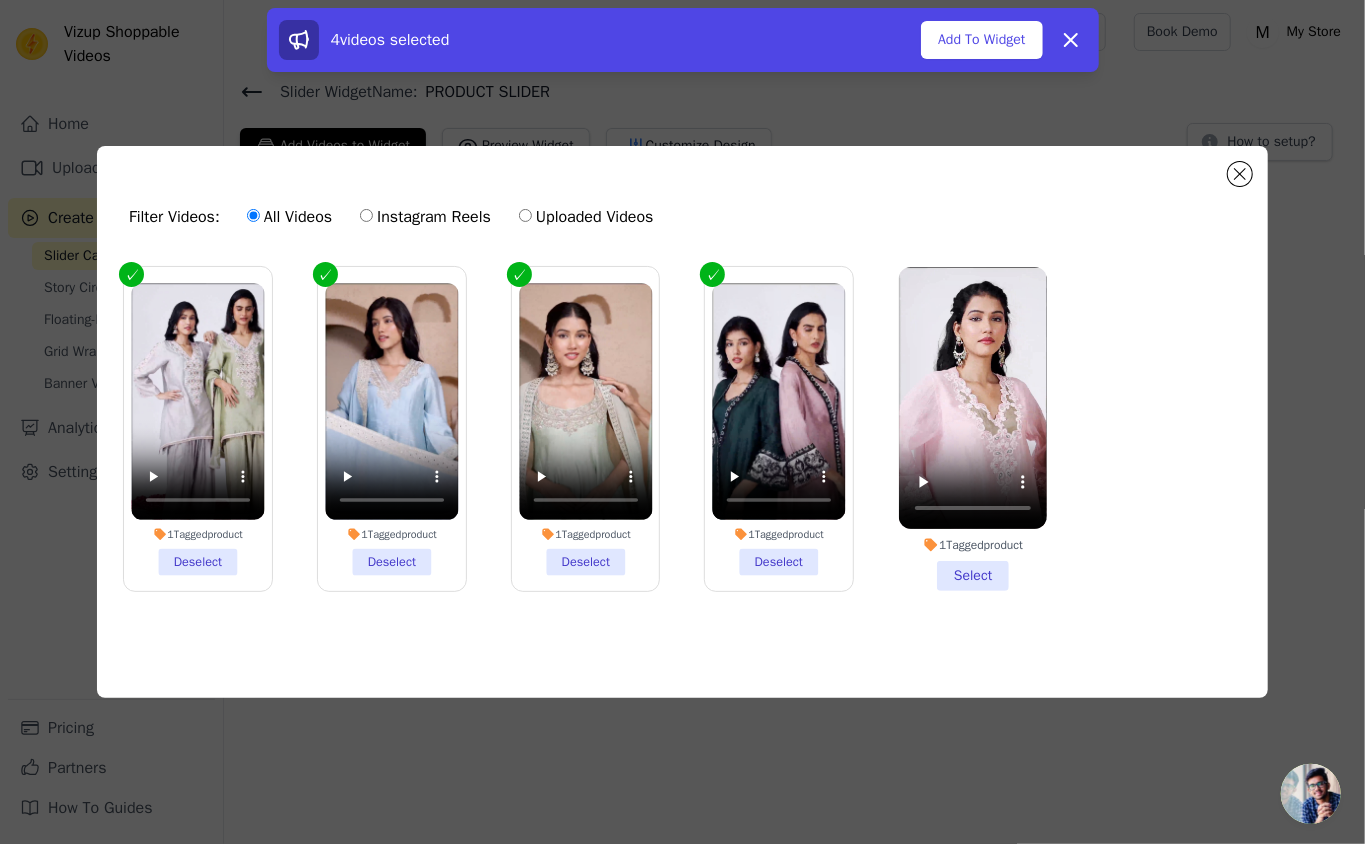 click on "1  Tagged  product     Select" at bounding box center (973, 429) 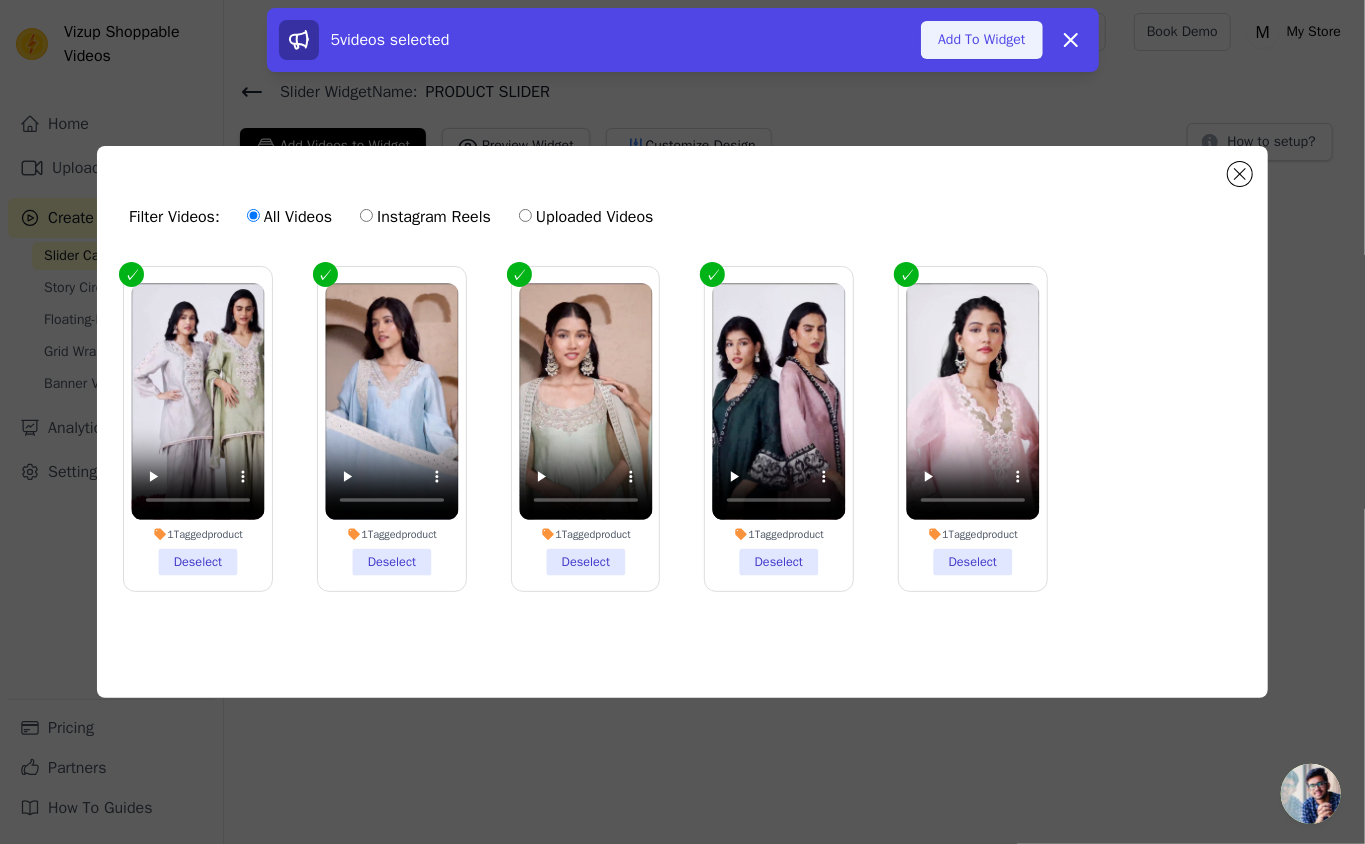 click on "Add To Widget" at bounding box center (981, 40) 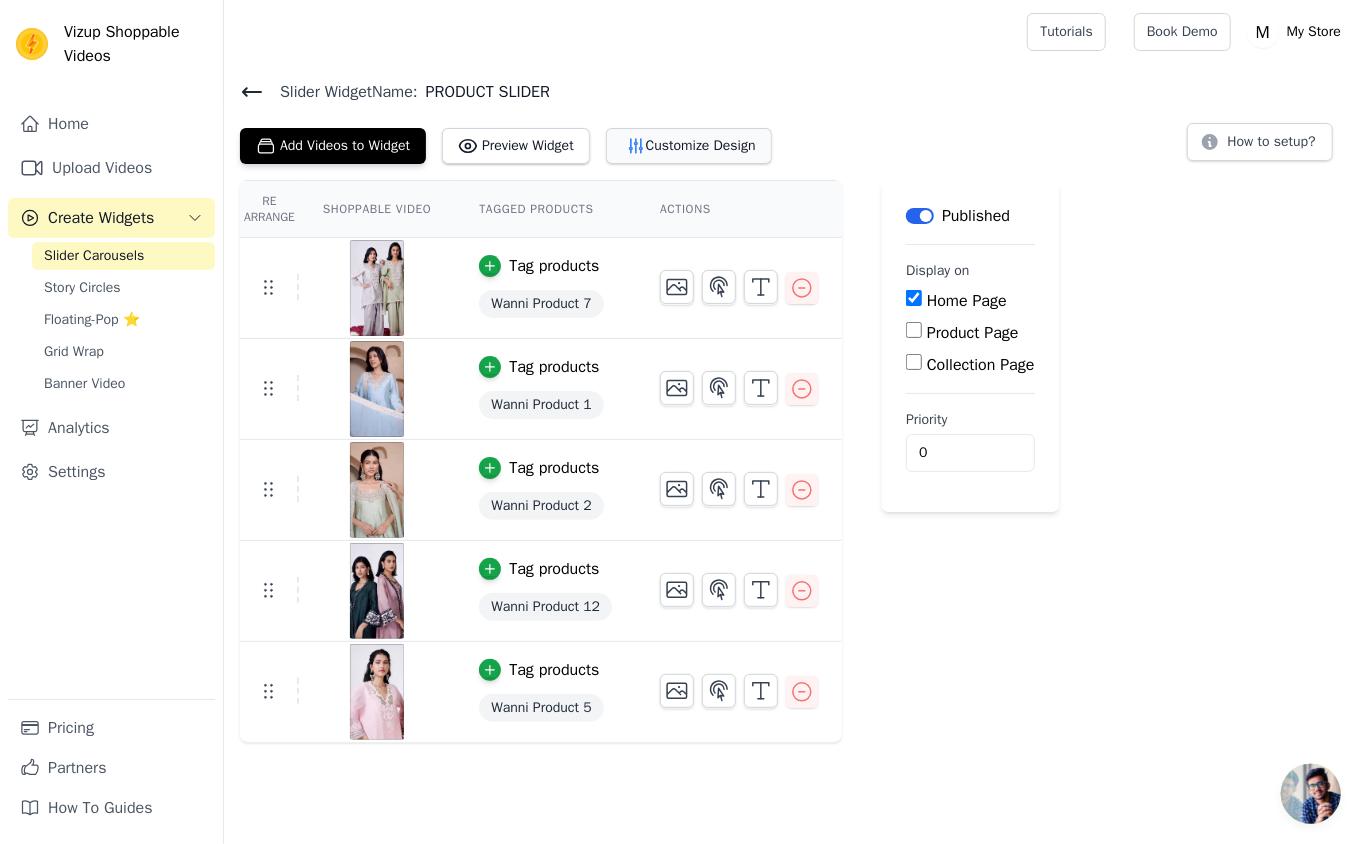 click on "Customize Design" at bounding box center (689, 146) 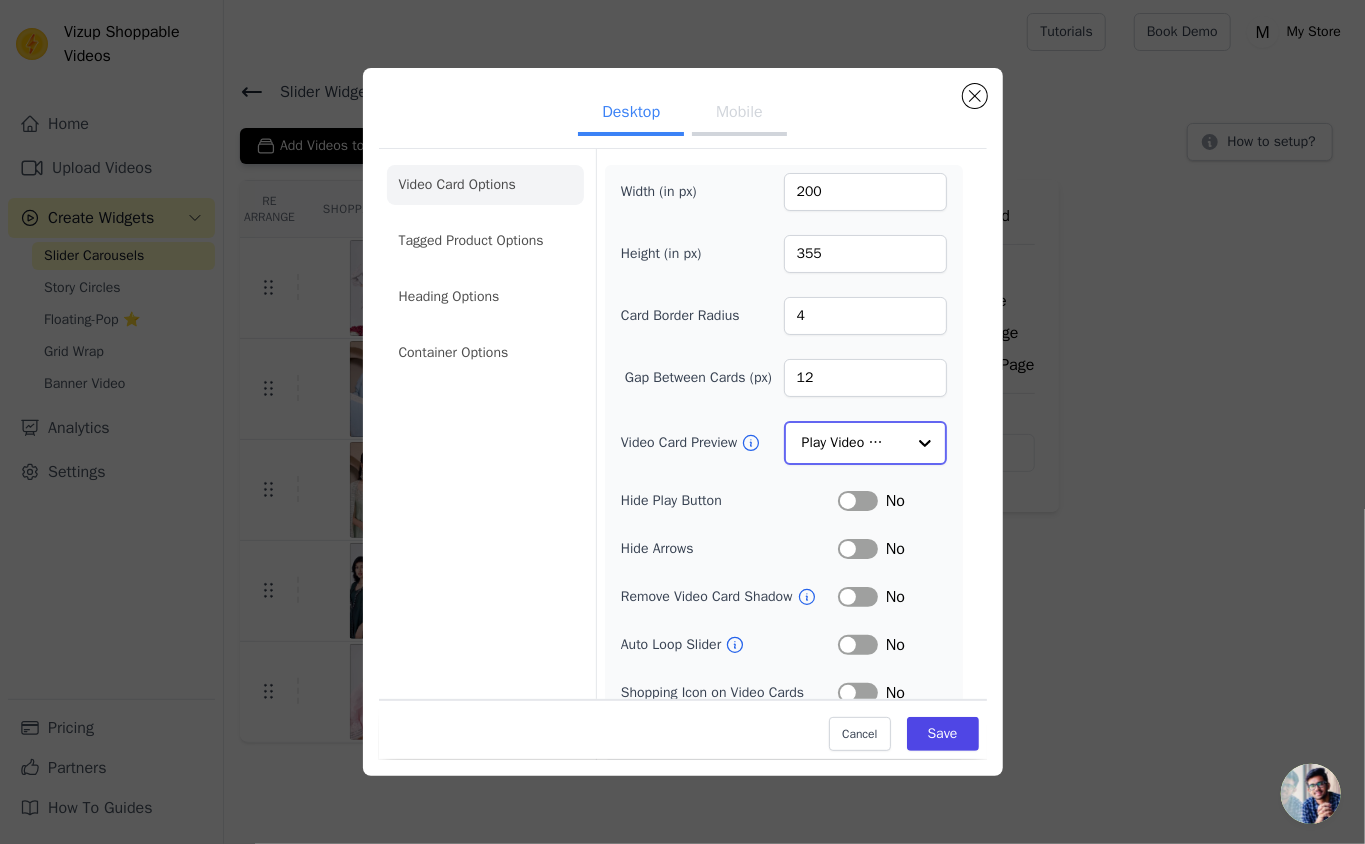 click on "Video Card Preview" 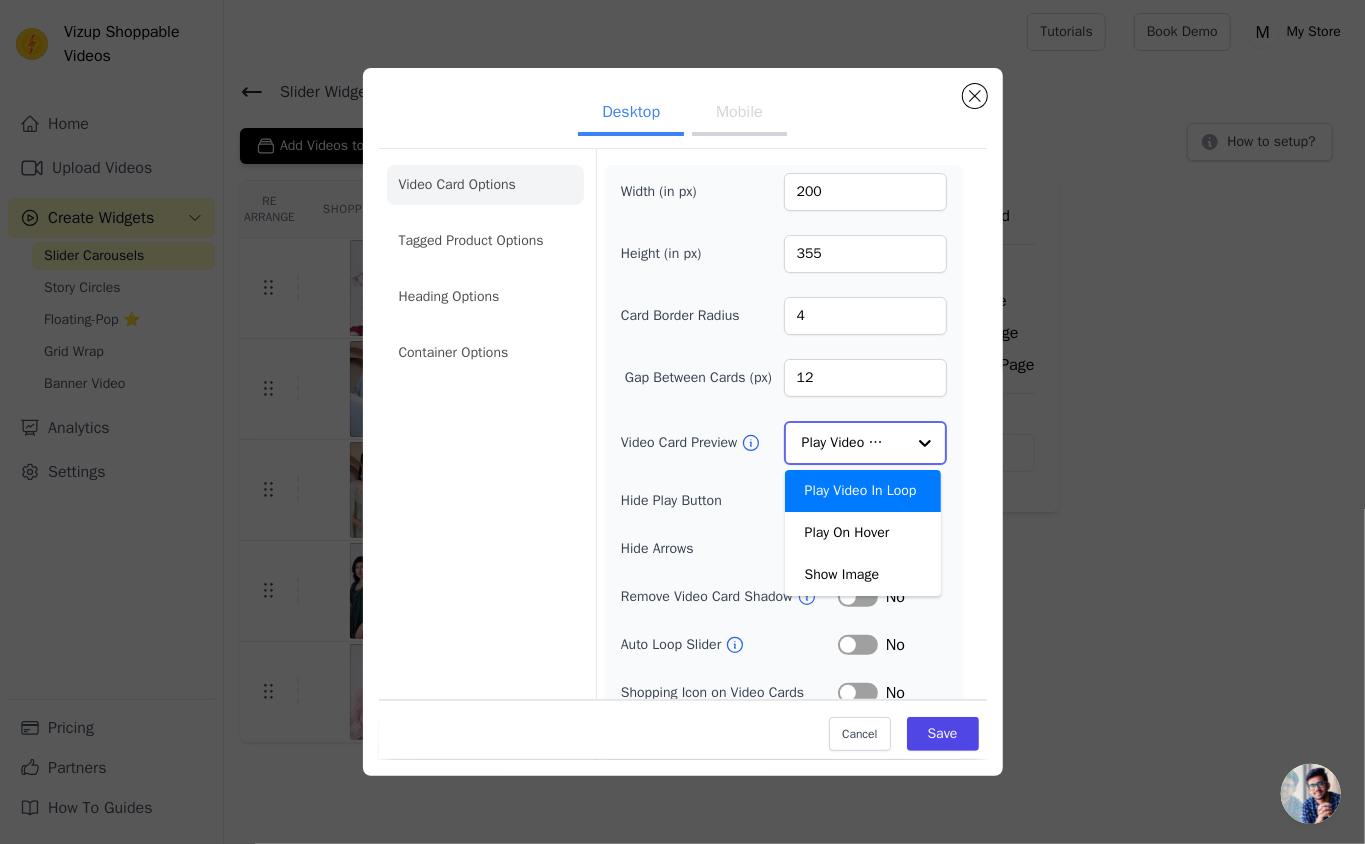 click on "Video Card Preview" 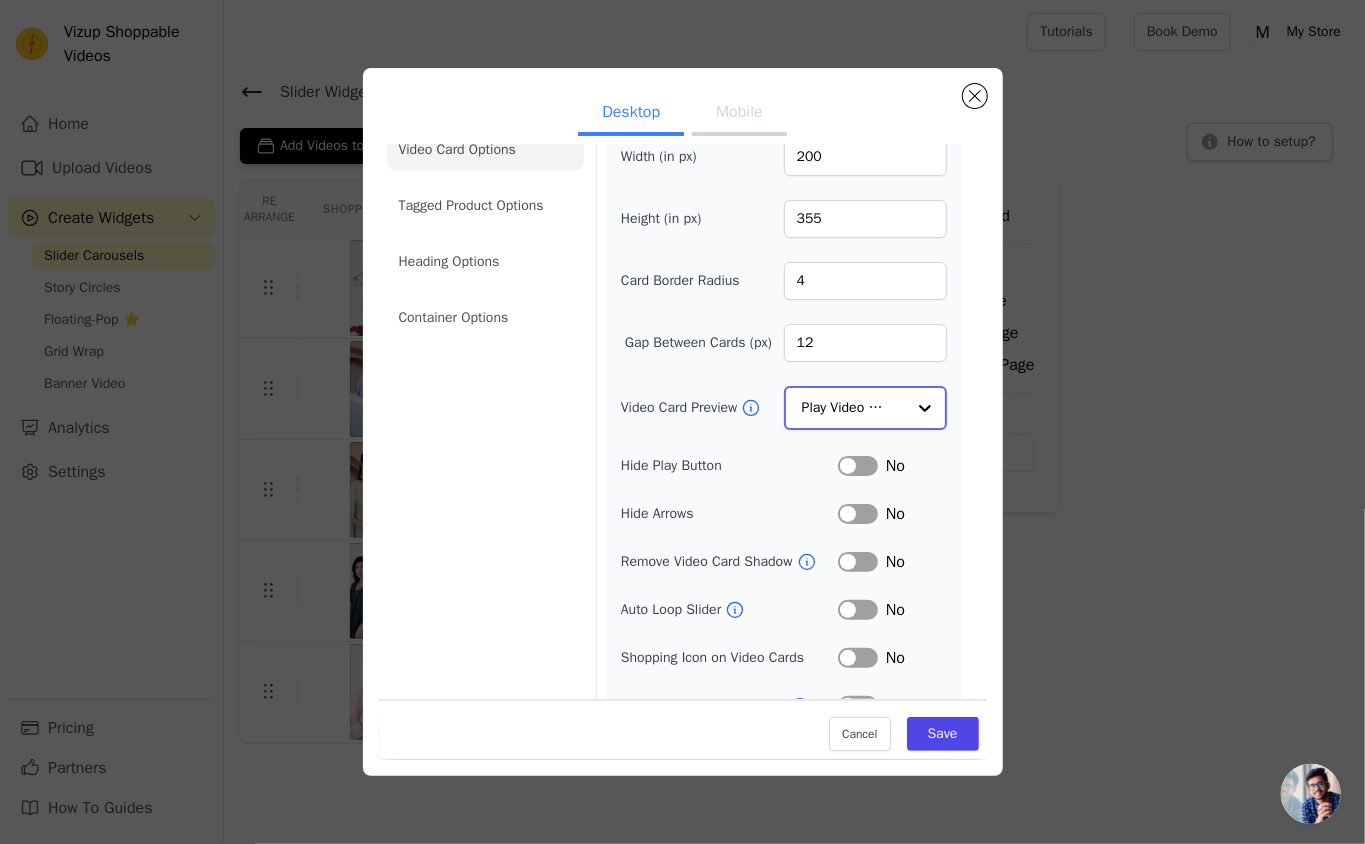 scroll, scrollTop: 66, scrollLeft: 0, axis: vertical 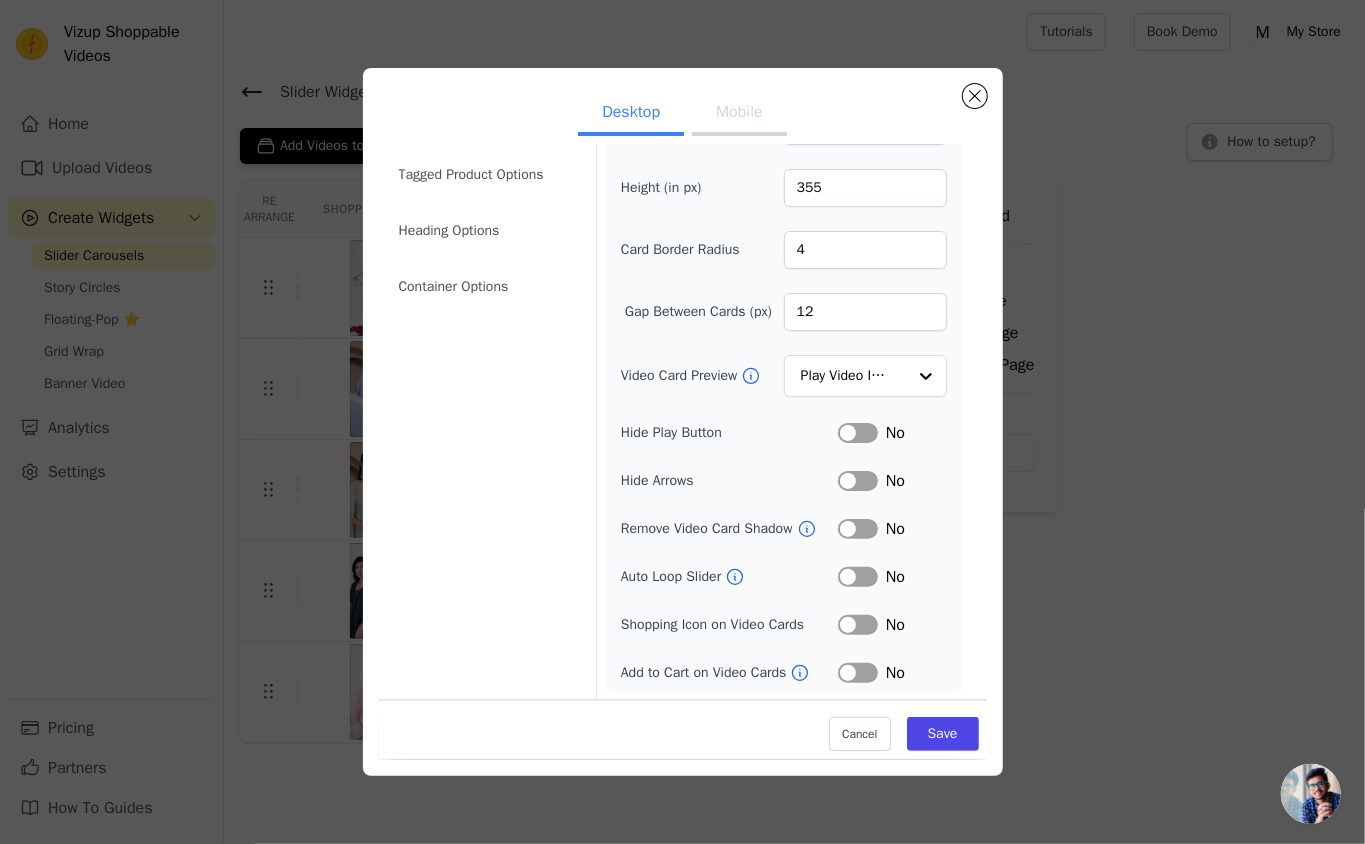 click on "Label" at bounding box center [858, 673] 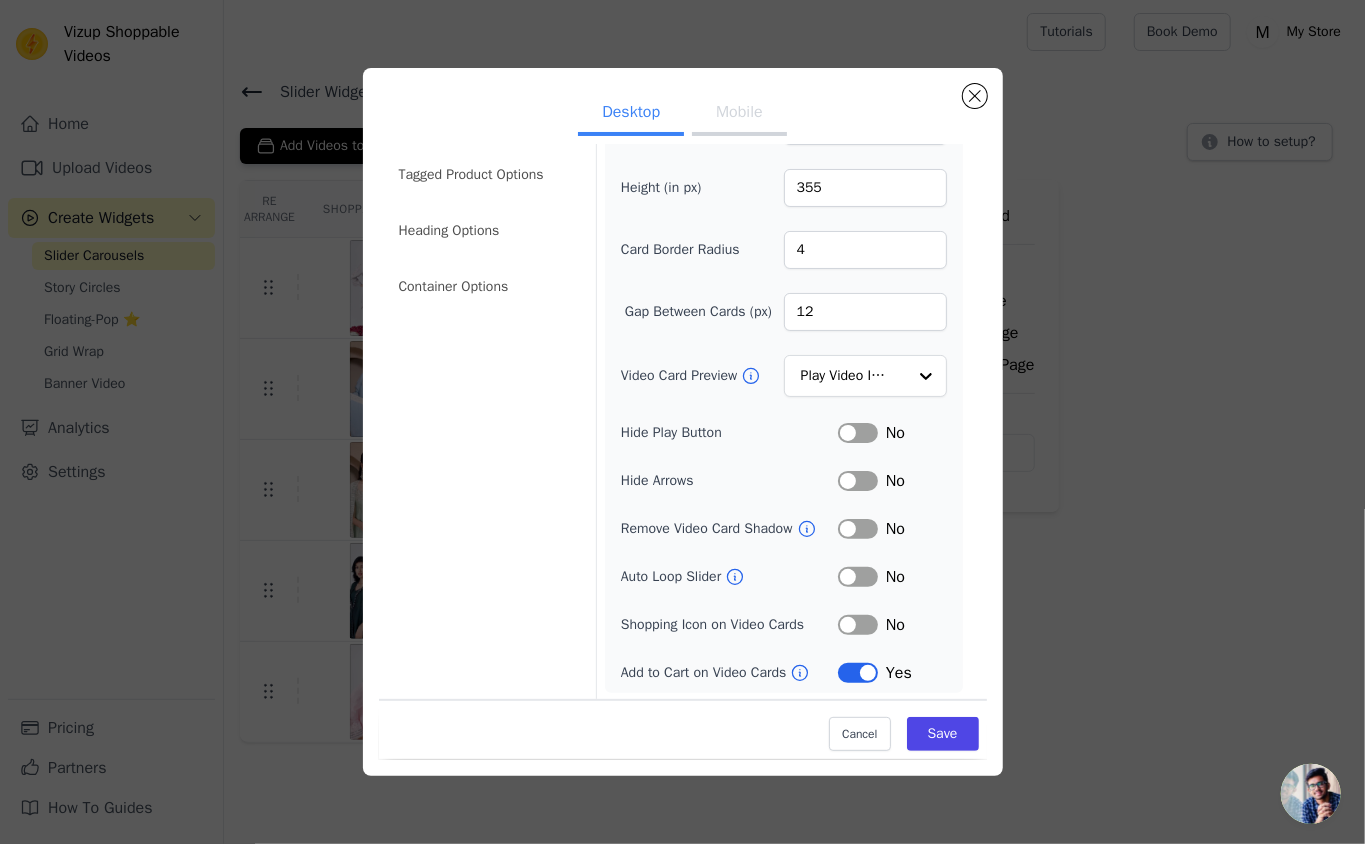 click on "Label" at bounding box center (858, 625) 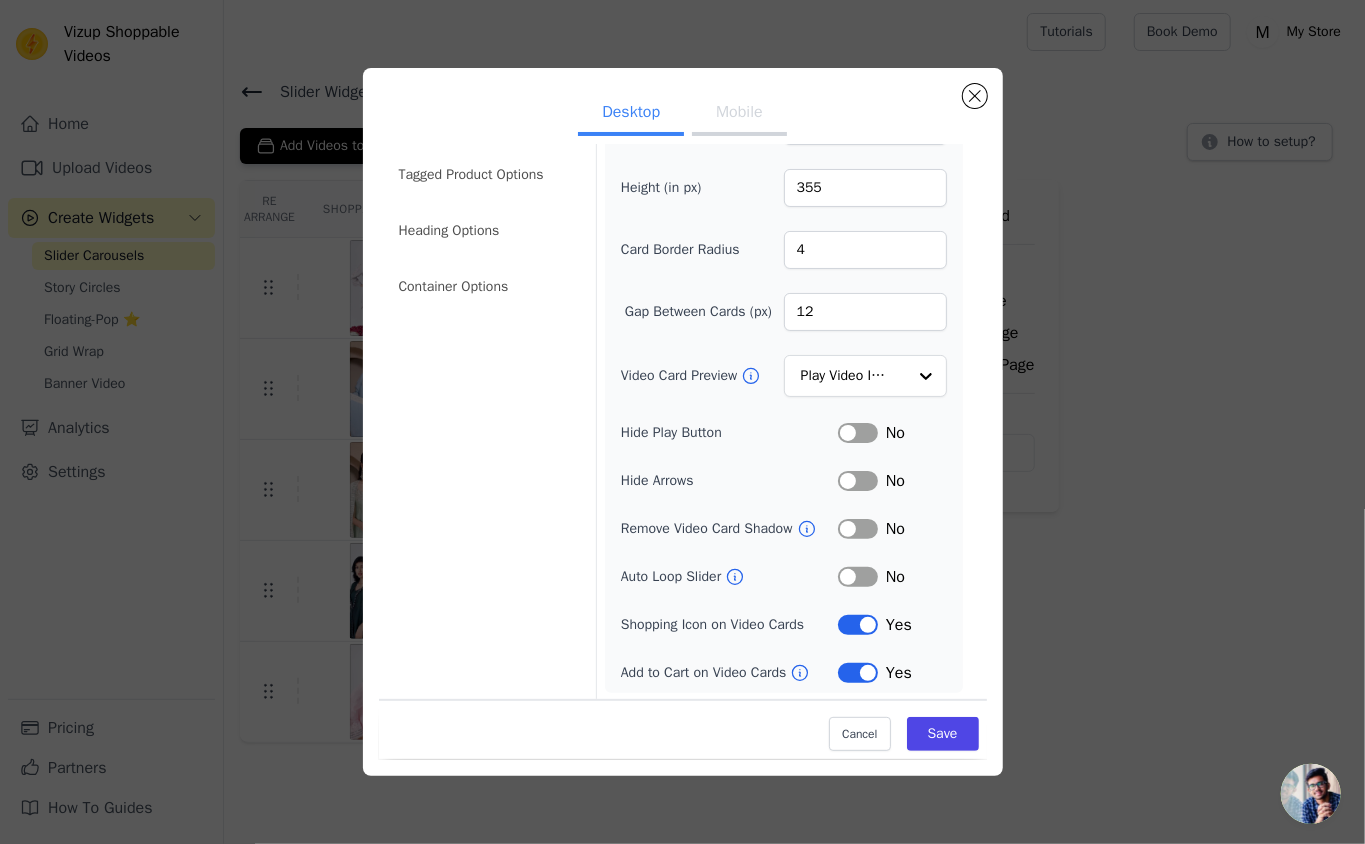 click on "Label" at bounding box center [858, 577] 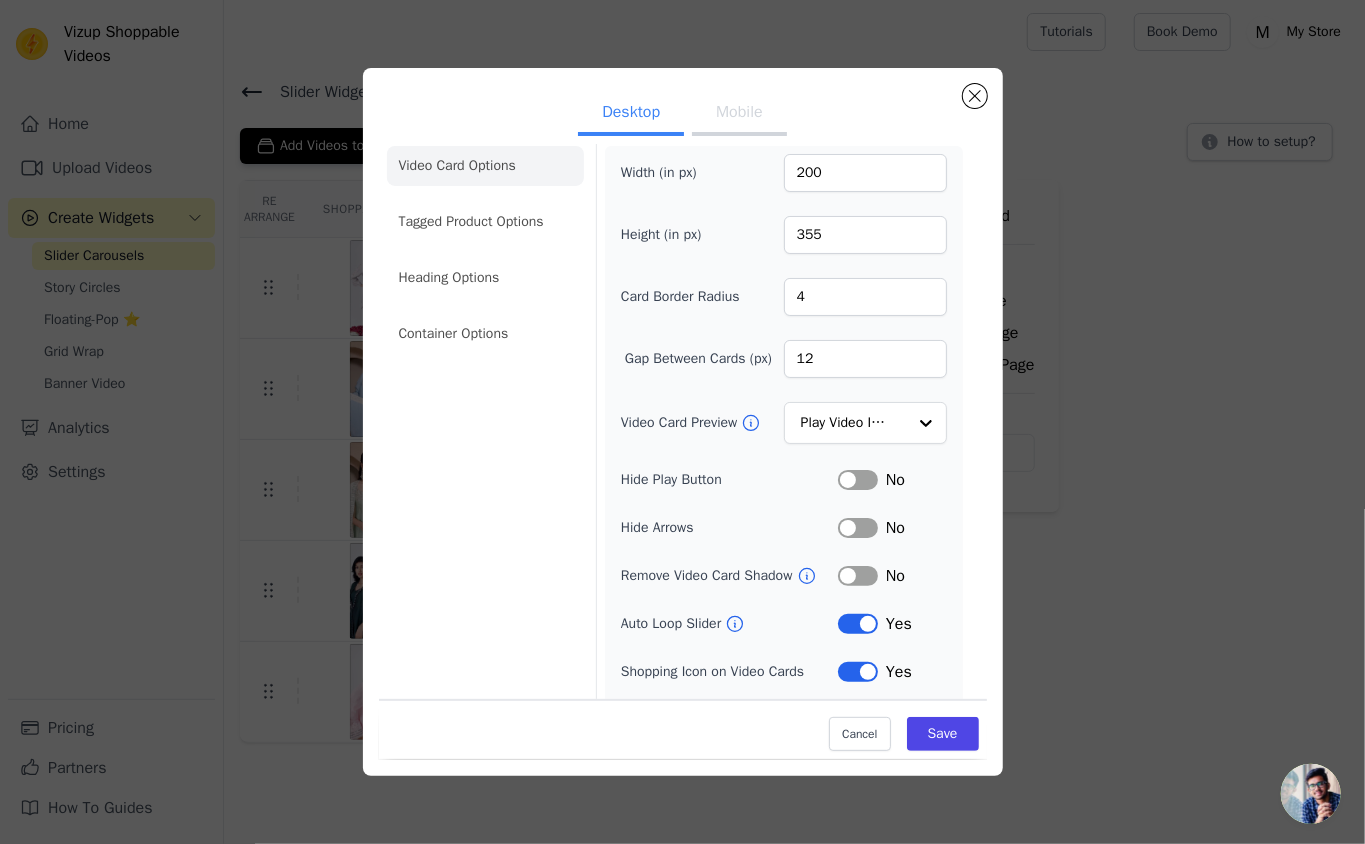 scroll, scrollTop: 0, scrollLeft: 0, axis: both 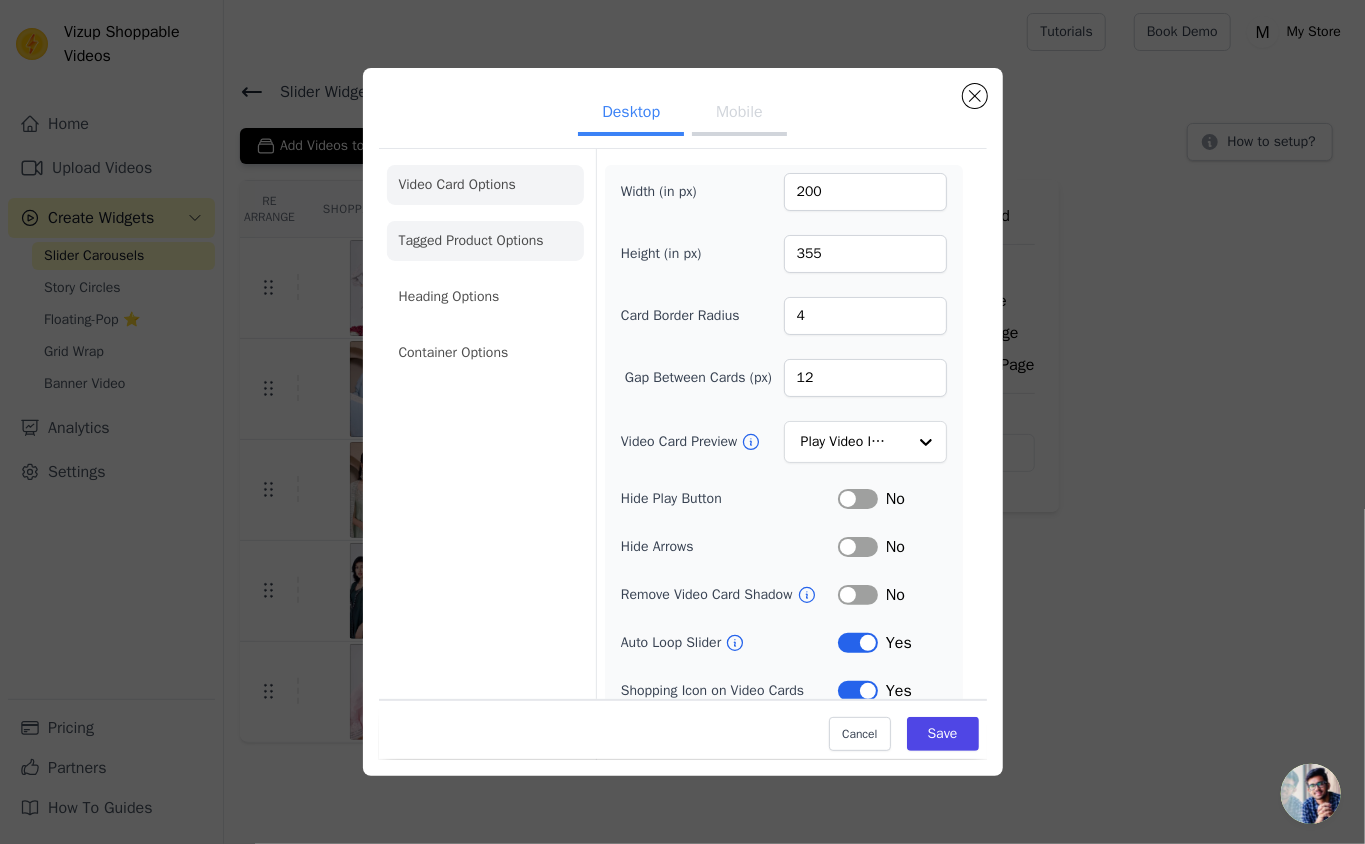 click on "Tagged Product Options" 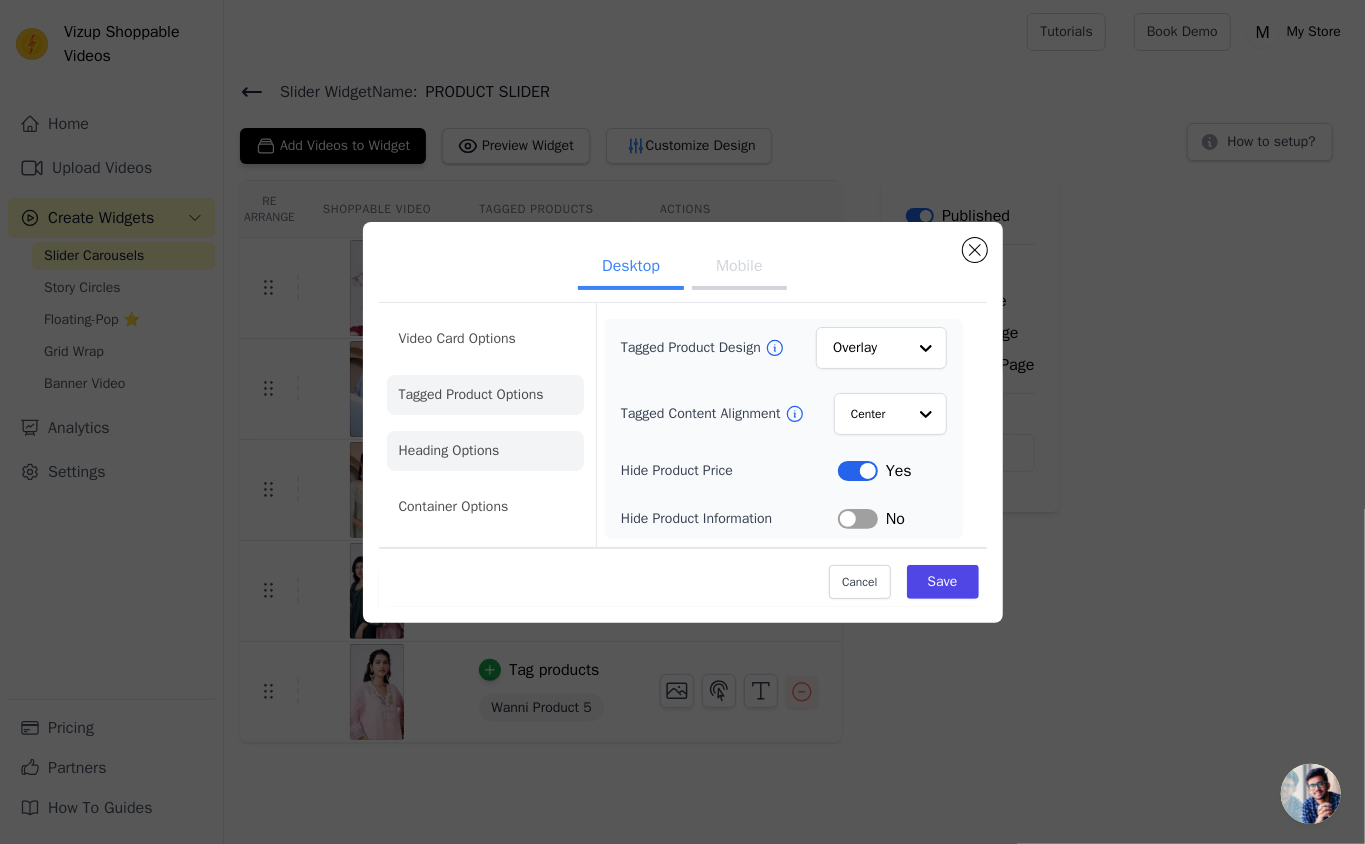 click on "Heading Options" 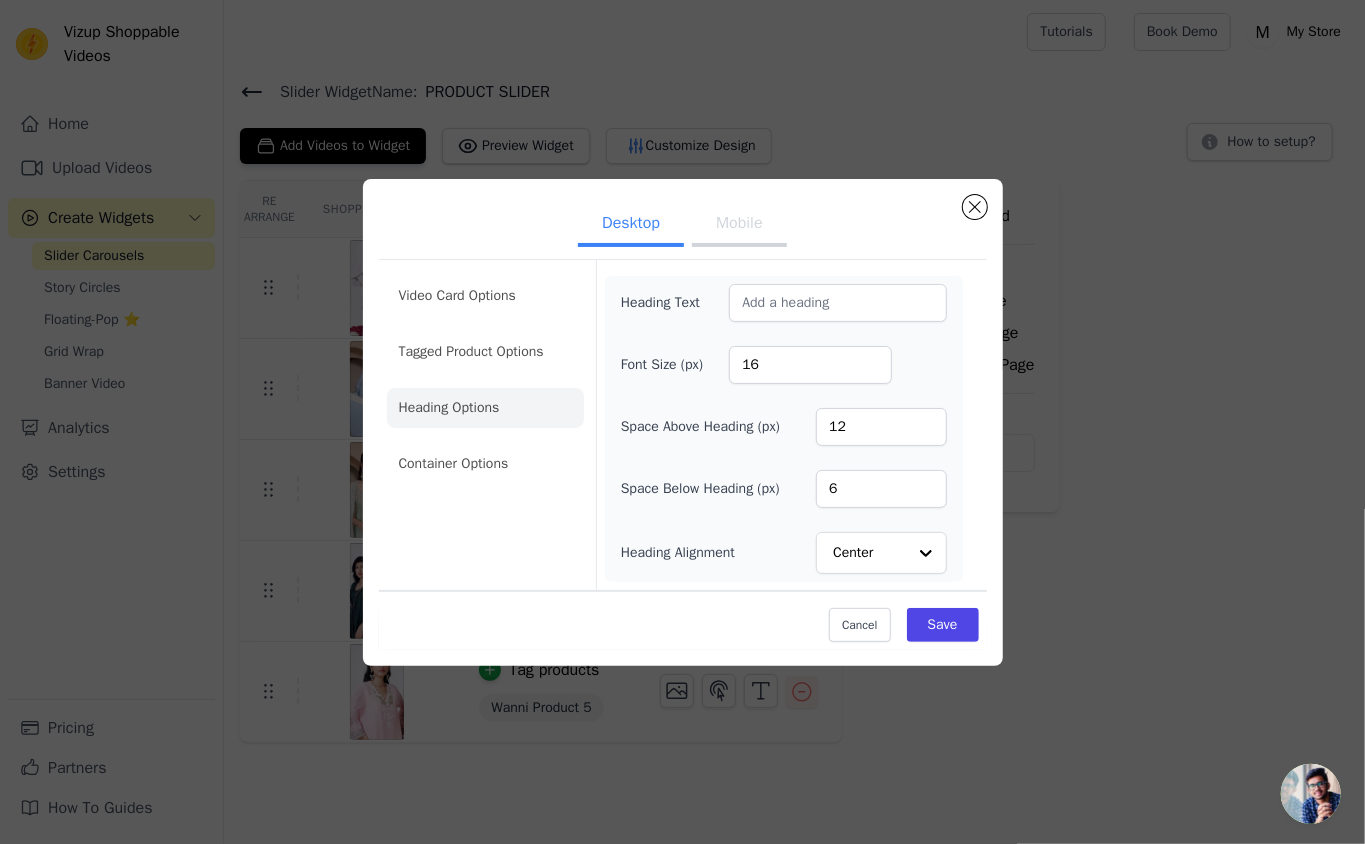 click on "Container Options" 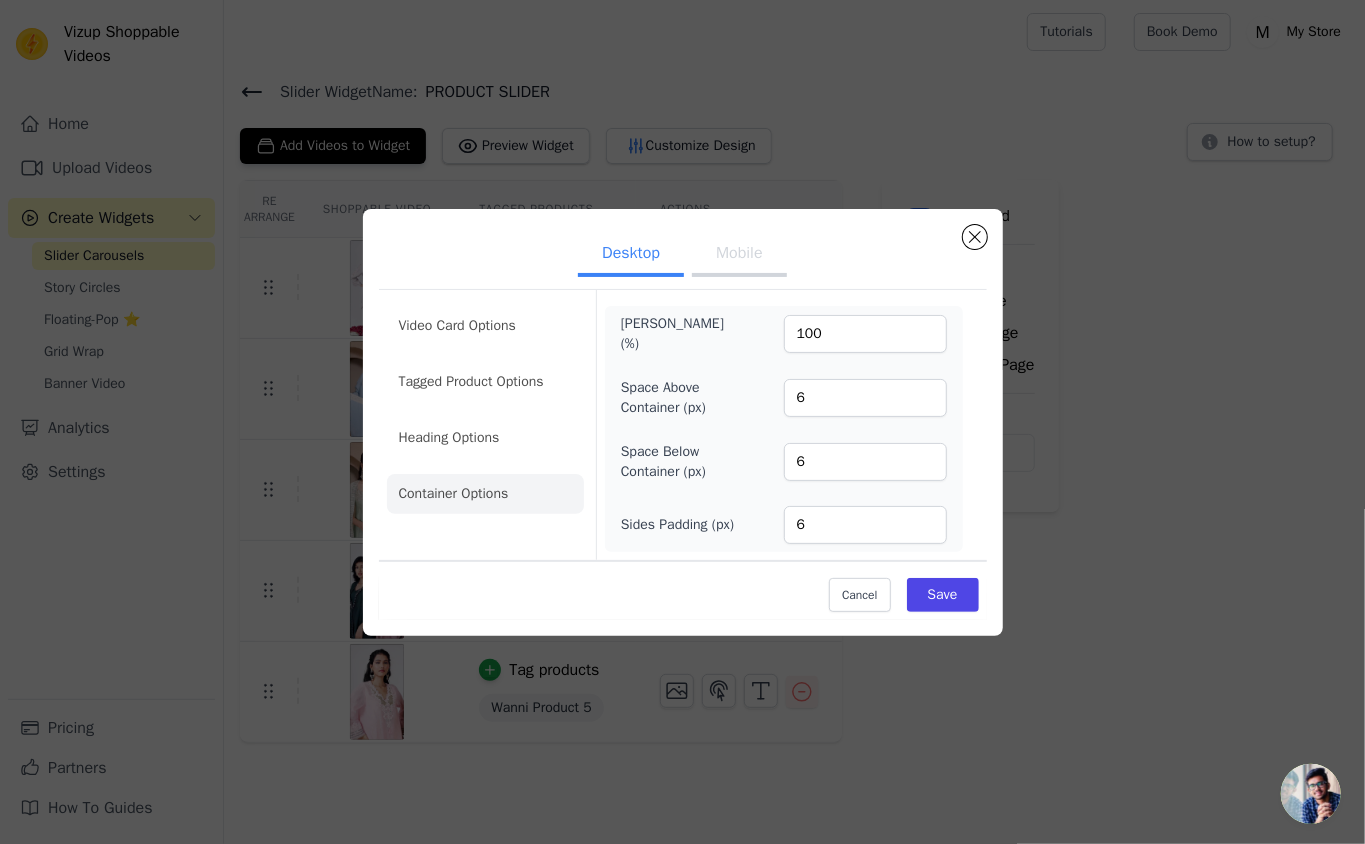 click on "Mobile" at bounding box center [739, 255] 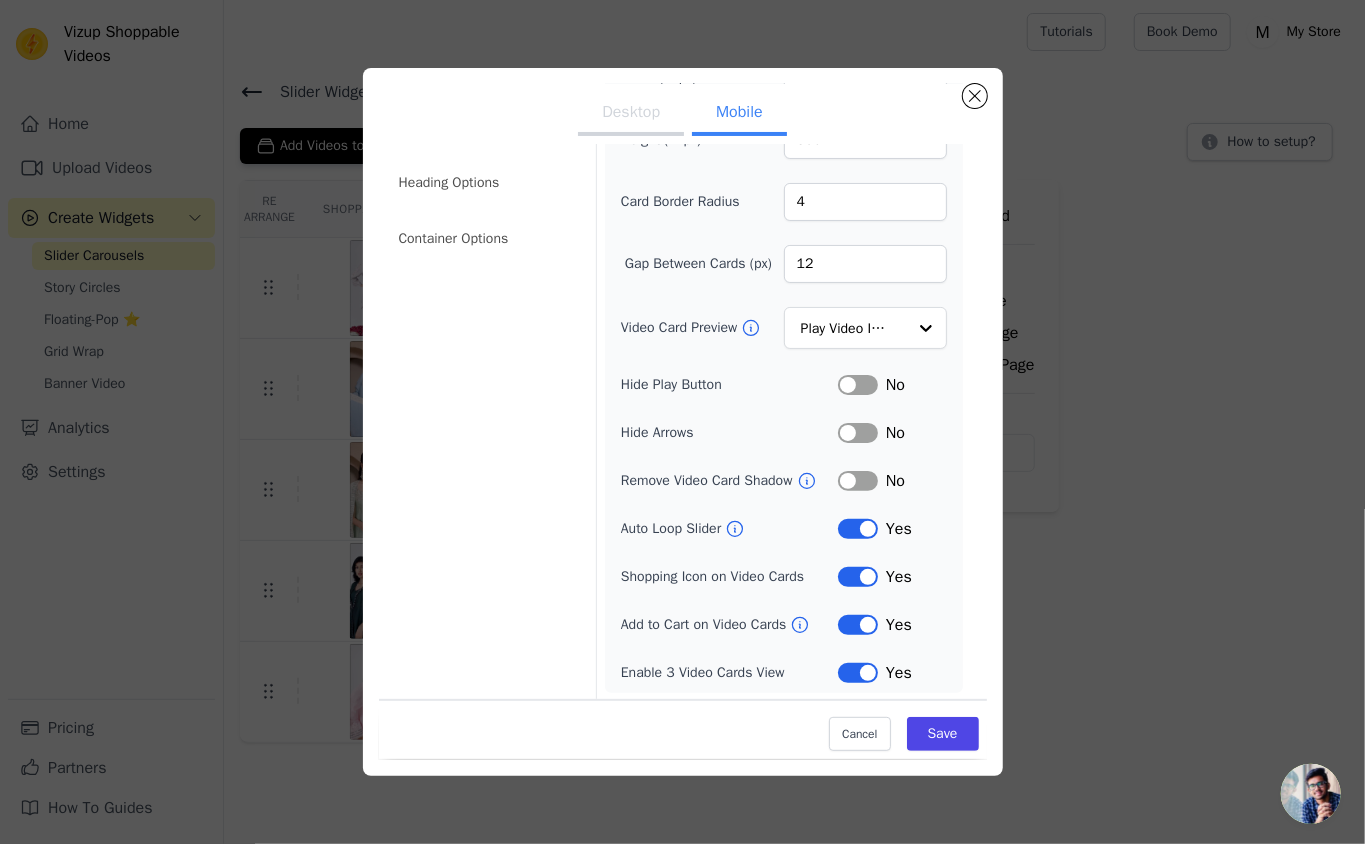 scroll, scrollTop: 0, scrollLeft: 0, axis: both 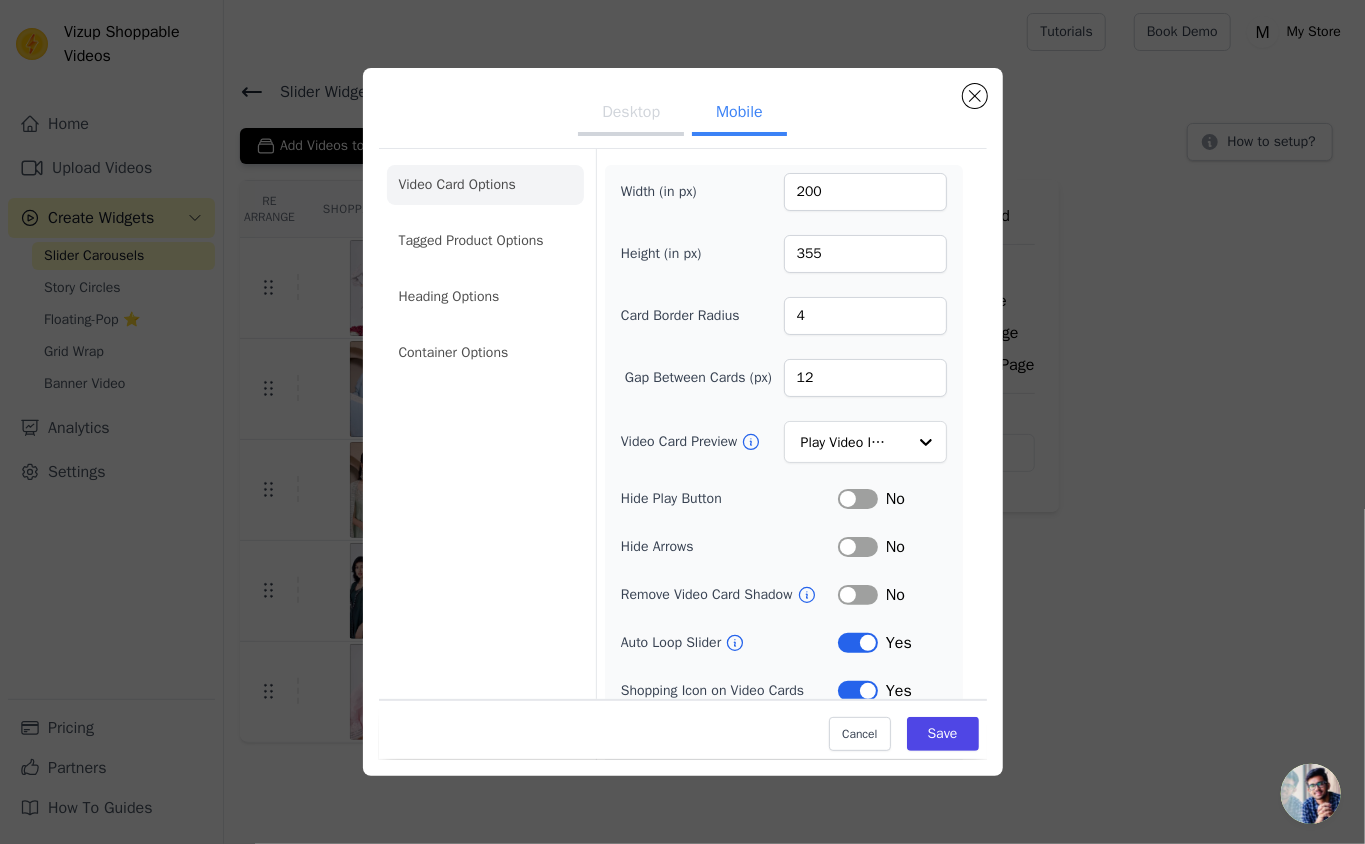 click on "Desktop" at bounding box center (631, 114) 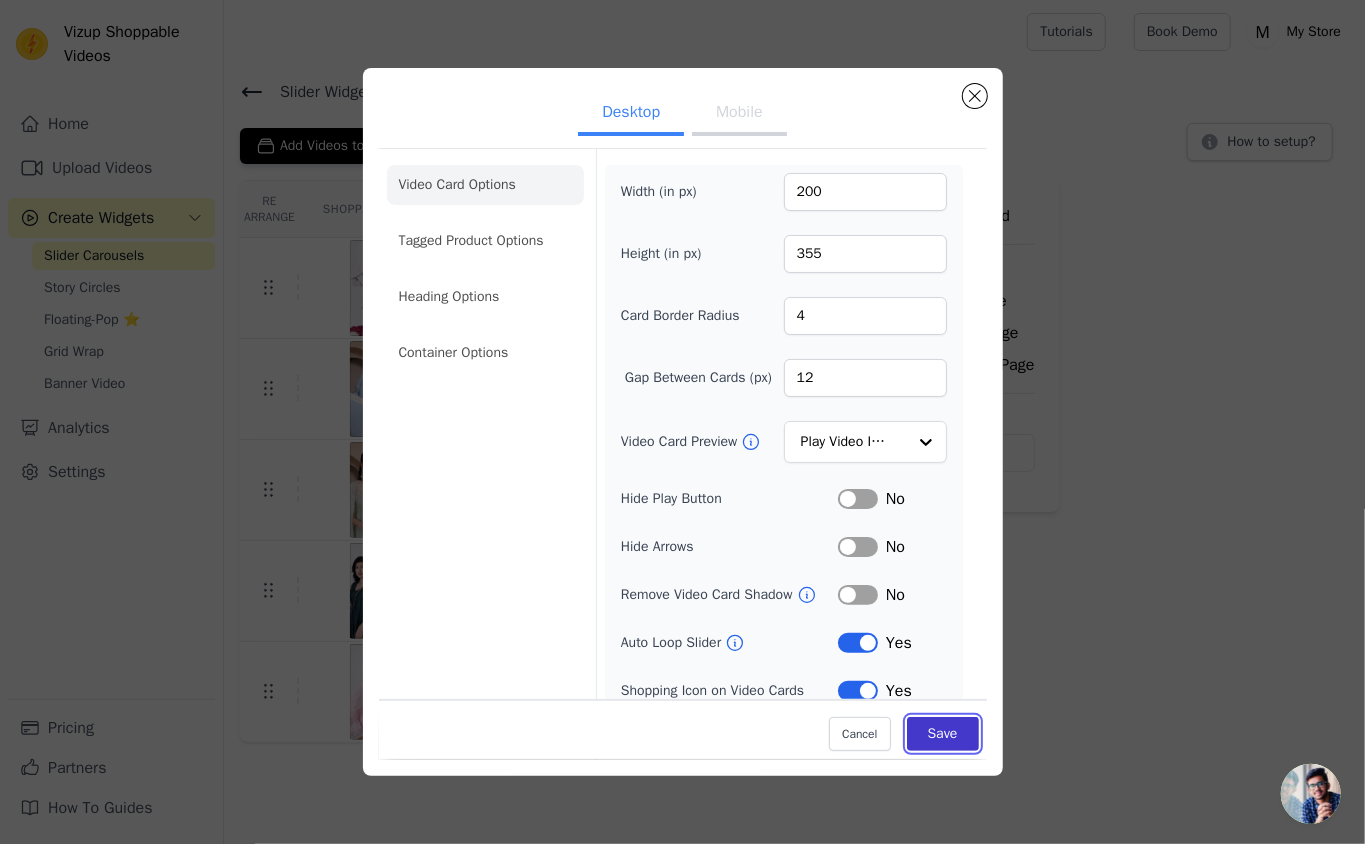 click on "Save" at bounding box center [943, 735] 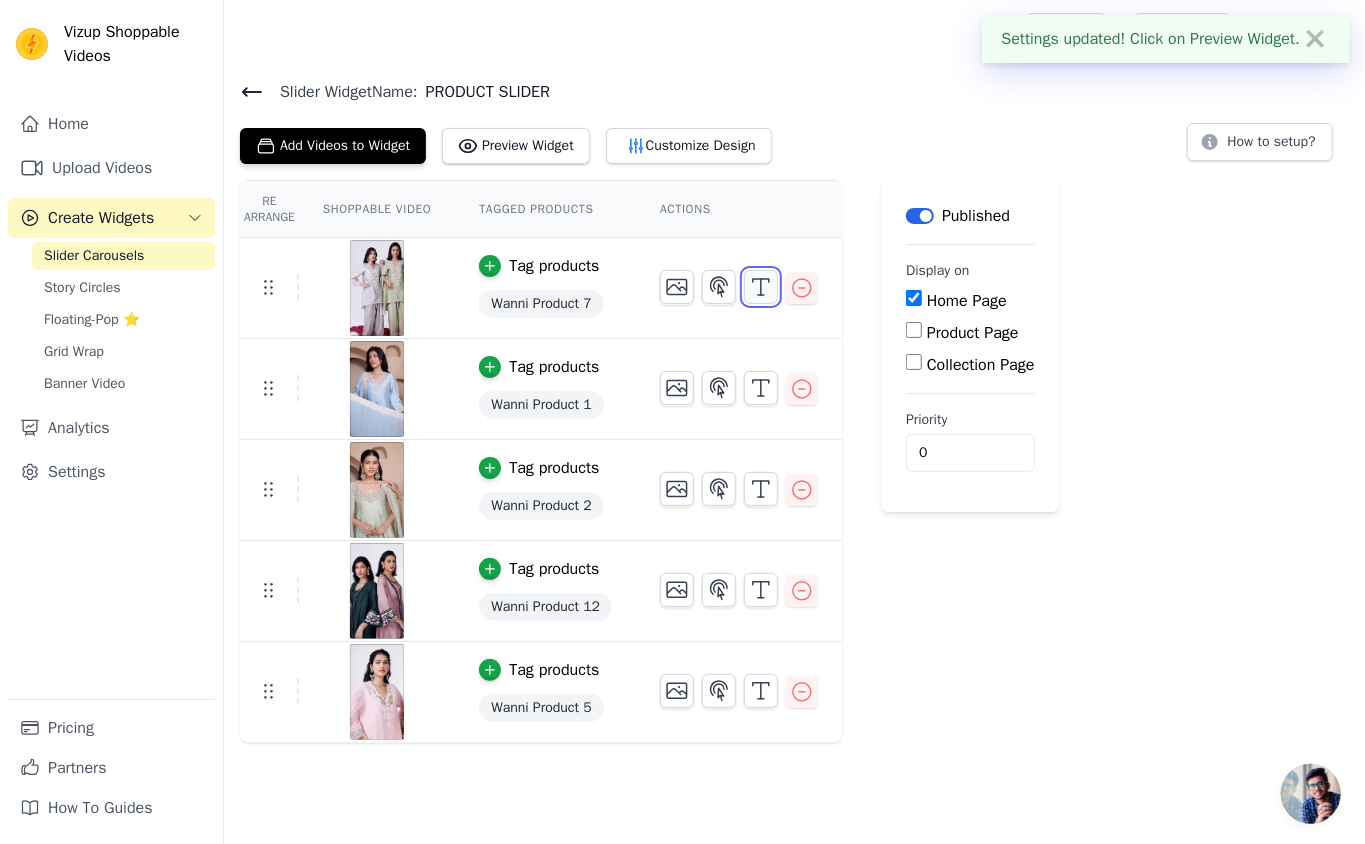 click 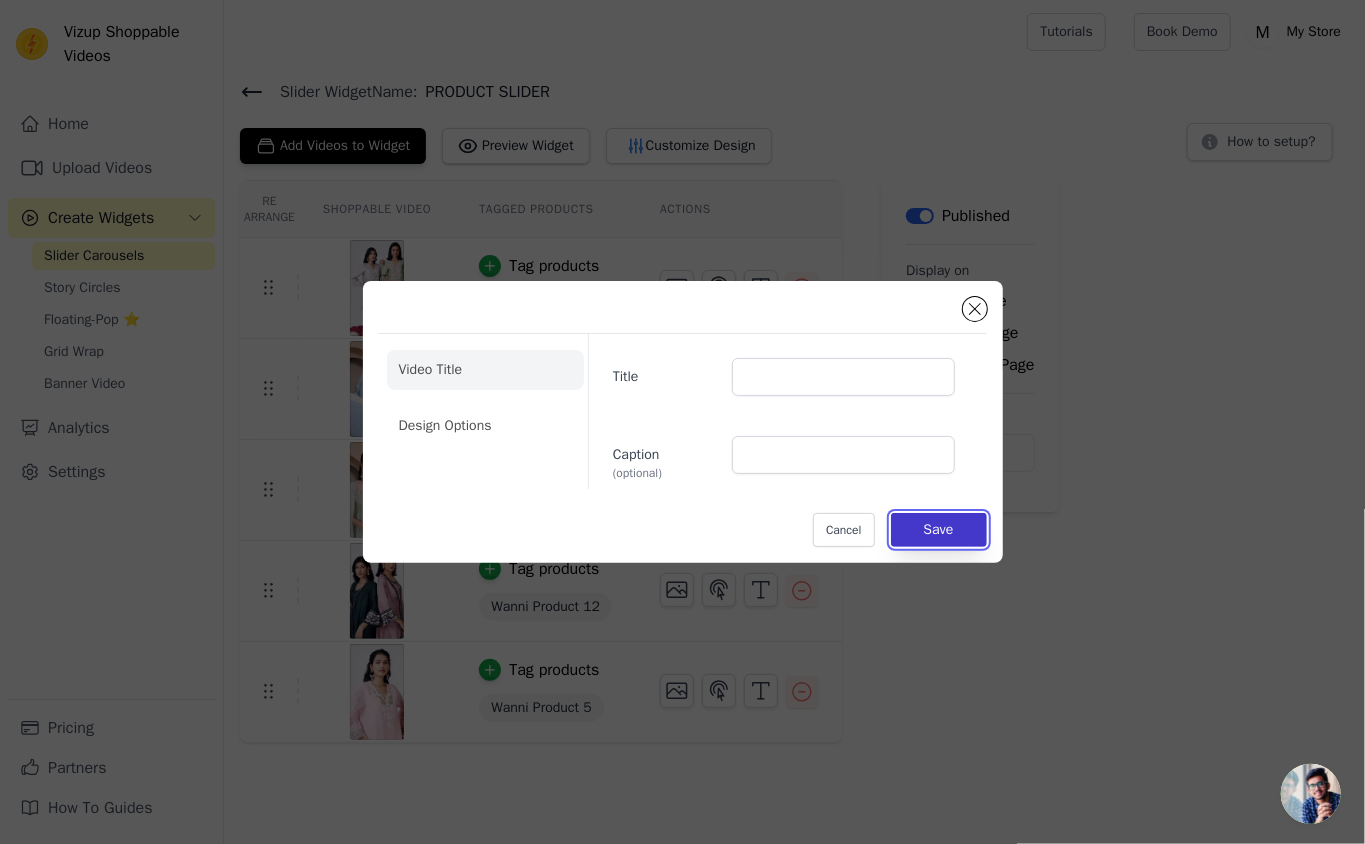 click on "Save" at bounding box center (939, 530) 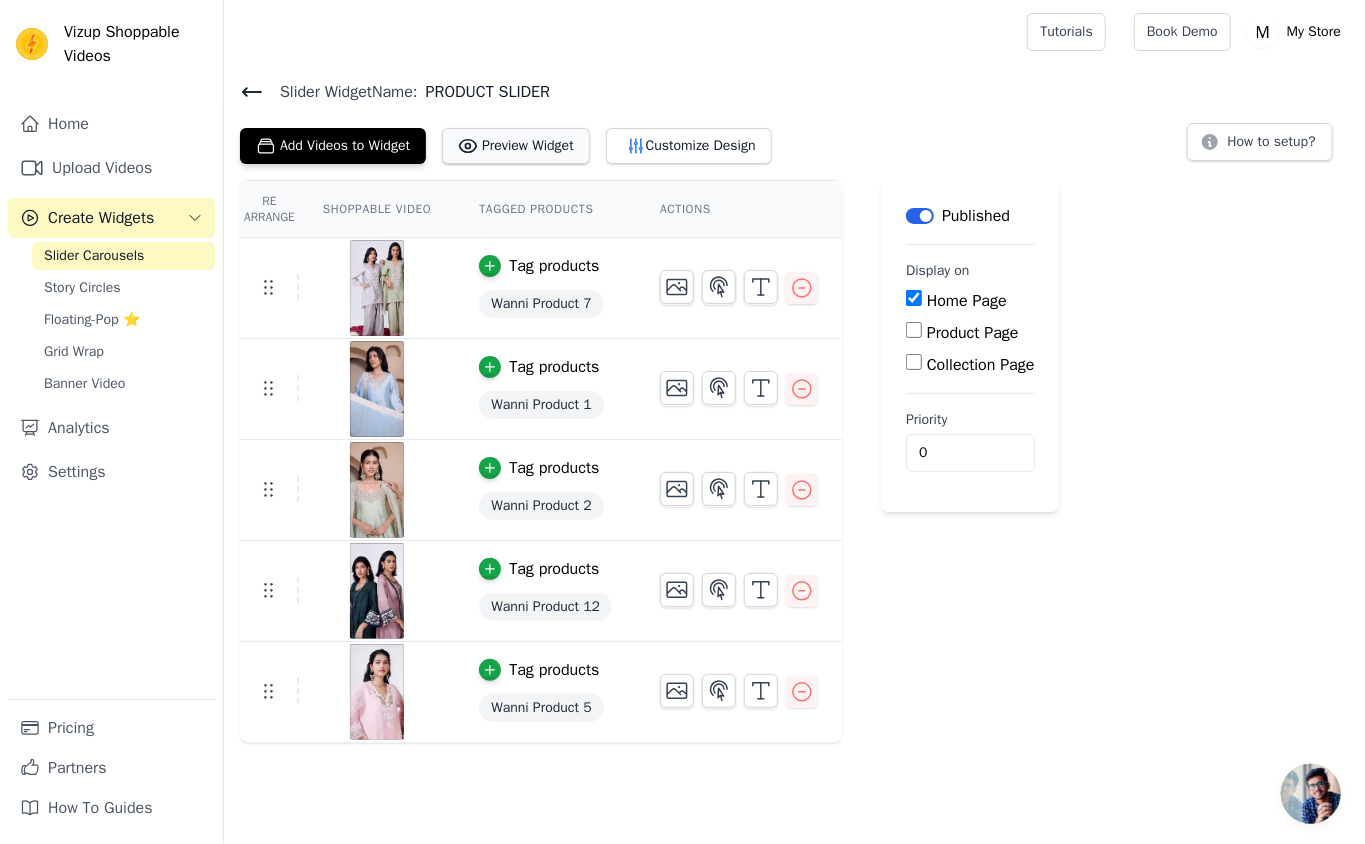 click on "Preview Widget" at bounding box center (516, 146) 